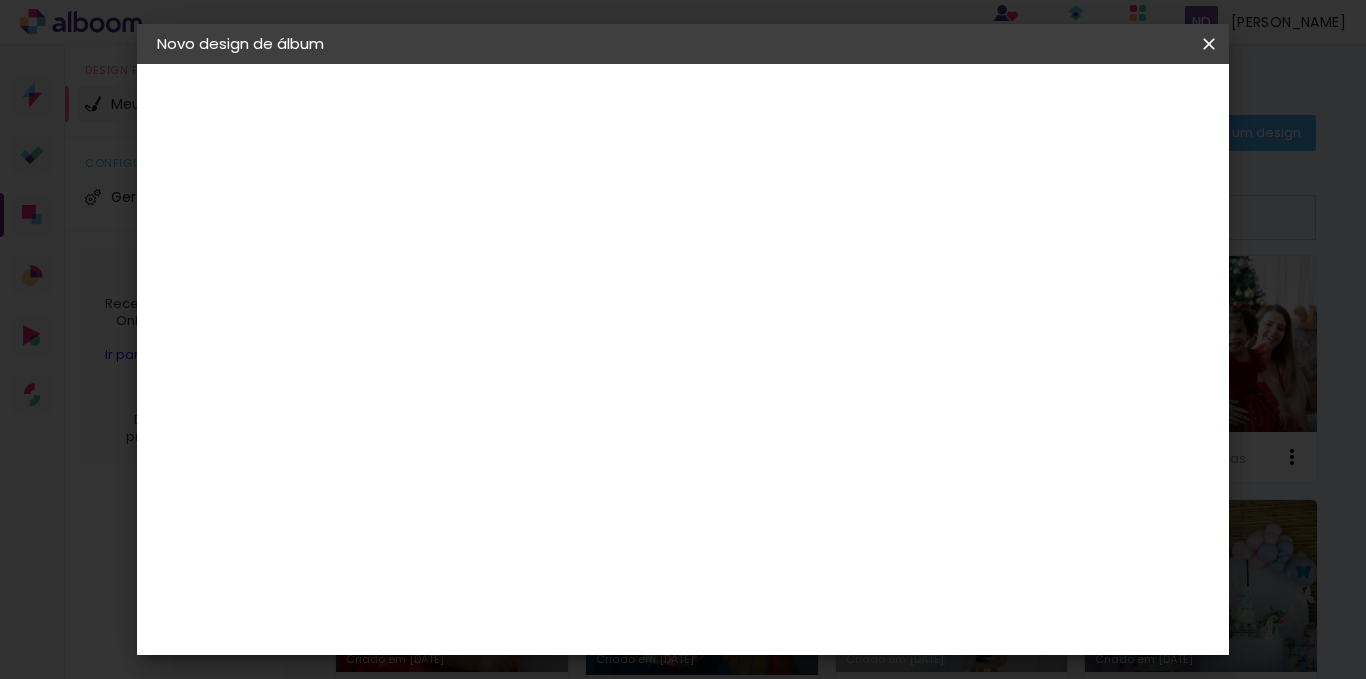 scroll, scrollTop: 0, scrollLeft: 0, axis: both 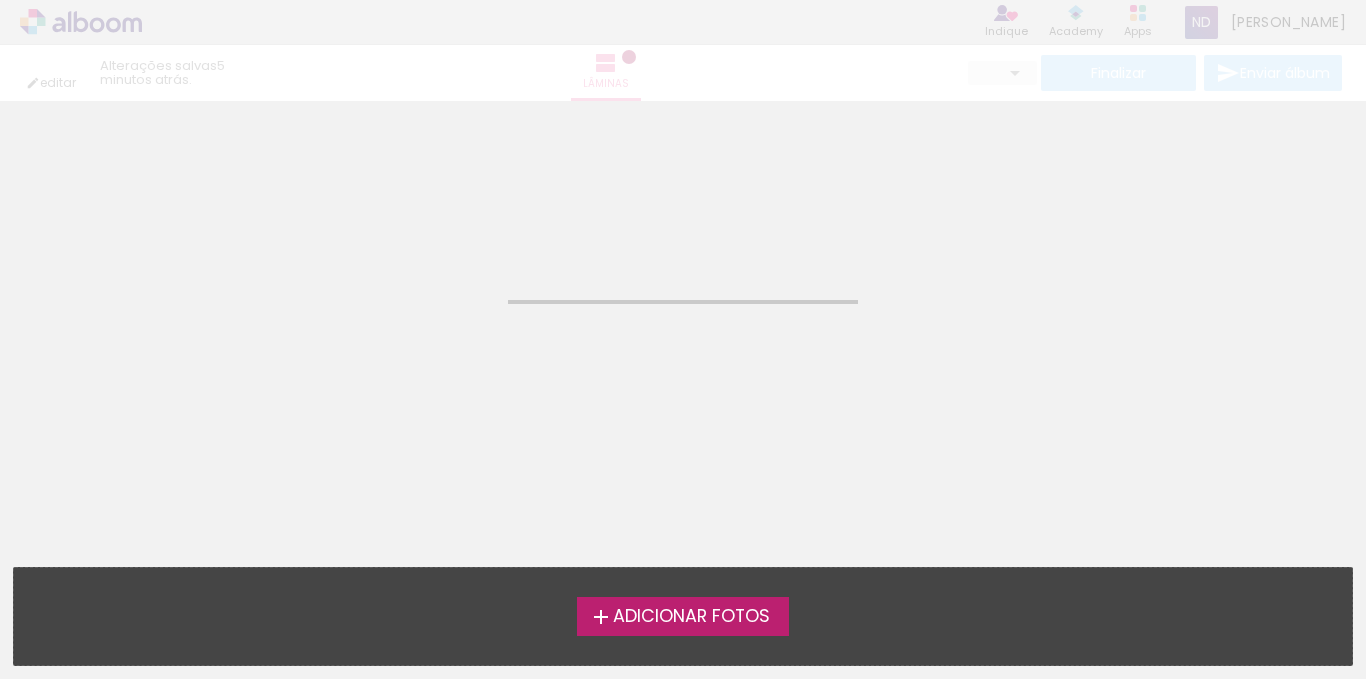 click on "Adicionar Fotos" at bounding box center [691, 617] 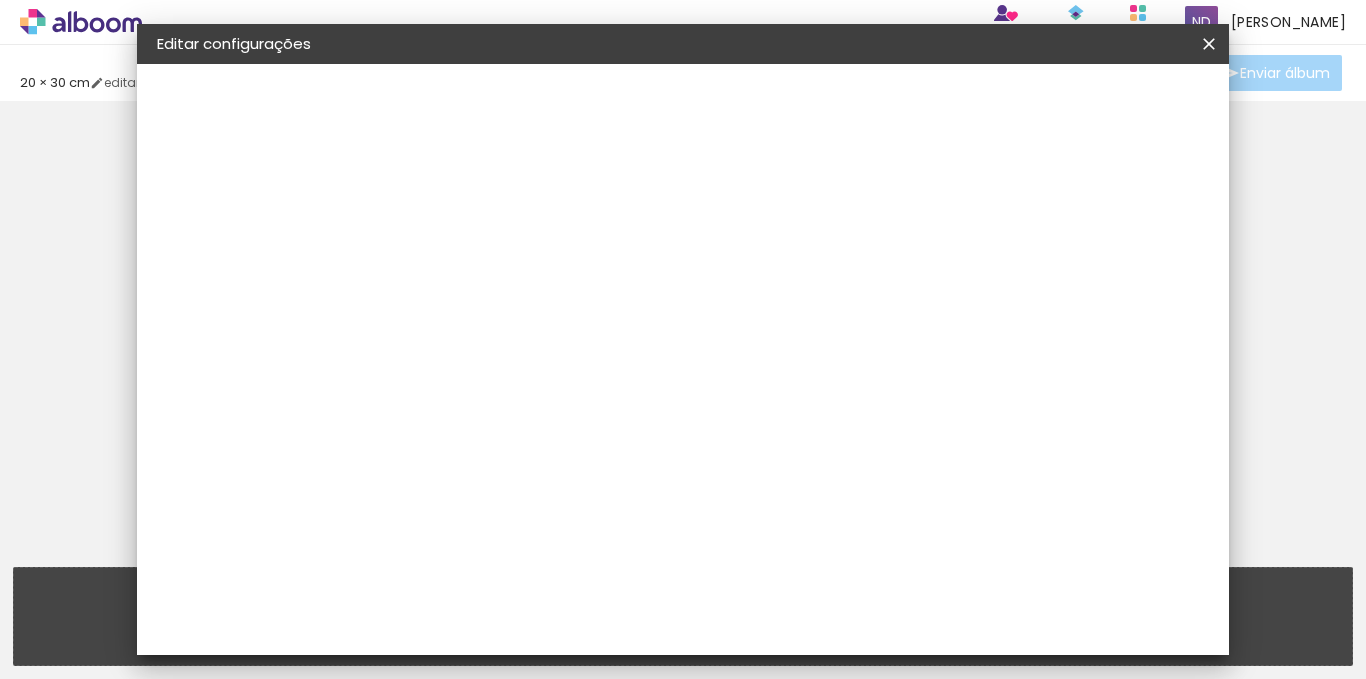 type on "20" 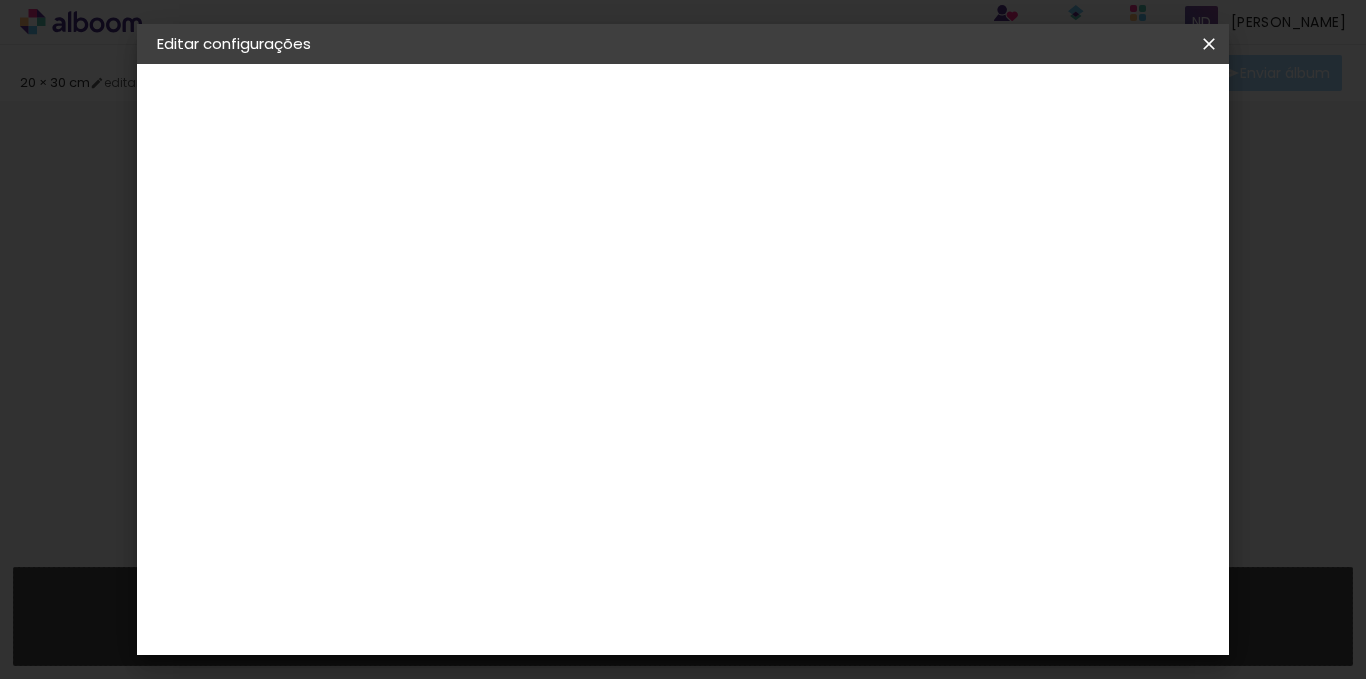 click on "Salvar configurações" at bounding box center (1010, 106) 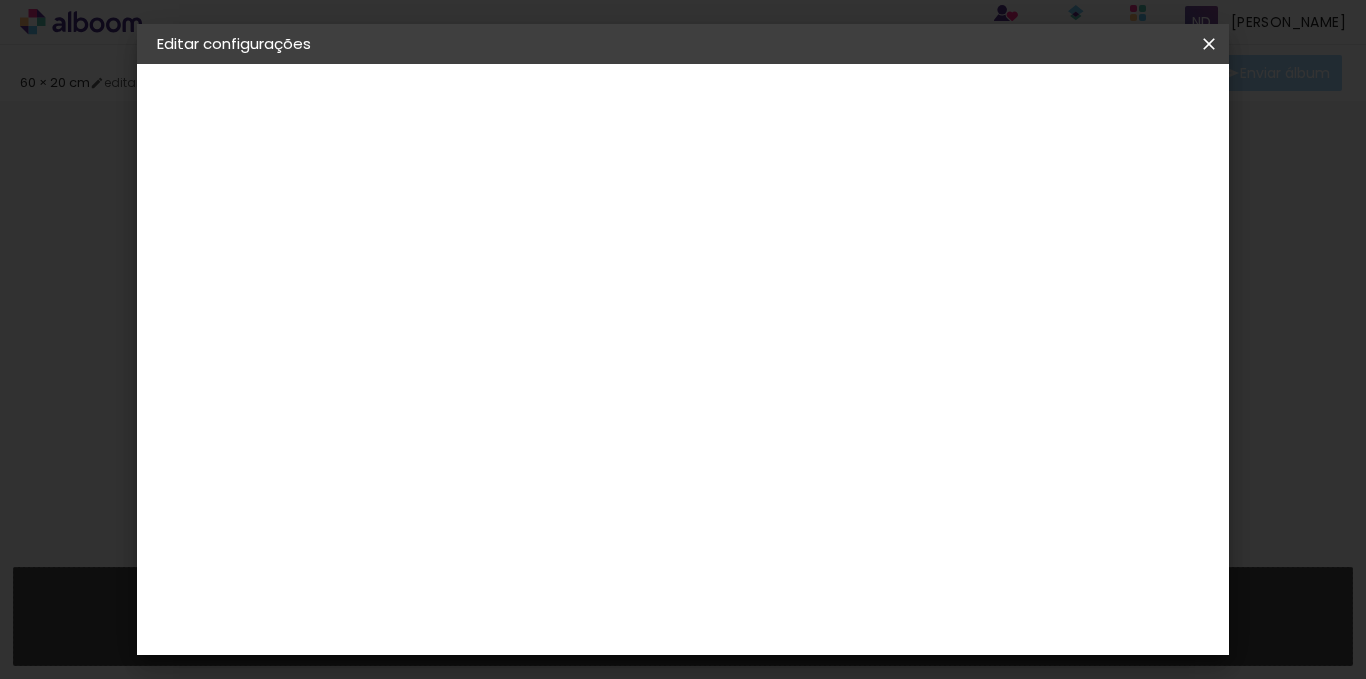 scroll, scrollTop: 189, scrollLeft: 0, axis: vertical 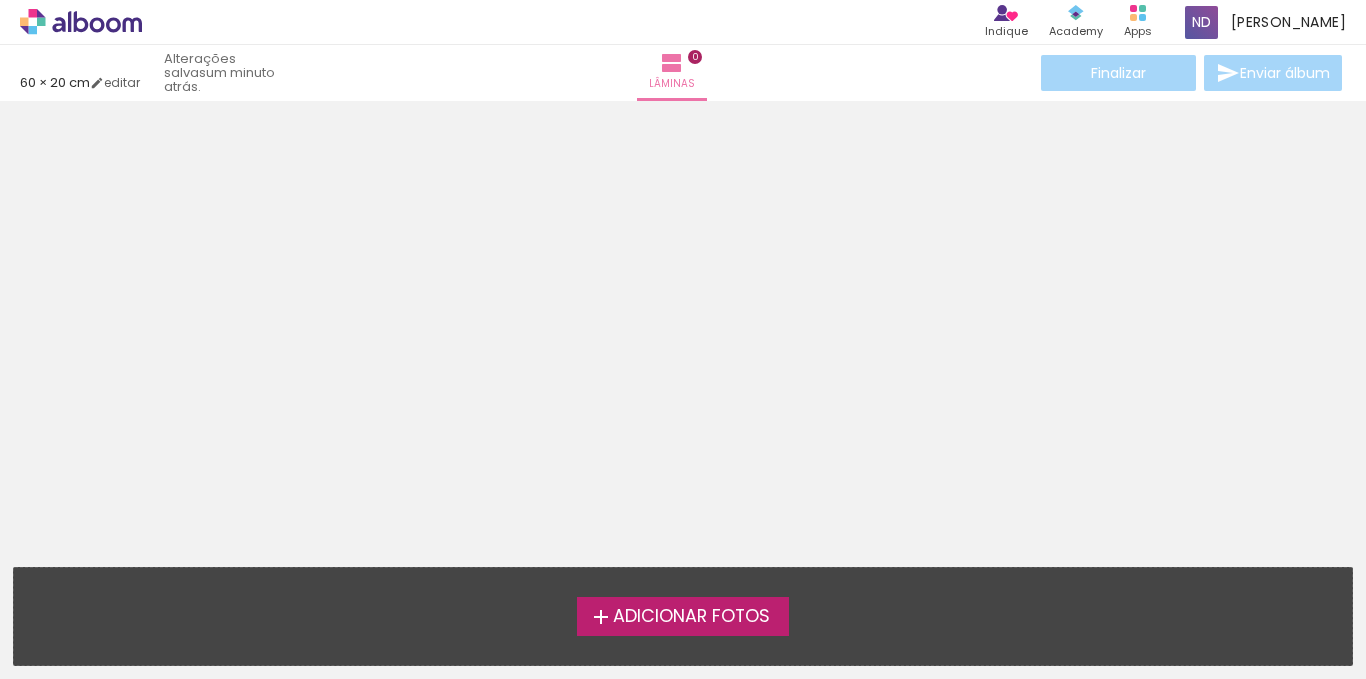 click on "Adicionar Fotos" at bounding box center (691, 617) 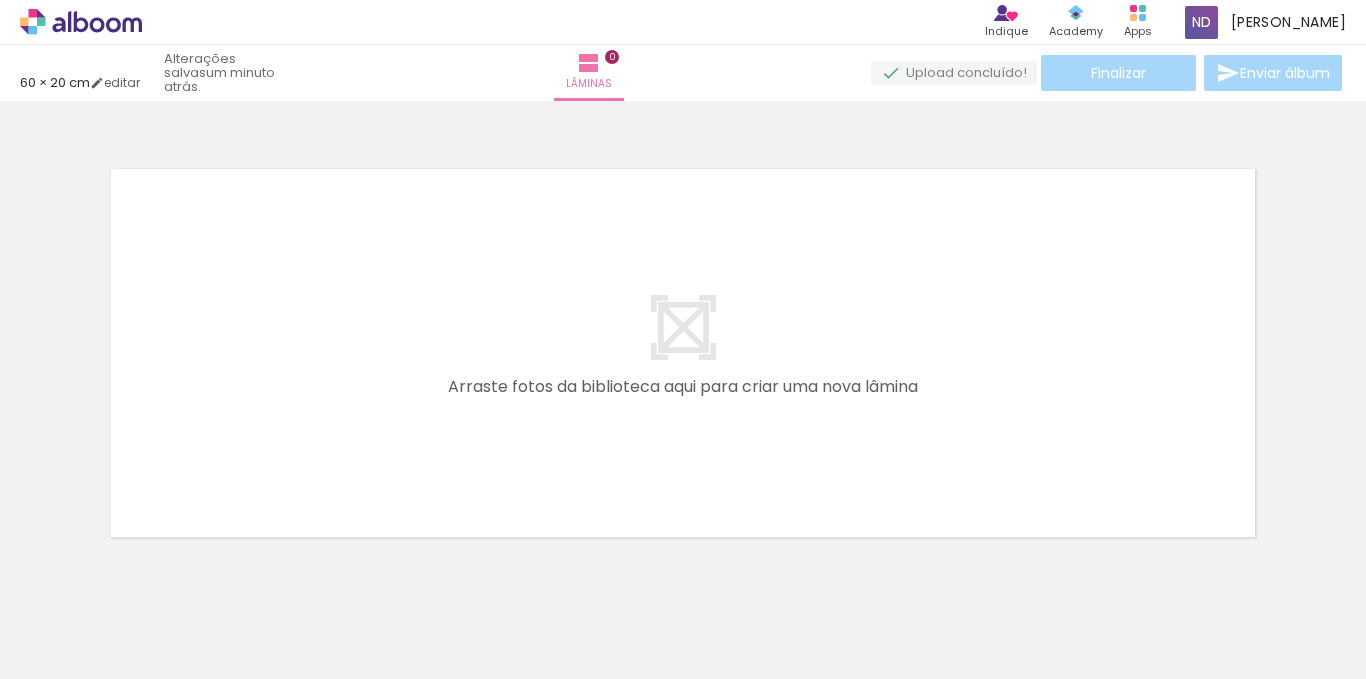 scroll, scrollTop: 26, scrollLeft: 0, axis: vertical 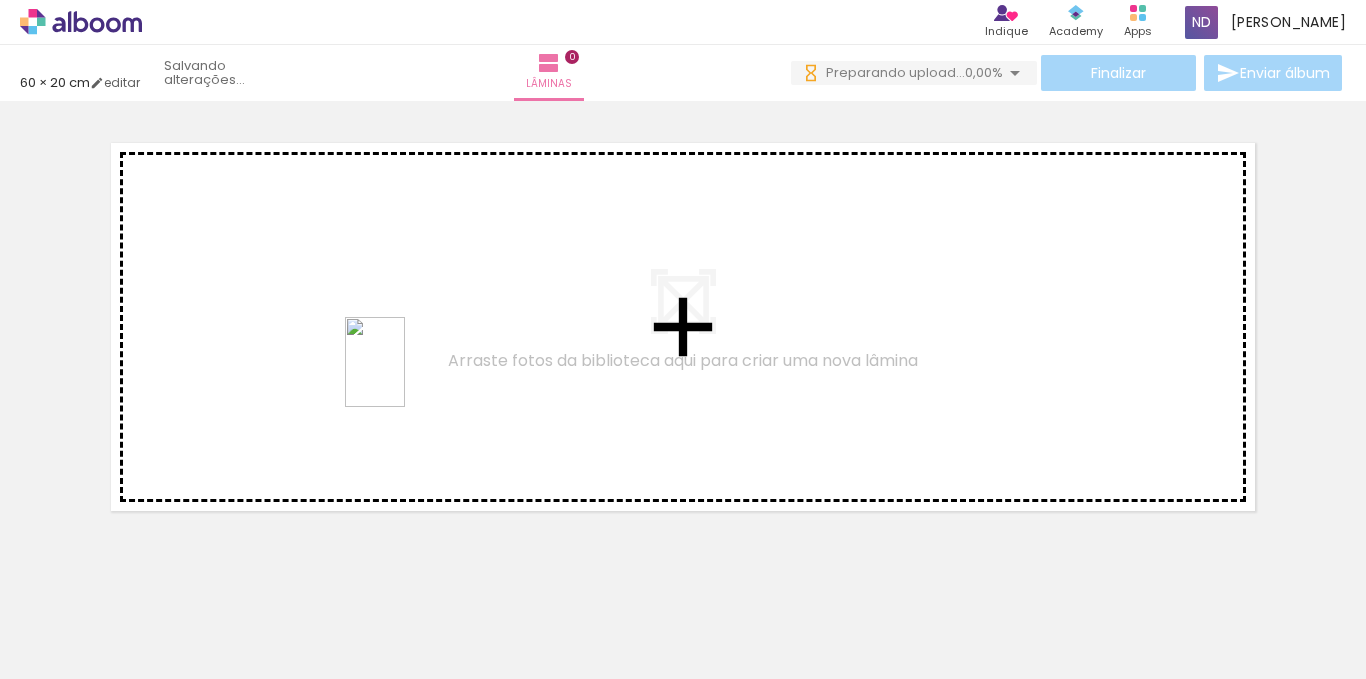 drag, startPoint x: 443, startPoint y: 606, endPoint x: 552, endPoint y: 625, distance: 110.64357 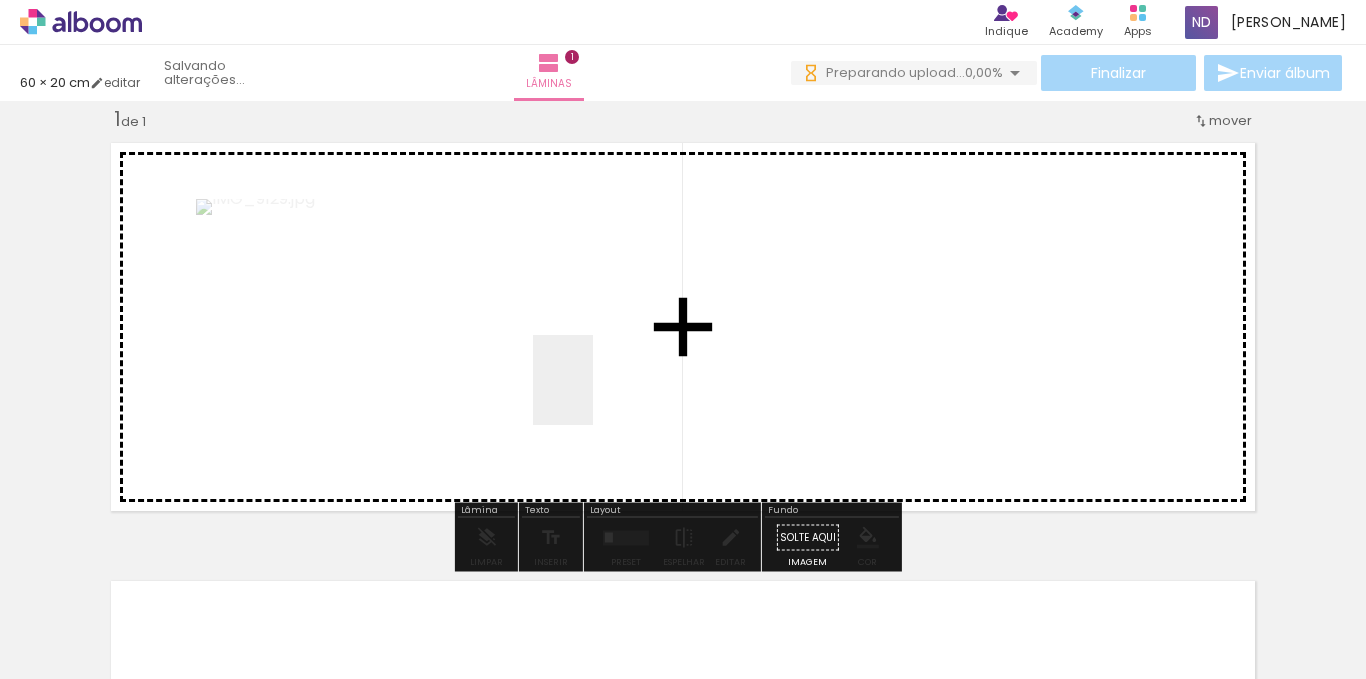 scroll, scrollTop: 26, scrollLeft: 0, axis: vertical 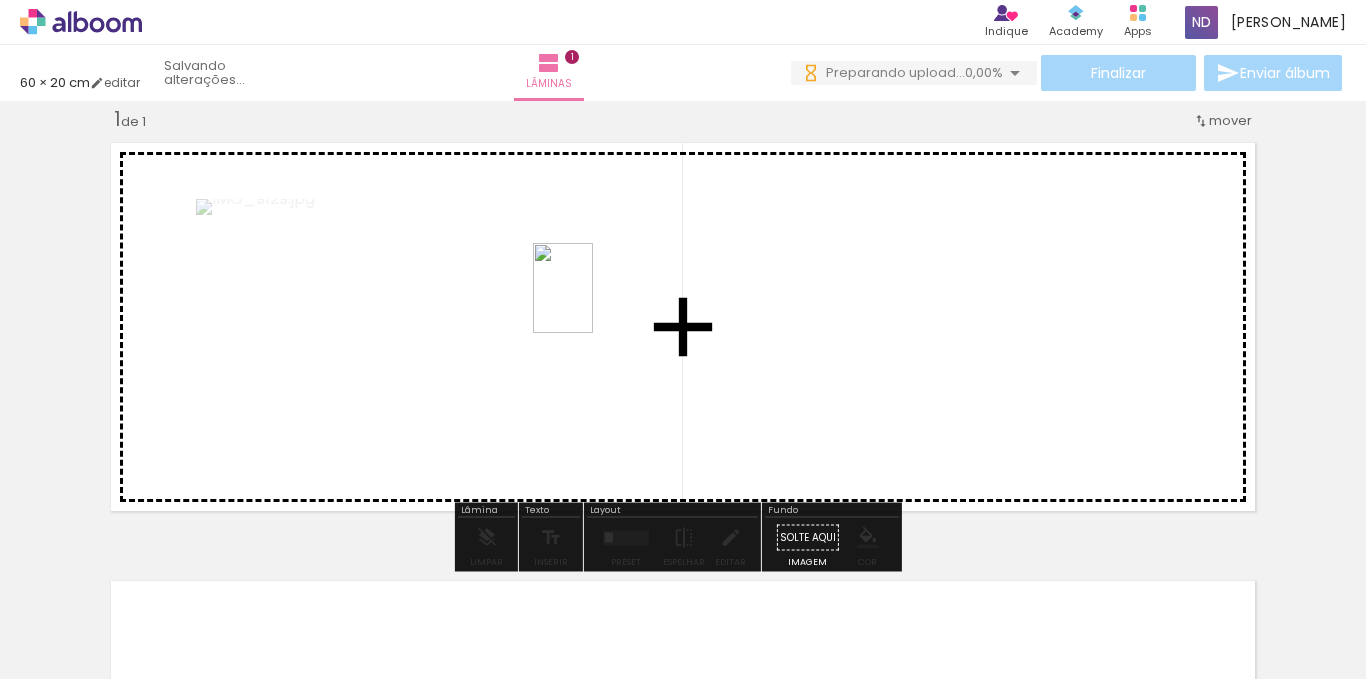 drag, startPoint x: 552, startPoint y: 625, endPoint x: 640, endPoint y: 574, distance: 101.71037 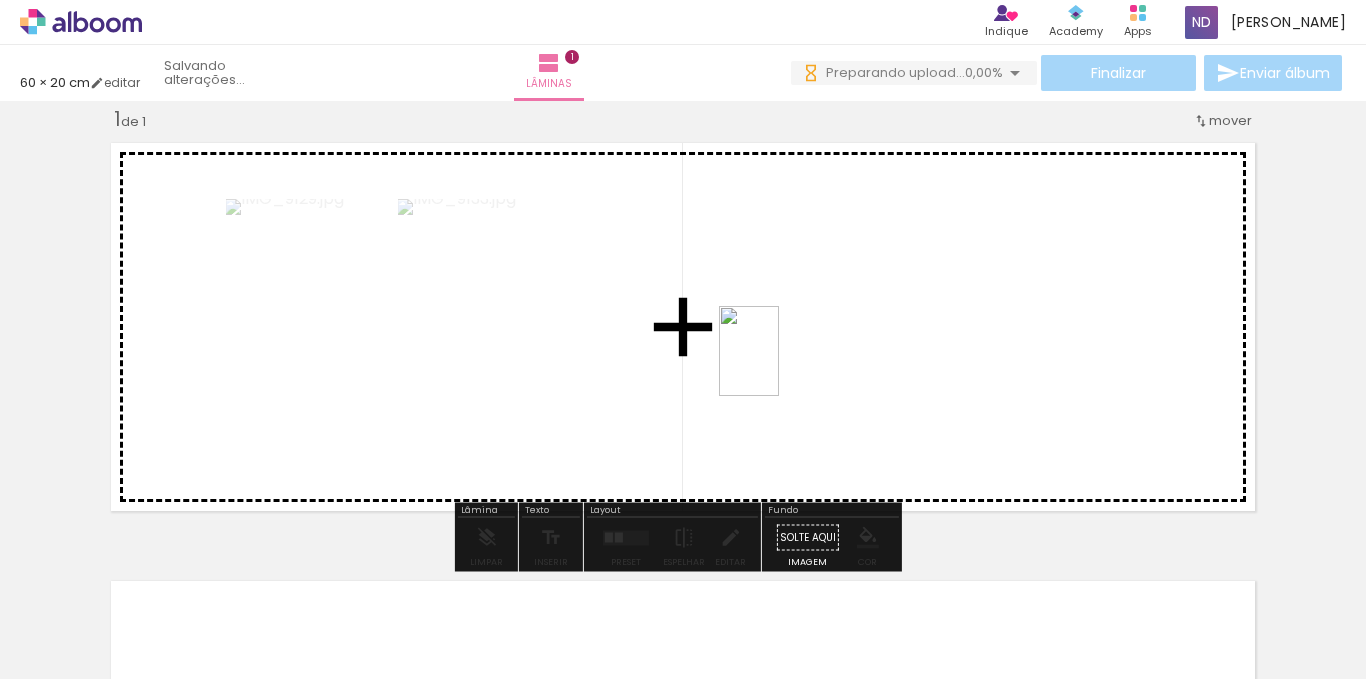 drag, startPoint x: 656, startPoint y: 629, endPoint x: 779, endPoint y: 366, distance: 290.3412 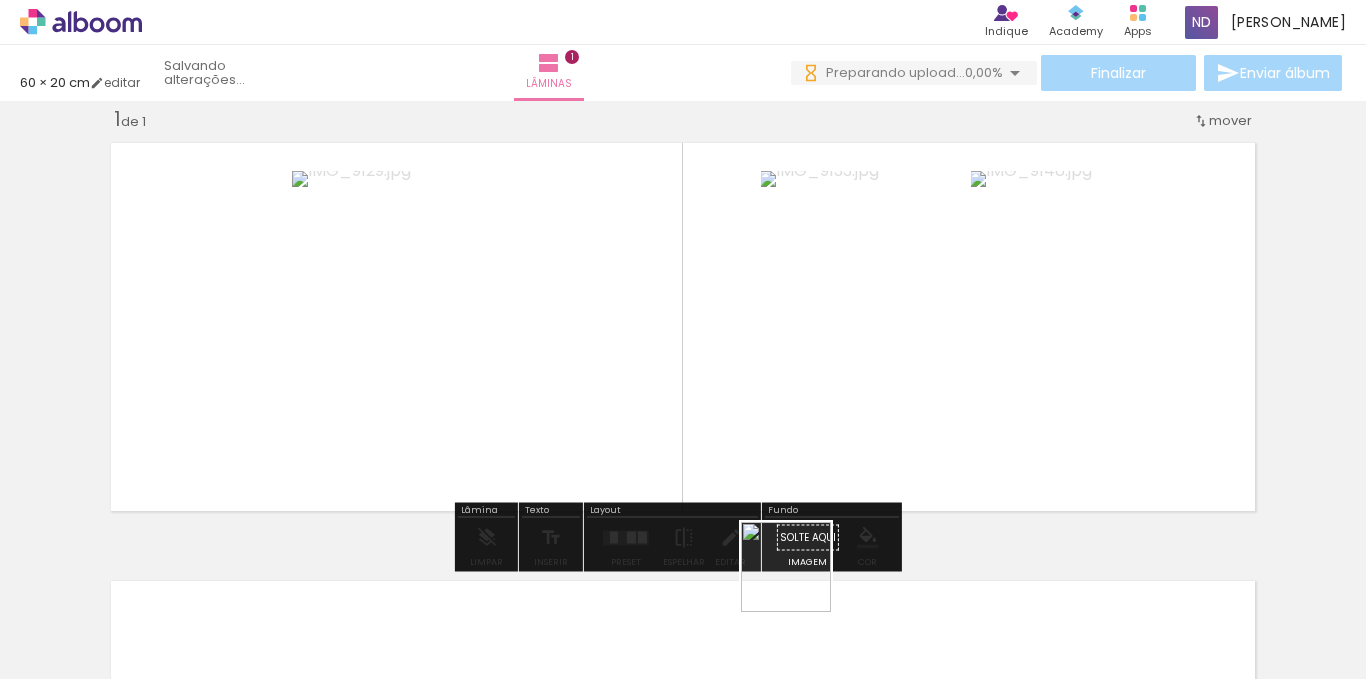 scroll, scrollTop: 0, scrollLeft: 0, axis: both 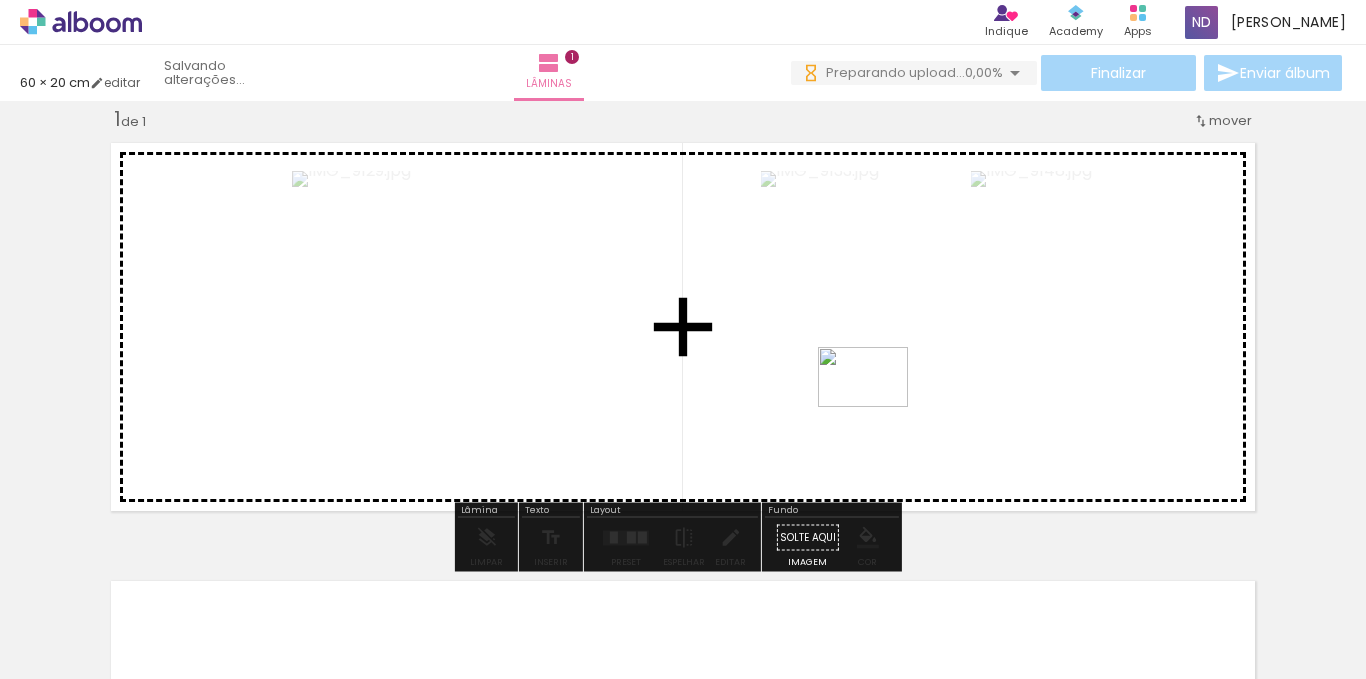 drag, startPoint x: 801, startPoint y: 582, endPoint x: 894, endPoint y: 630, distance: 104.65658 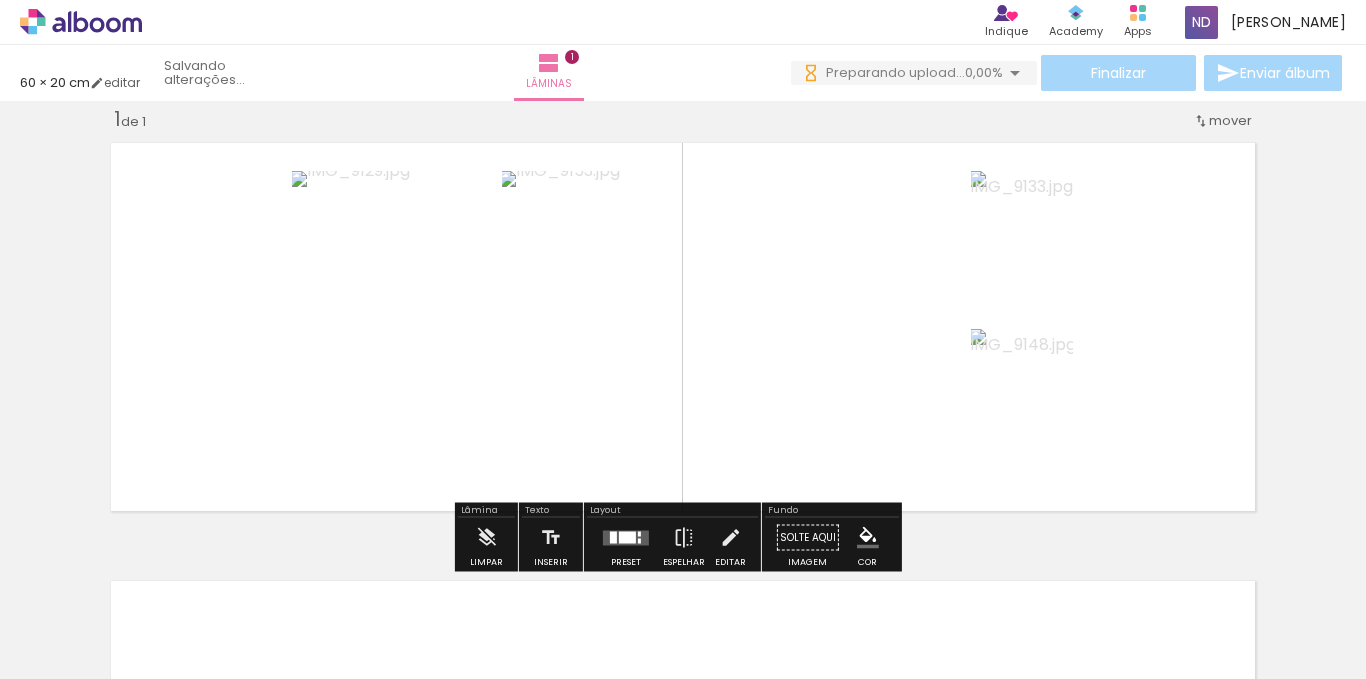 scroll, scrollTop: 0, scrollLeft: 0, axis: both 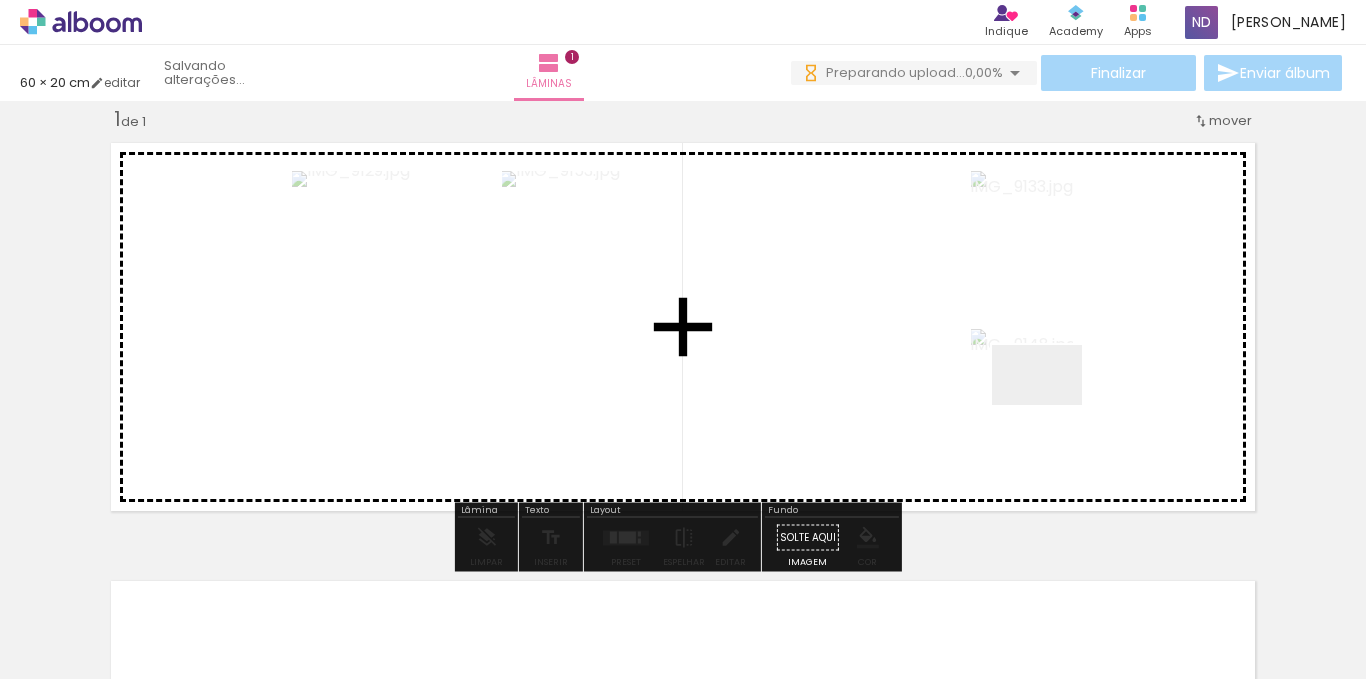 drag, startPoint x: 894, startPoint y: 630, endPoint x: 1087, endPoint y: 340, distance: 348.35184 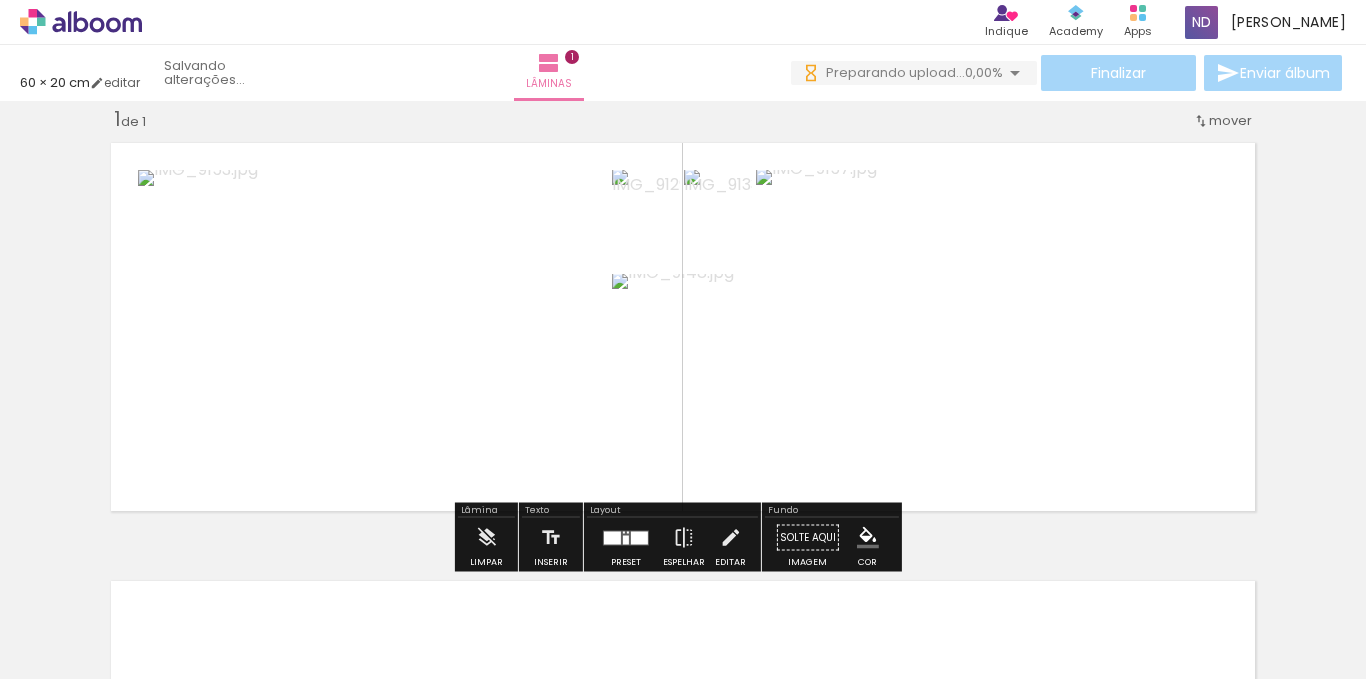 scroll, scrollTop: 0, scrollLeft: 0, axis: both 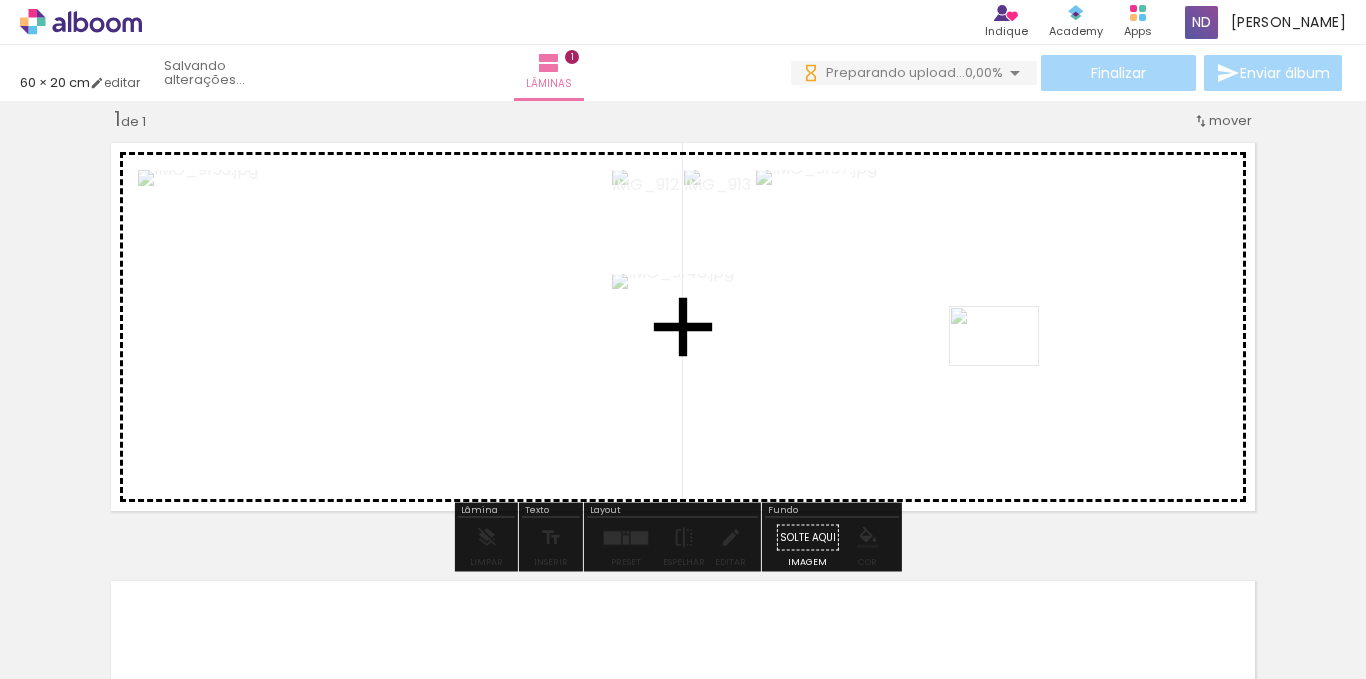 drag, startPoint x: 871, startPoint y: 648, endPoint x: 1009, endPoint y: 366, distance: 313.9554 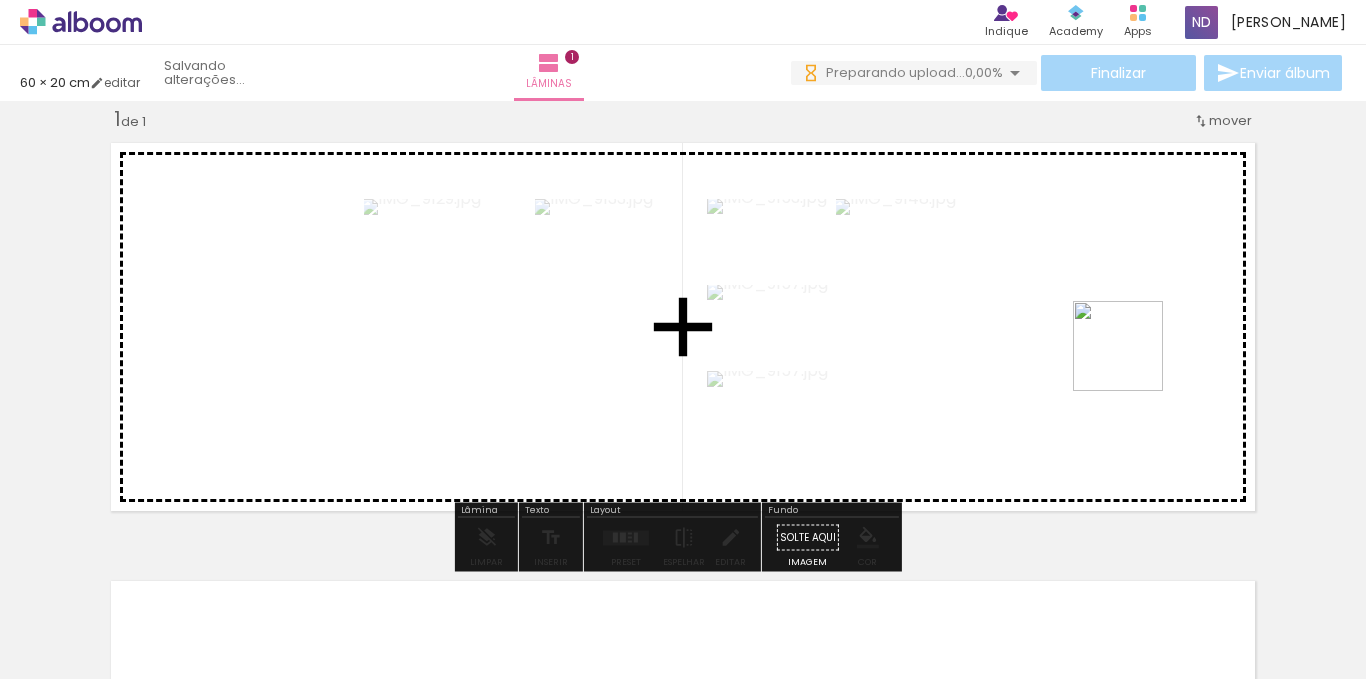 click at bounding box center (683, 339) 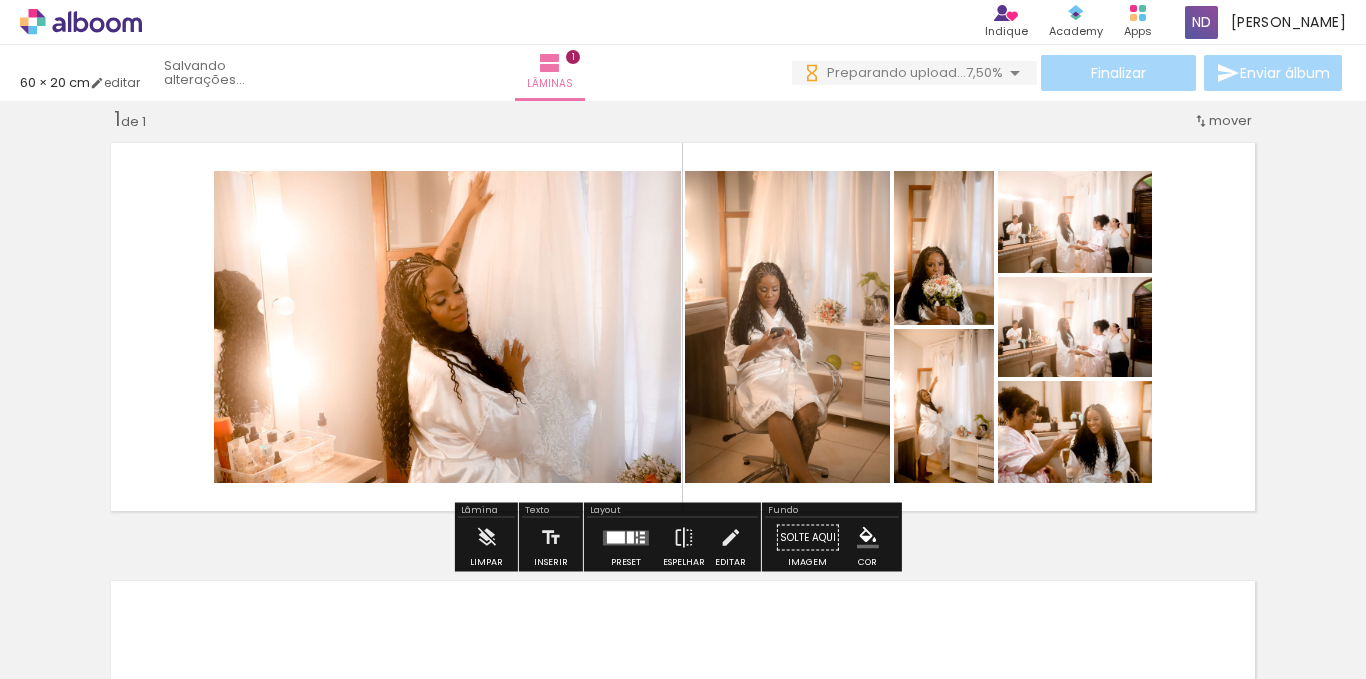 scroll, scrollTop: 0, scrollLeft: 0, axis: both 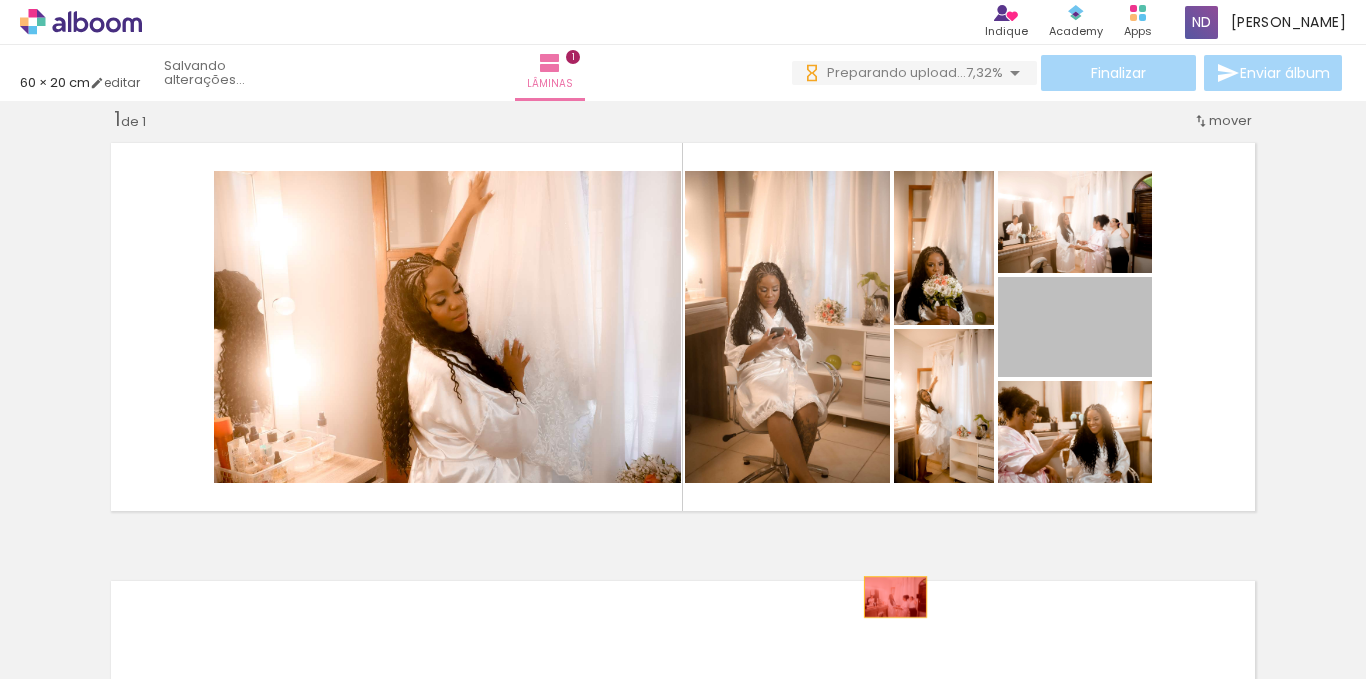 drag, startPoint x: 1106, startPoint y: 322, endPoint x: 1125, endPoint y: 652, distance: 330.5465 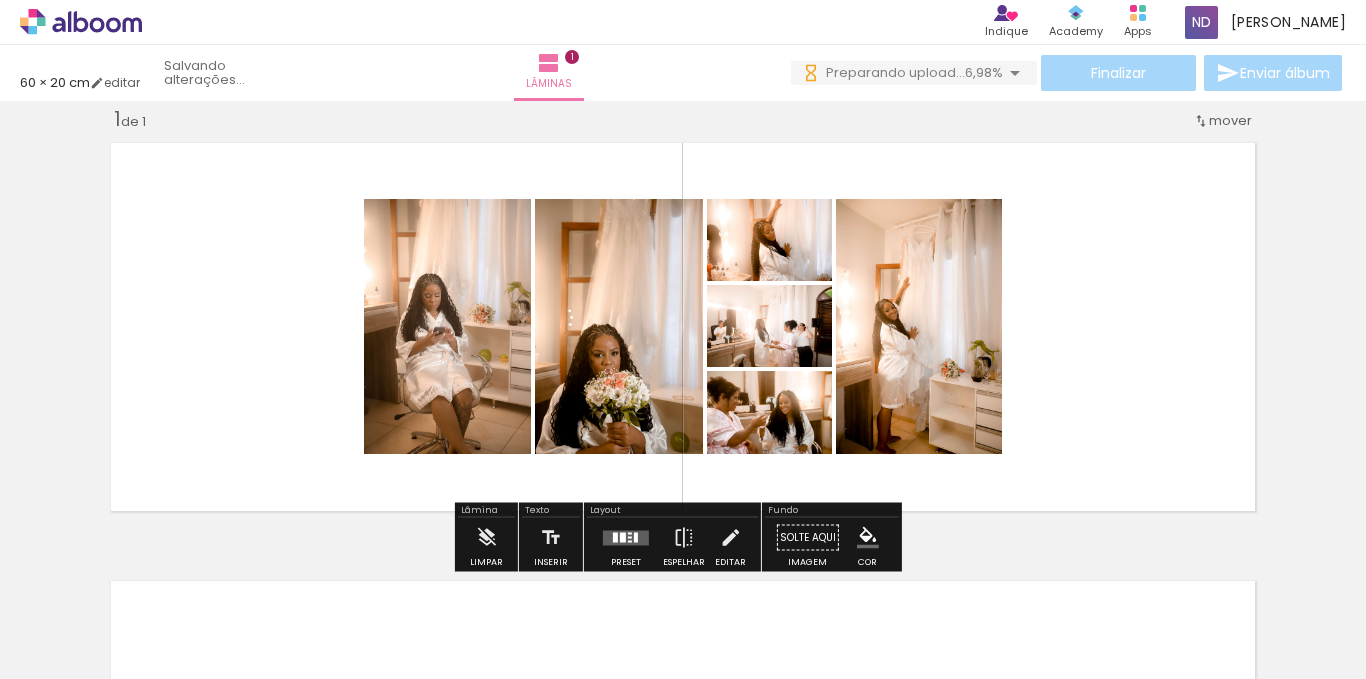 scroll, scrollTop: 0, scrollLeft: 0, axis: both 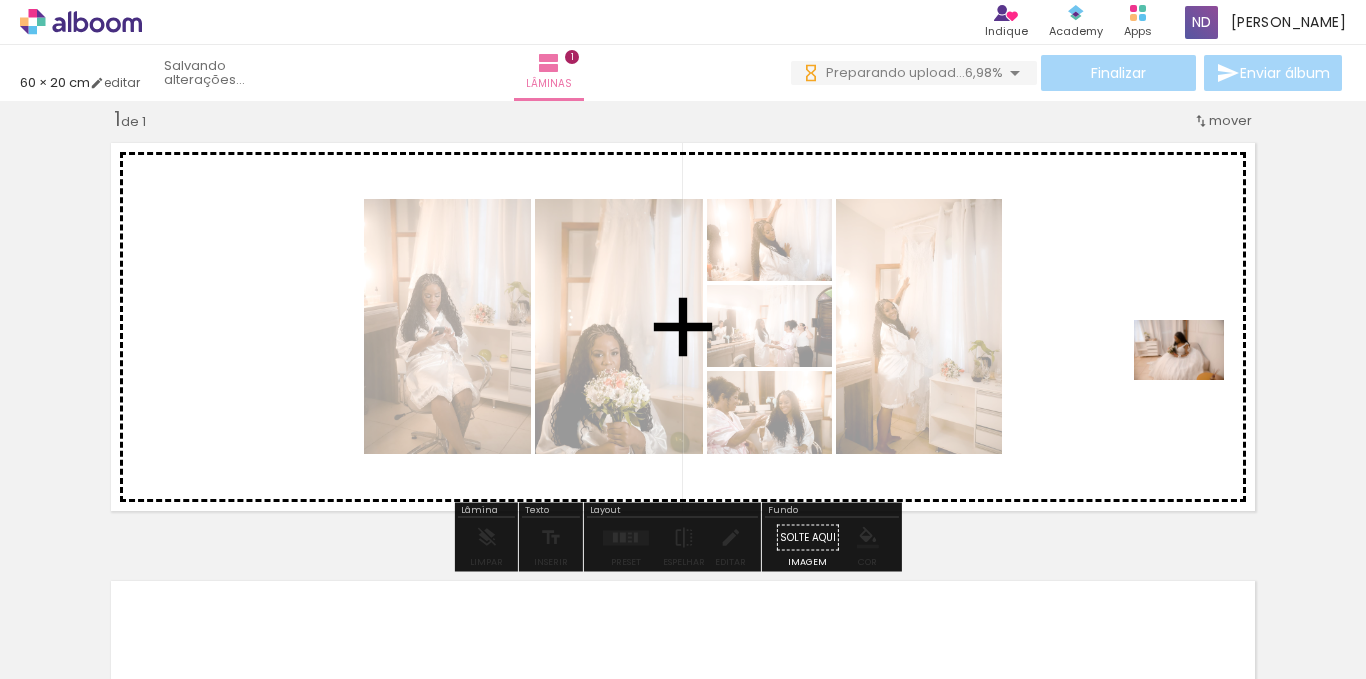 drag, startPoint x: 1129, startPoint y: 607, endPoint x: 1194, endPoint y: 380, distance: 236.12285 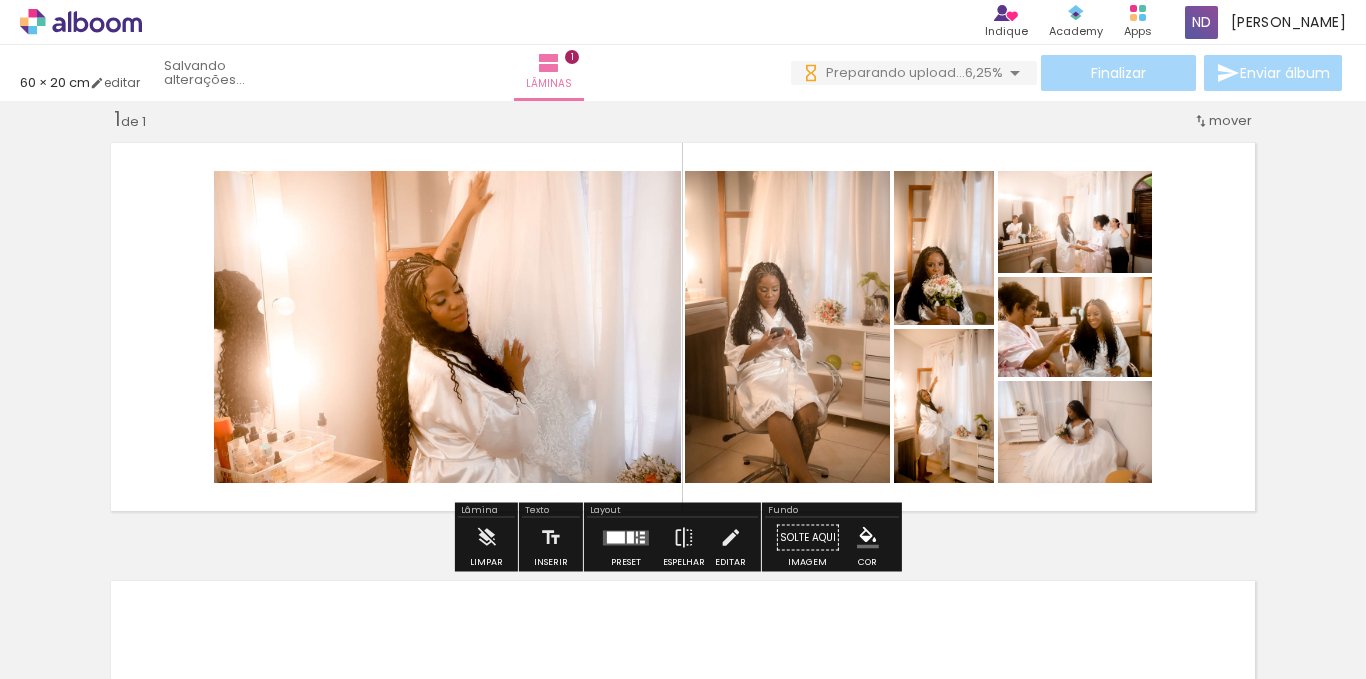 scroll, scrollTop: 0, scrollLeft: 0, axis: both 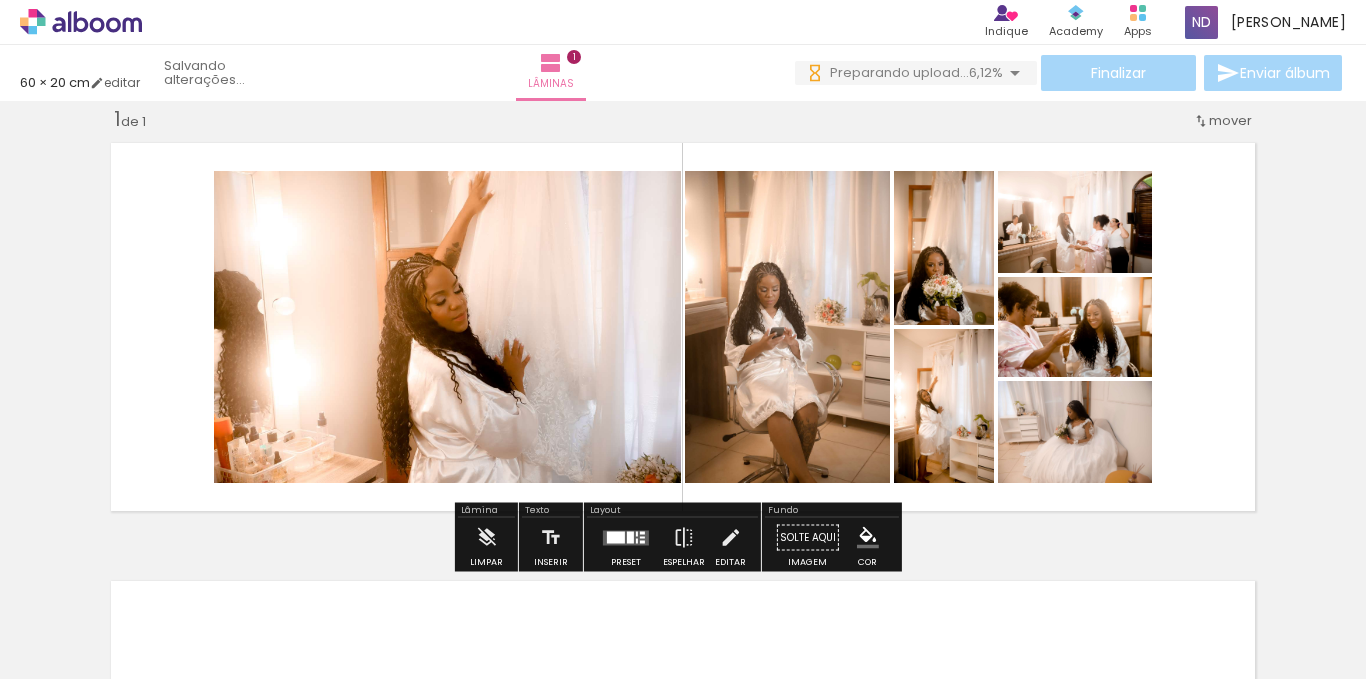 click at bounding box center [626, 538] 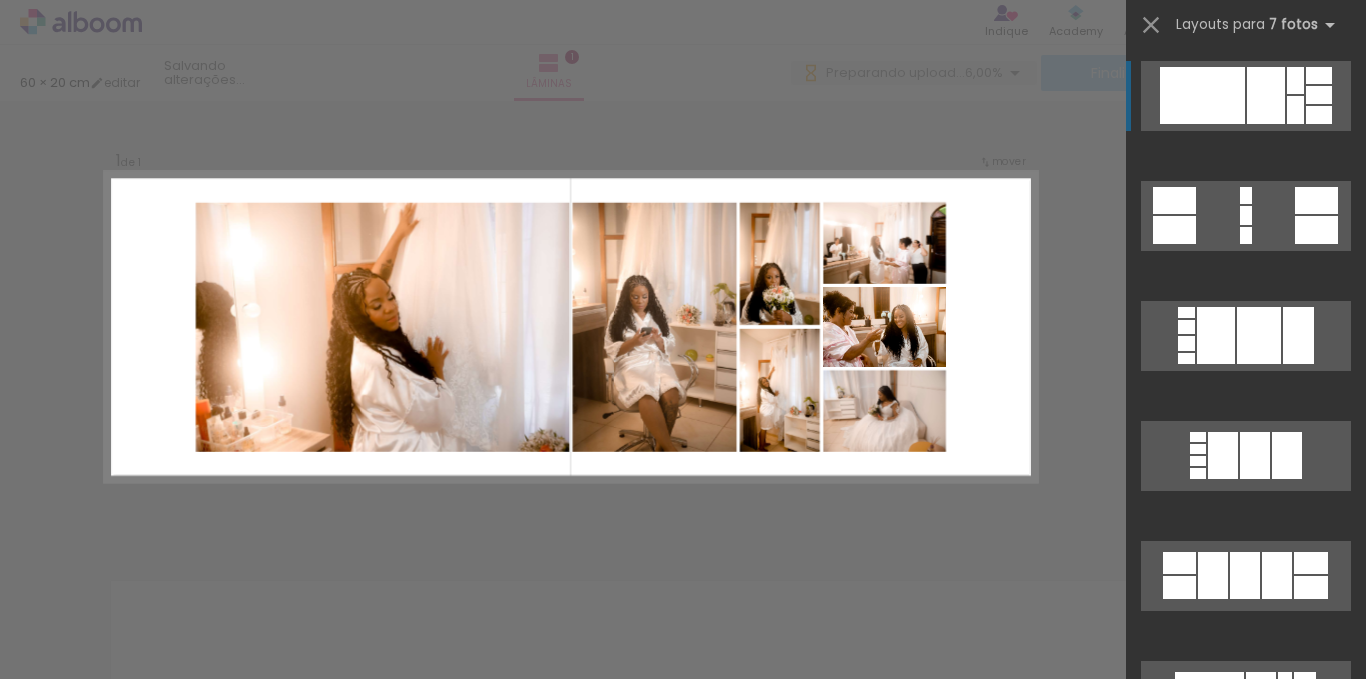 scroll, scrollTop: 0, scrollLeft: 0, axis: both 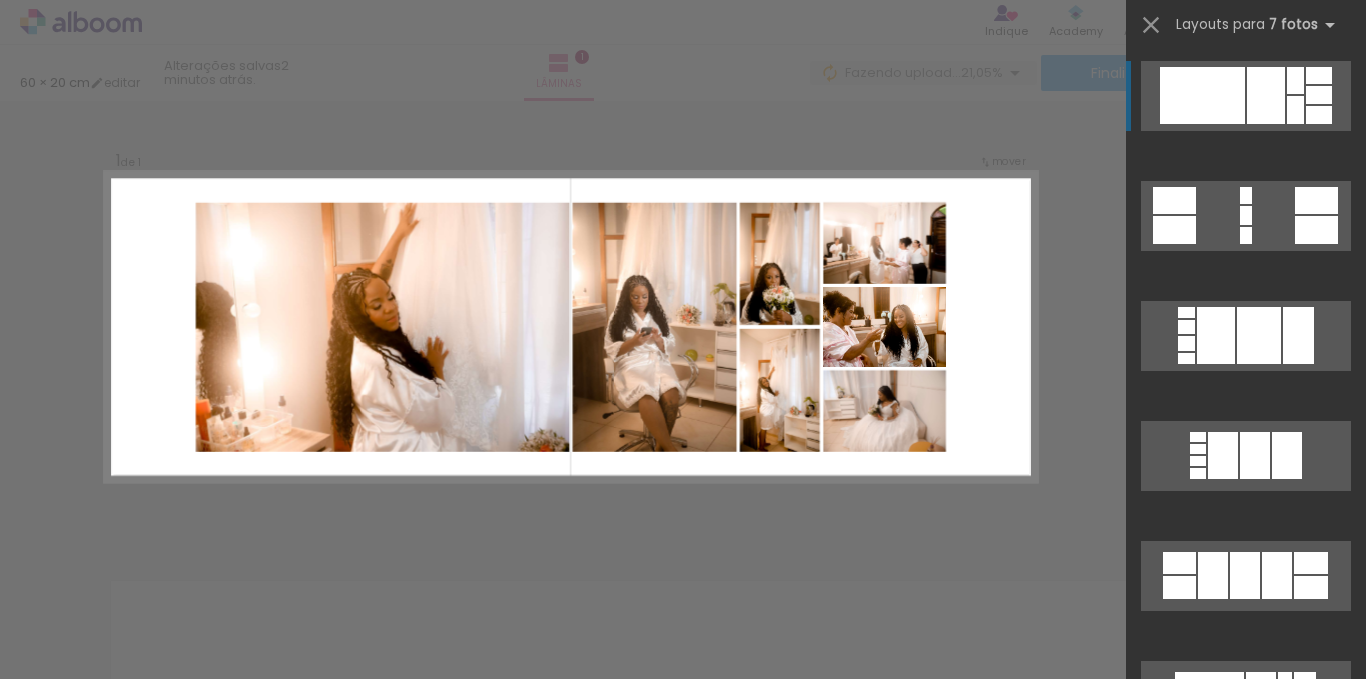 click at bounding box center [1319, 95] 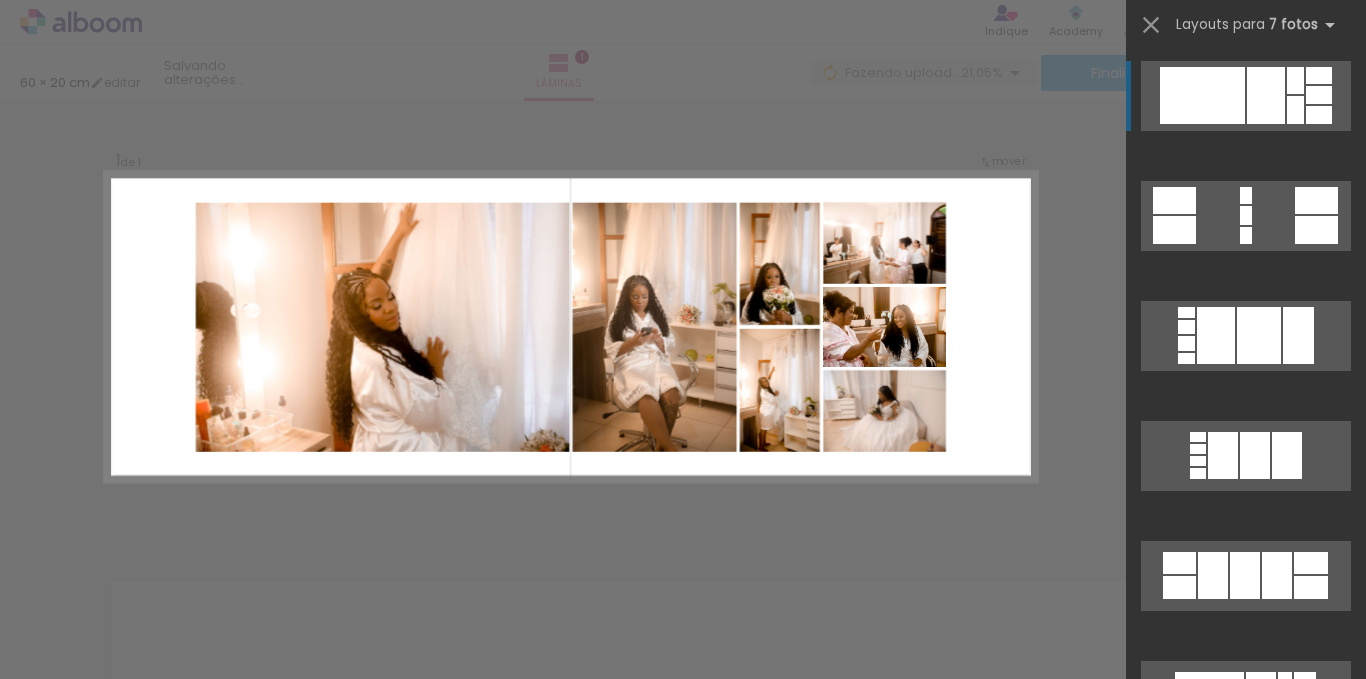click 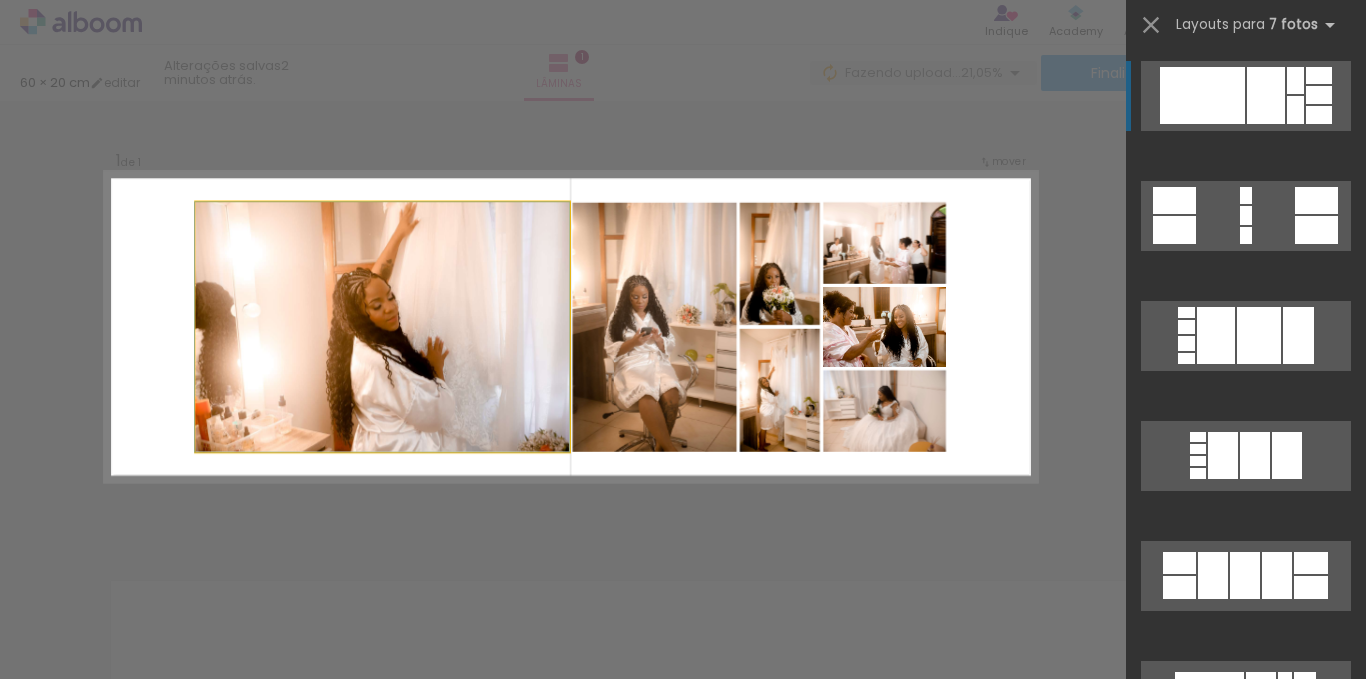 click 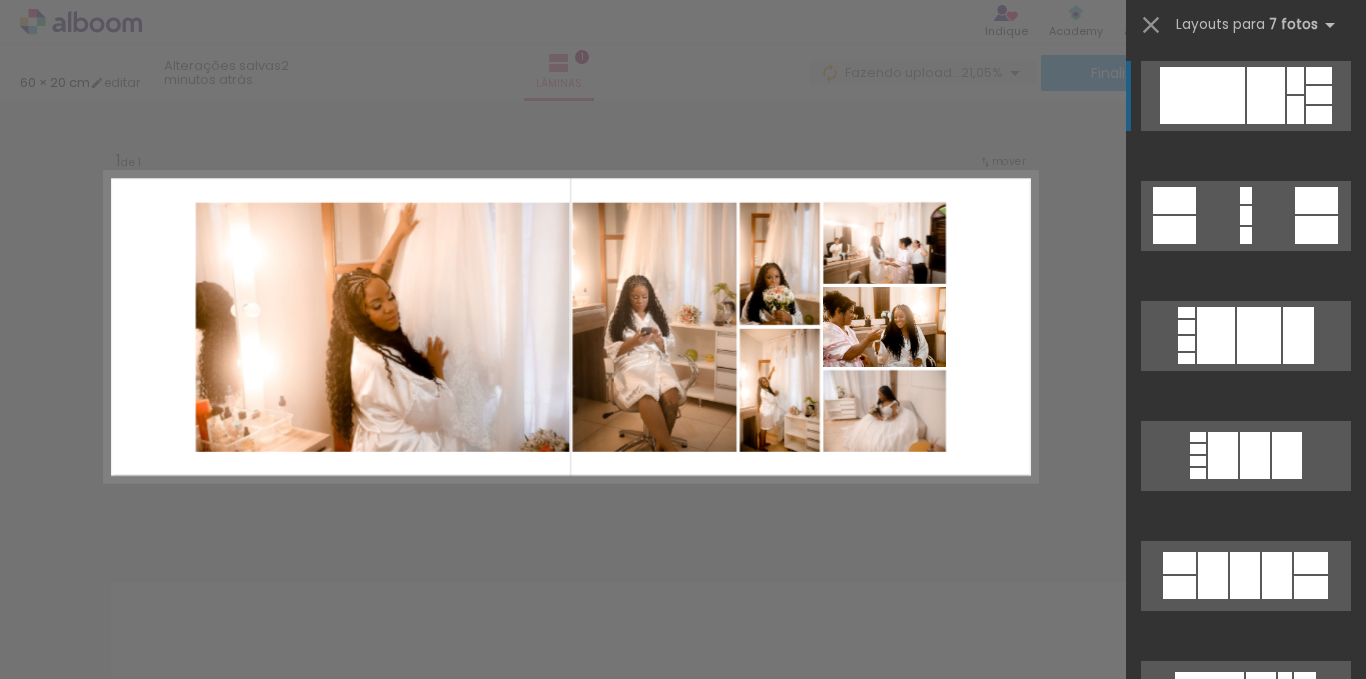 click 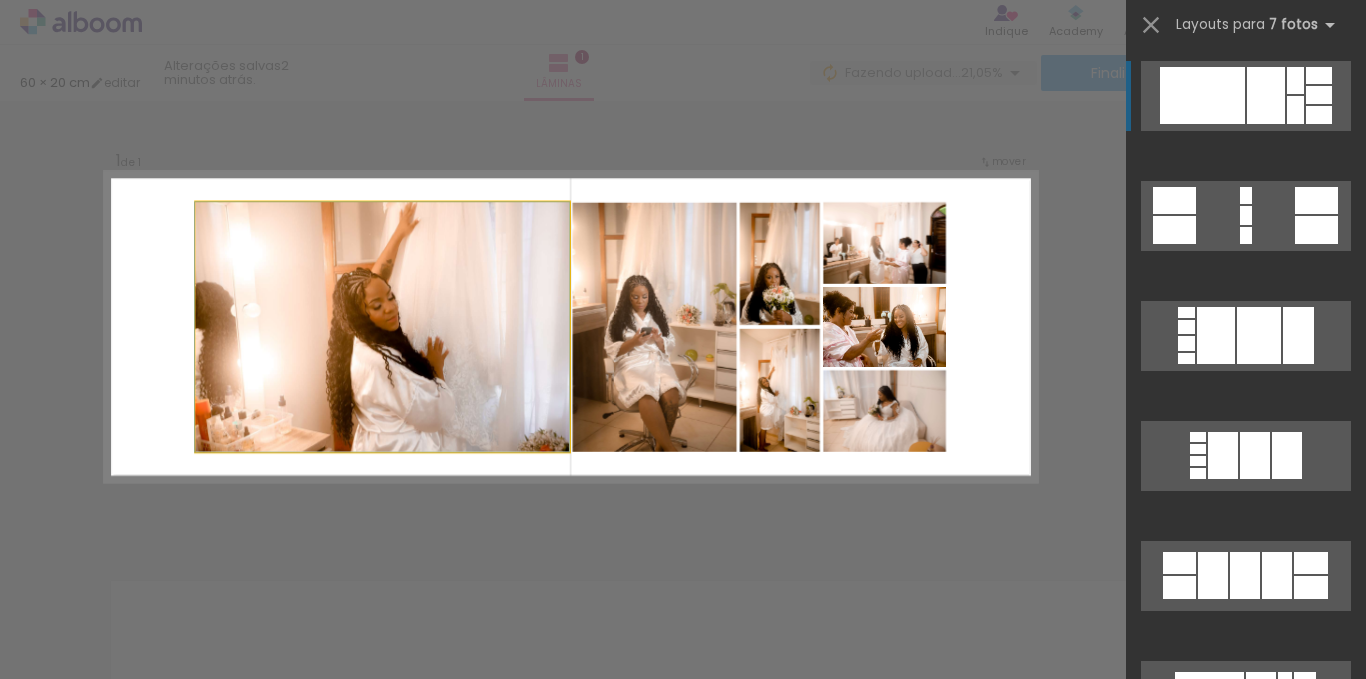 click 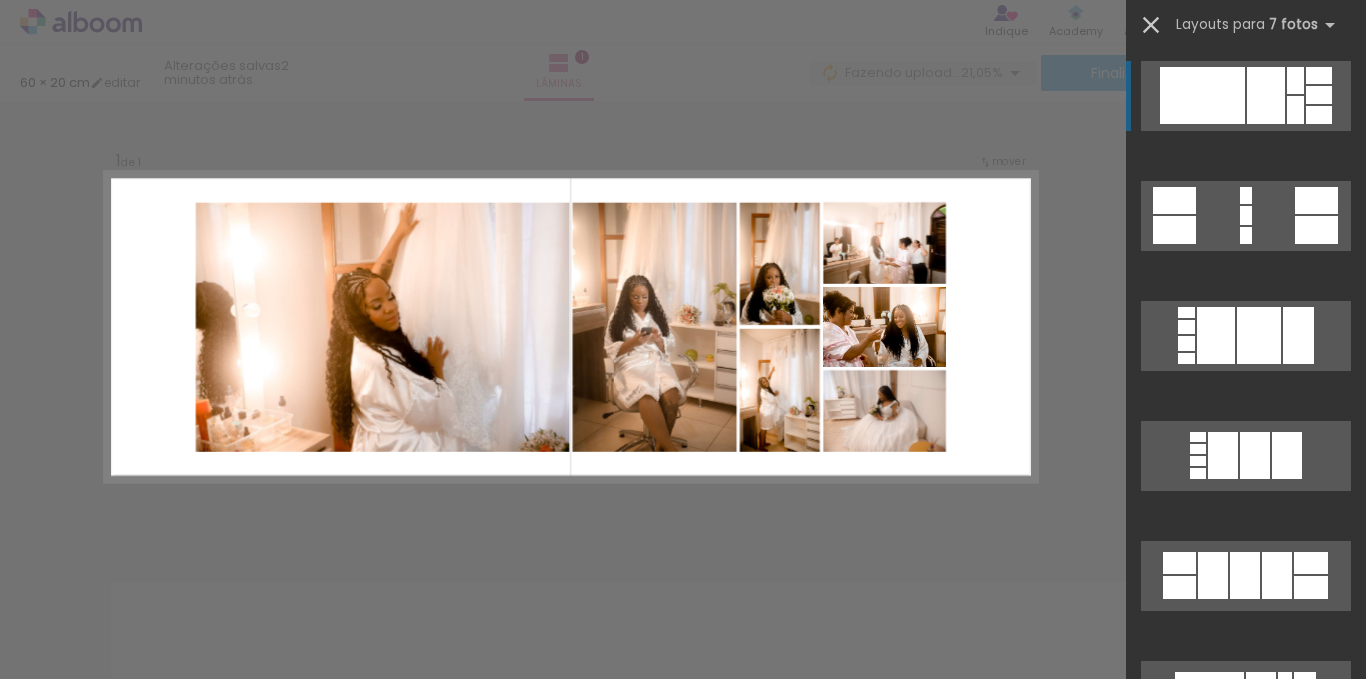 click at bounding box center [1151, 25] 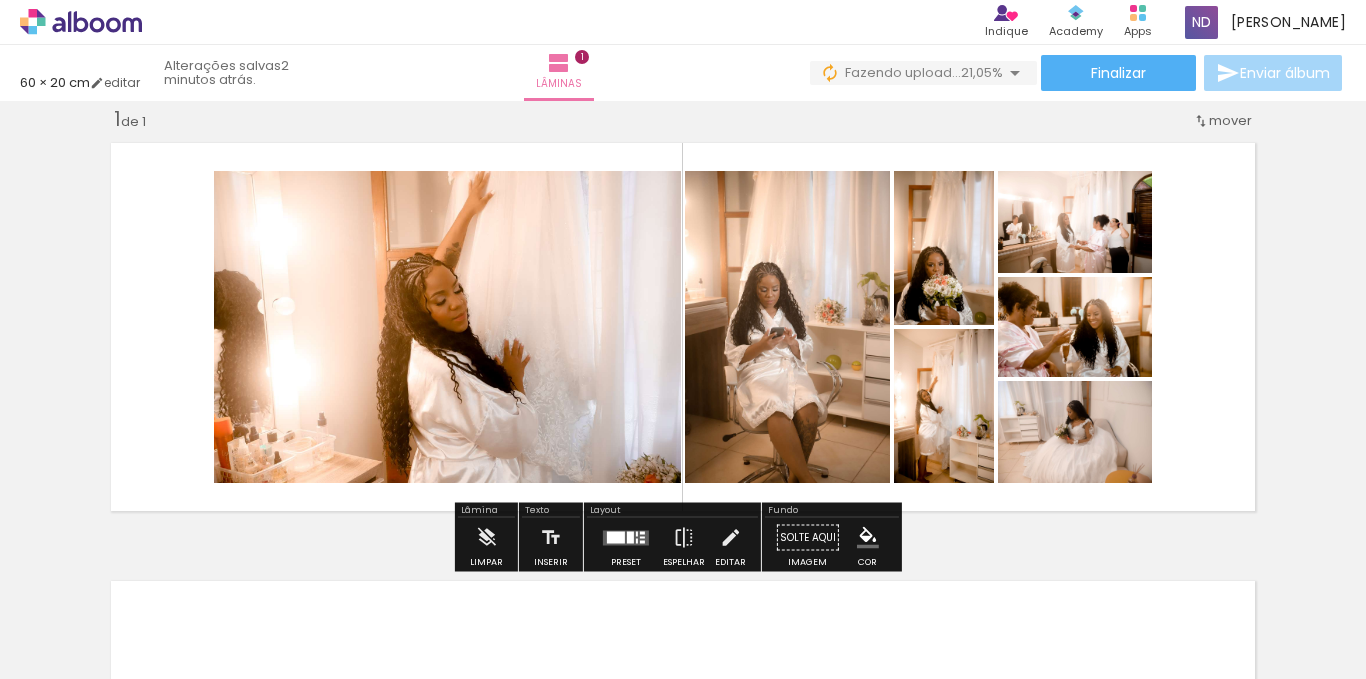 click 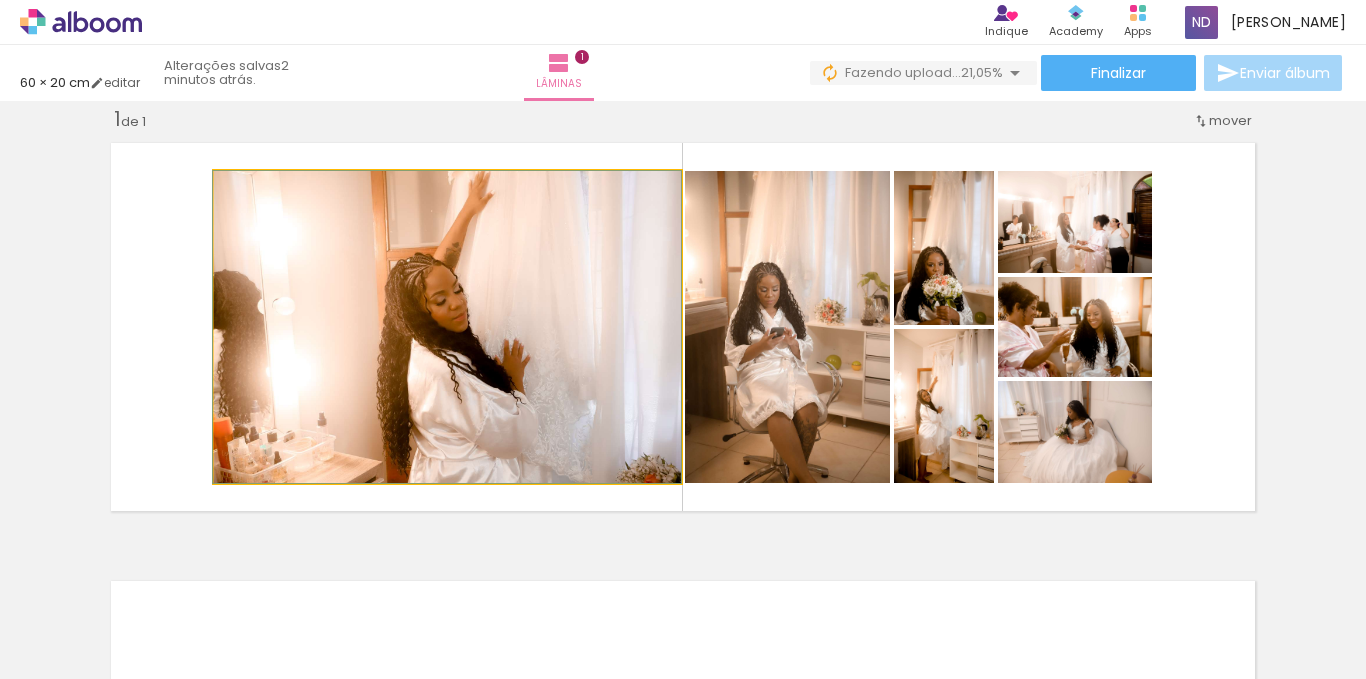 click 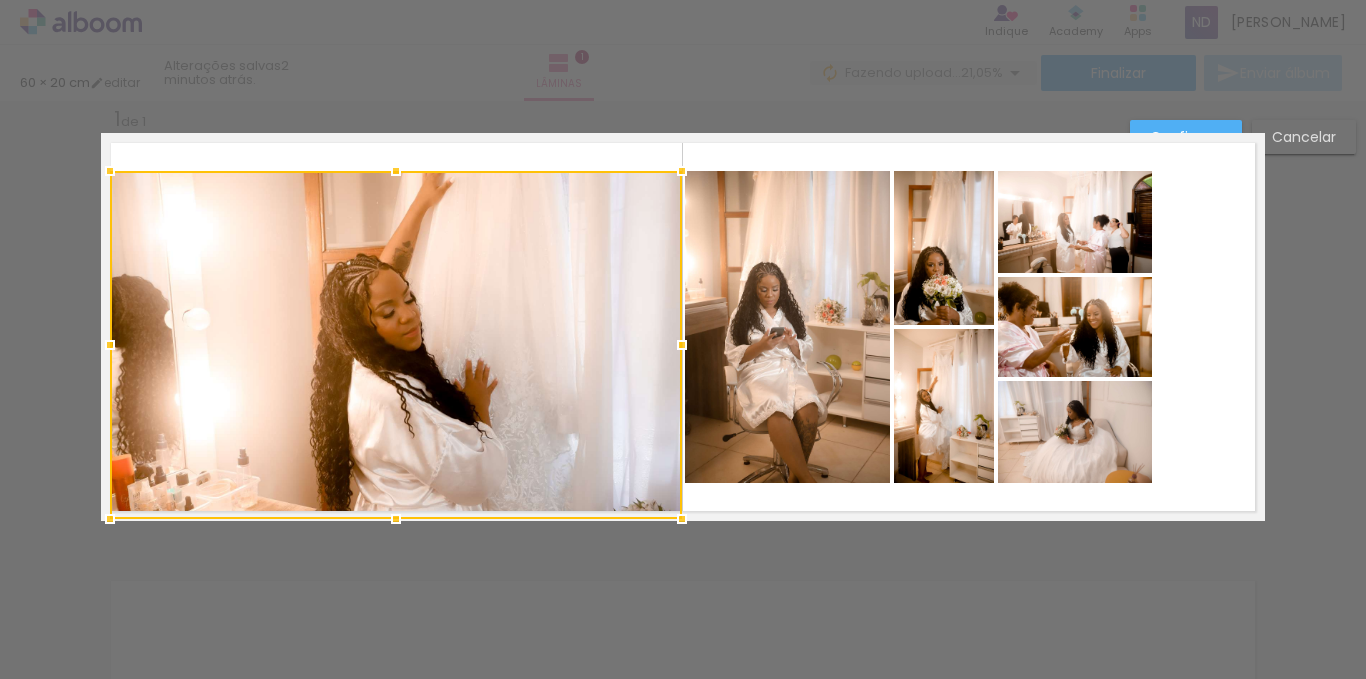 drag, startPoint x: 198, startPoint y: 485, endPoint x: 262, endPoint y: 413, distance: 96.332756 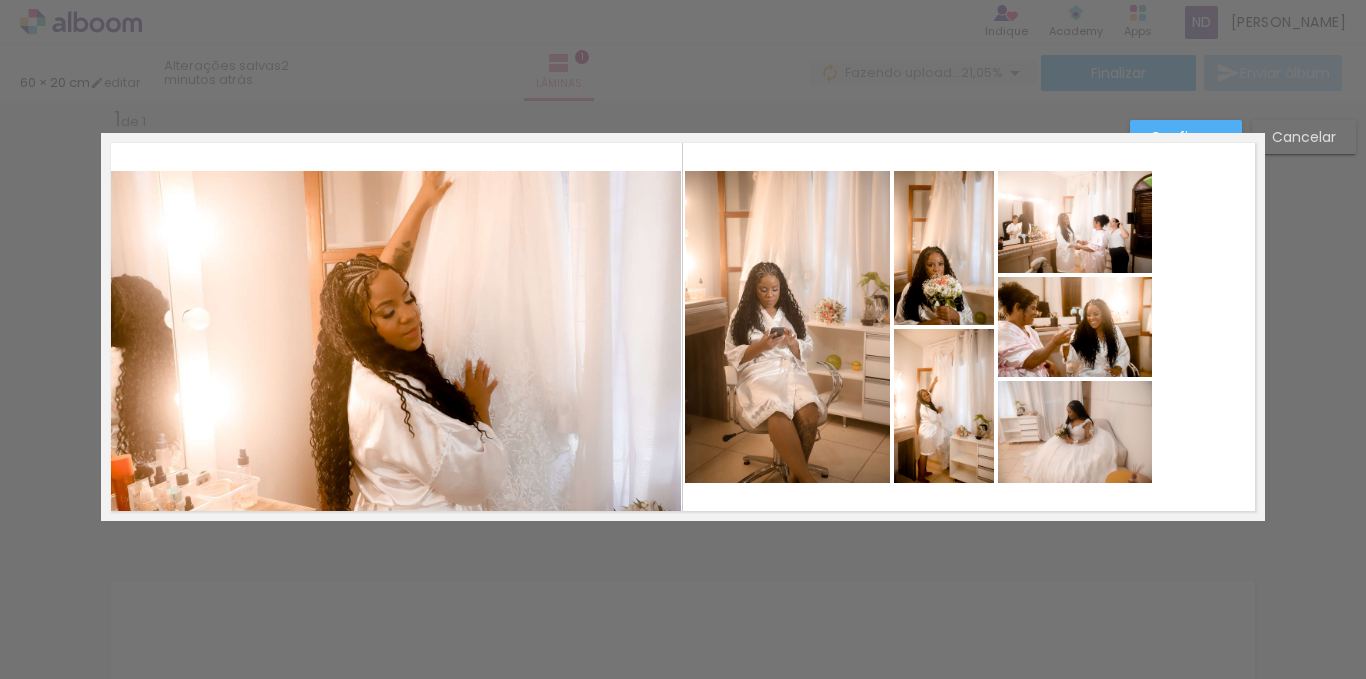 click 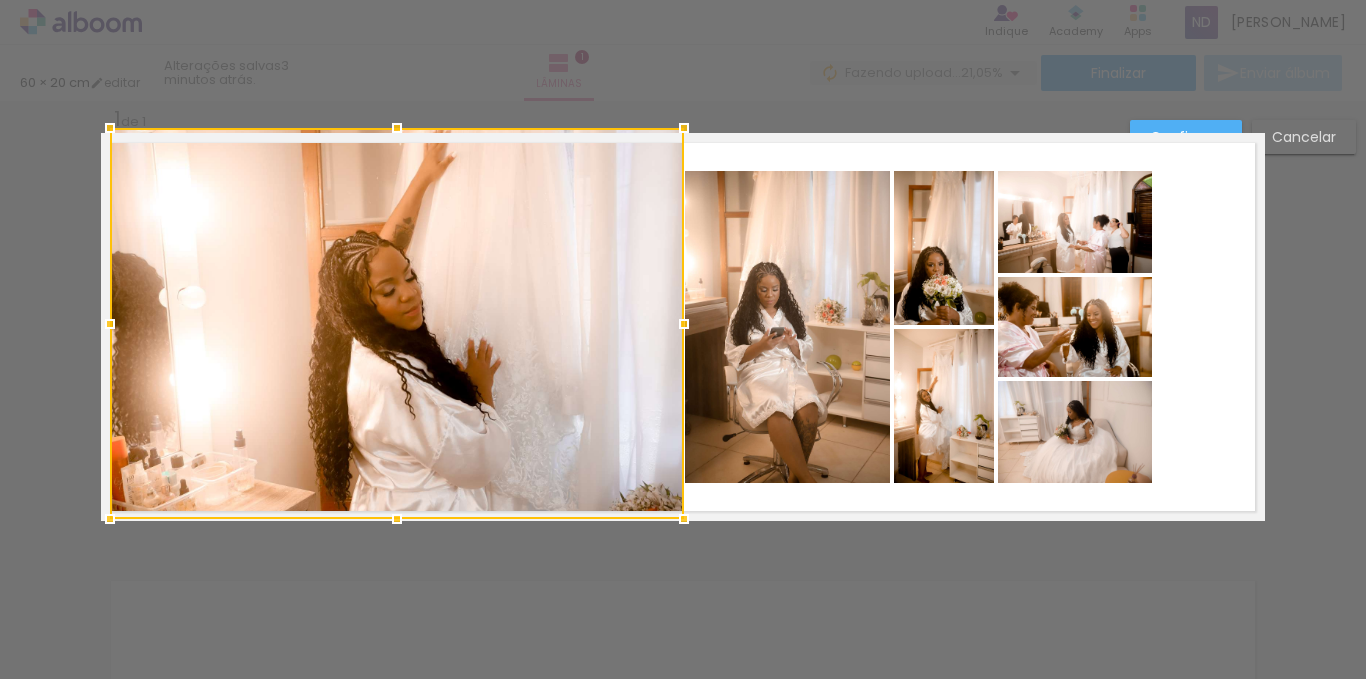 drag, startPoint x: 676, startPoint y: 168, endPoint x: 688, endPoint y: 111, distance: 58.249462 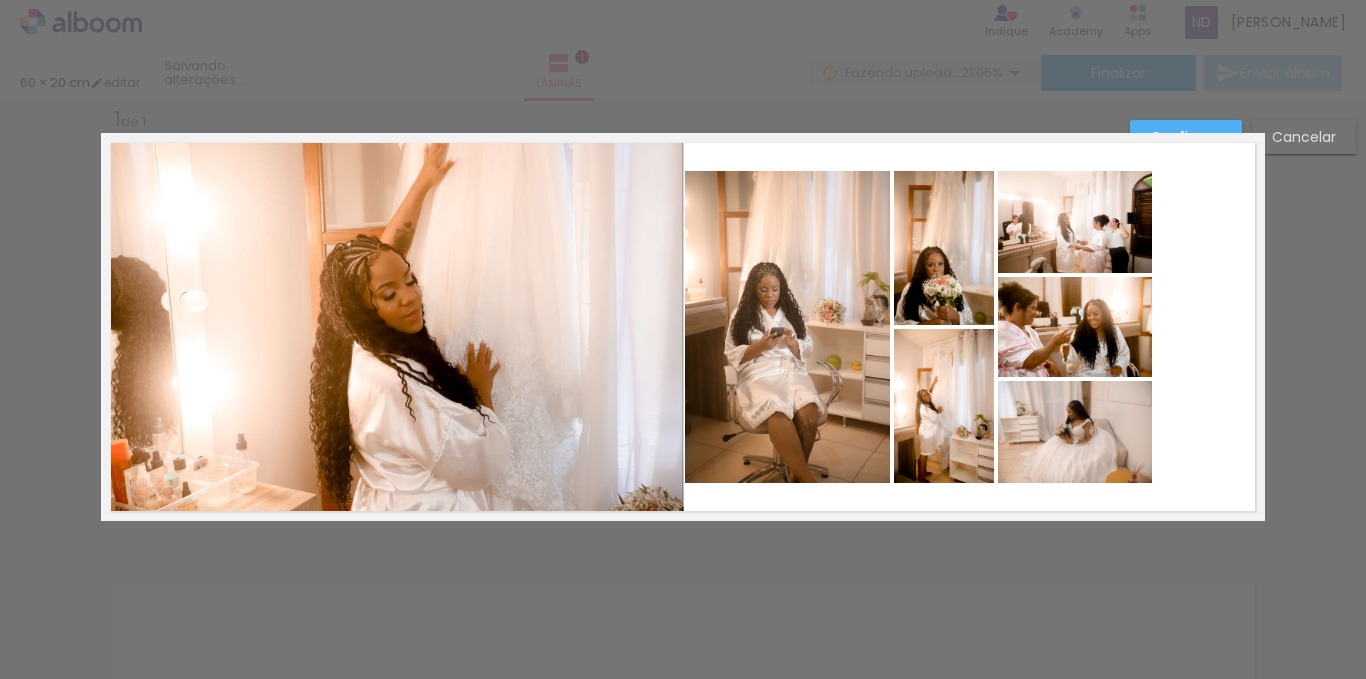 click at bounding box center [683, 327] 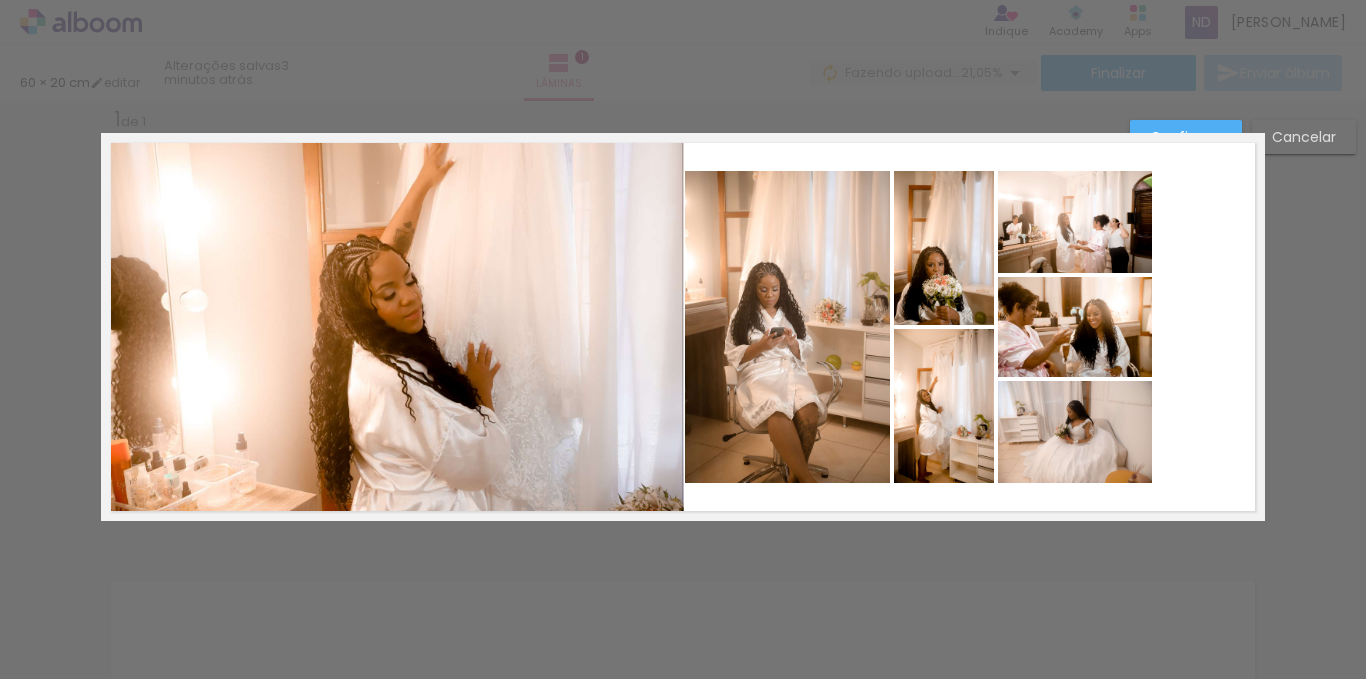 click 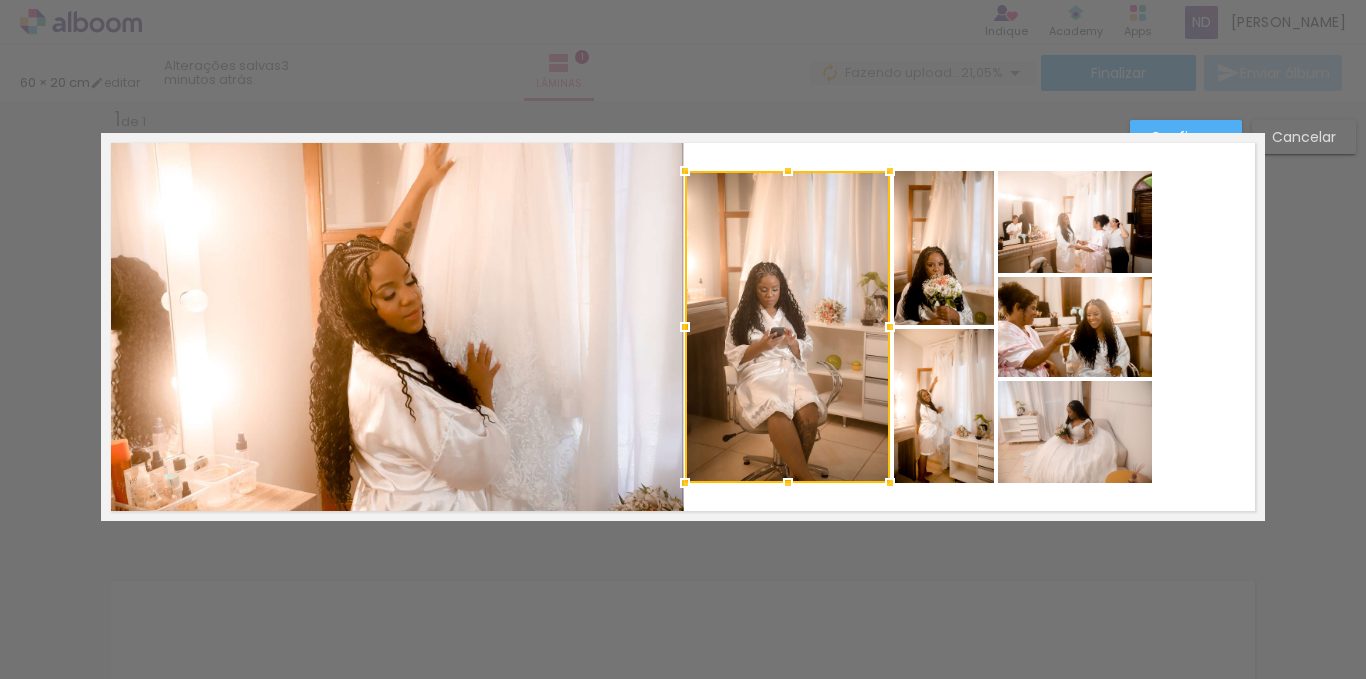 click 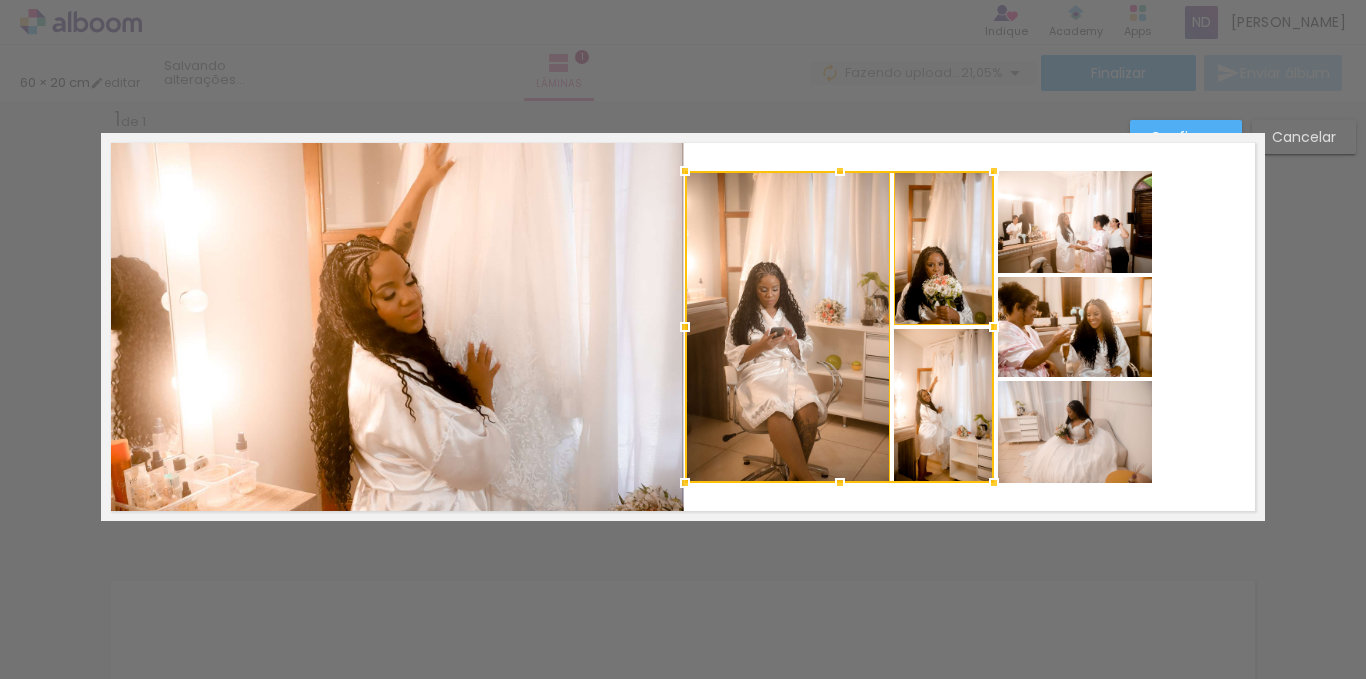 click at bounding box center [839, 327] 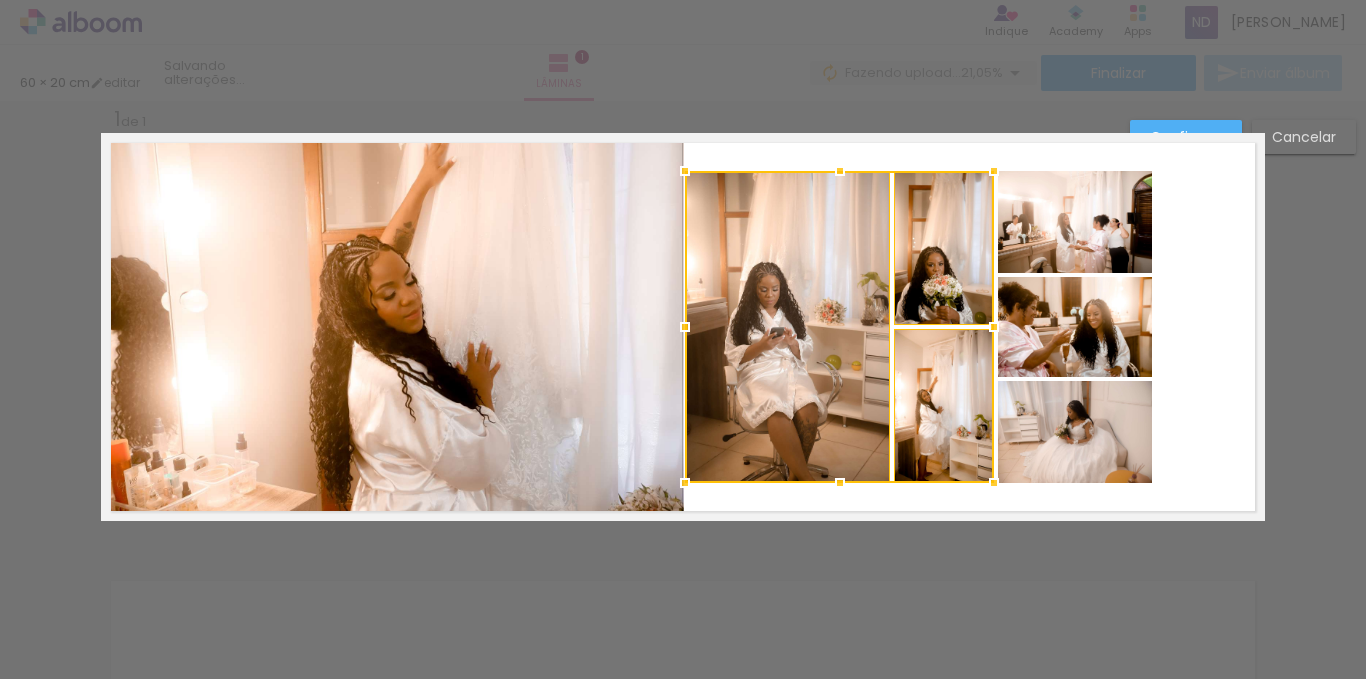 click 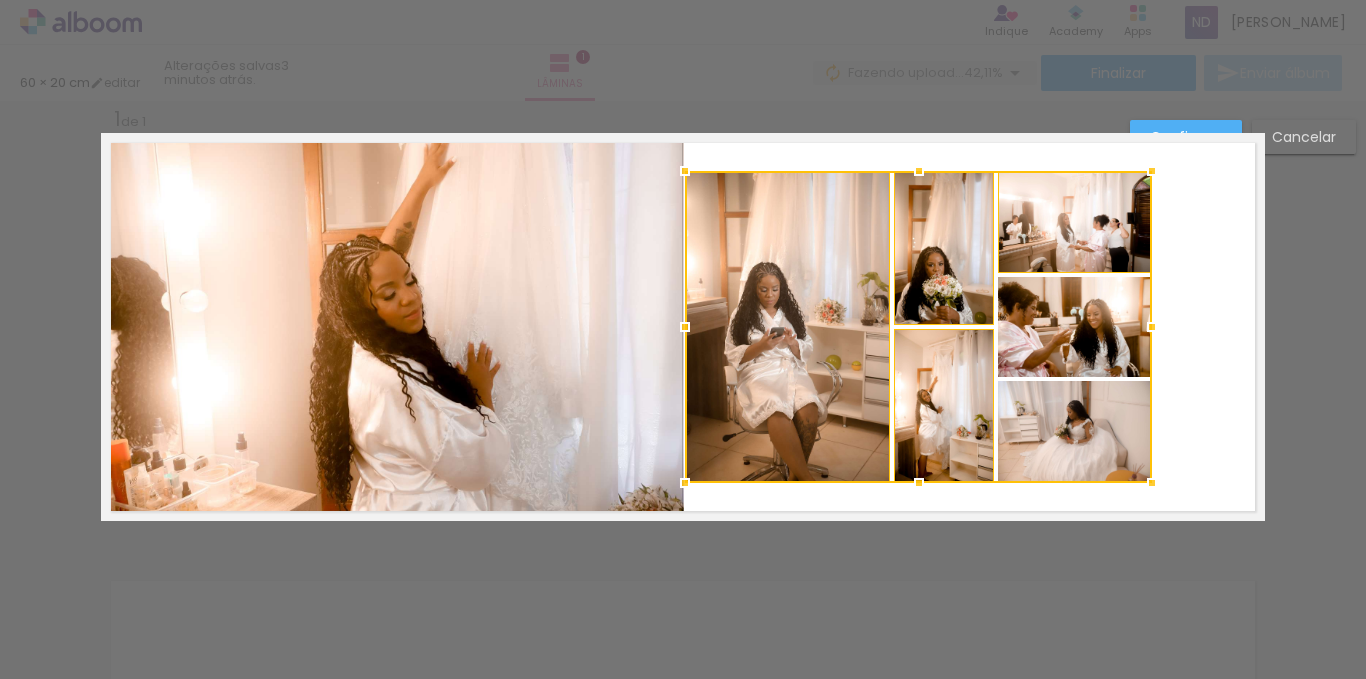 click at bounding box center (918, 327) 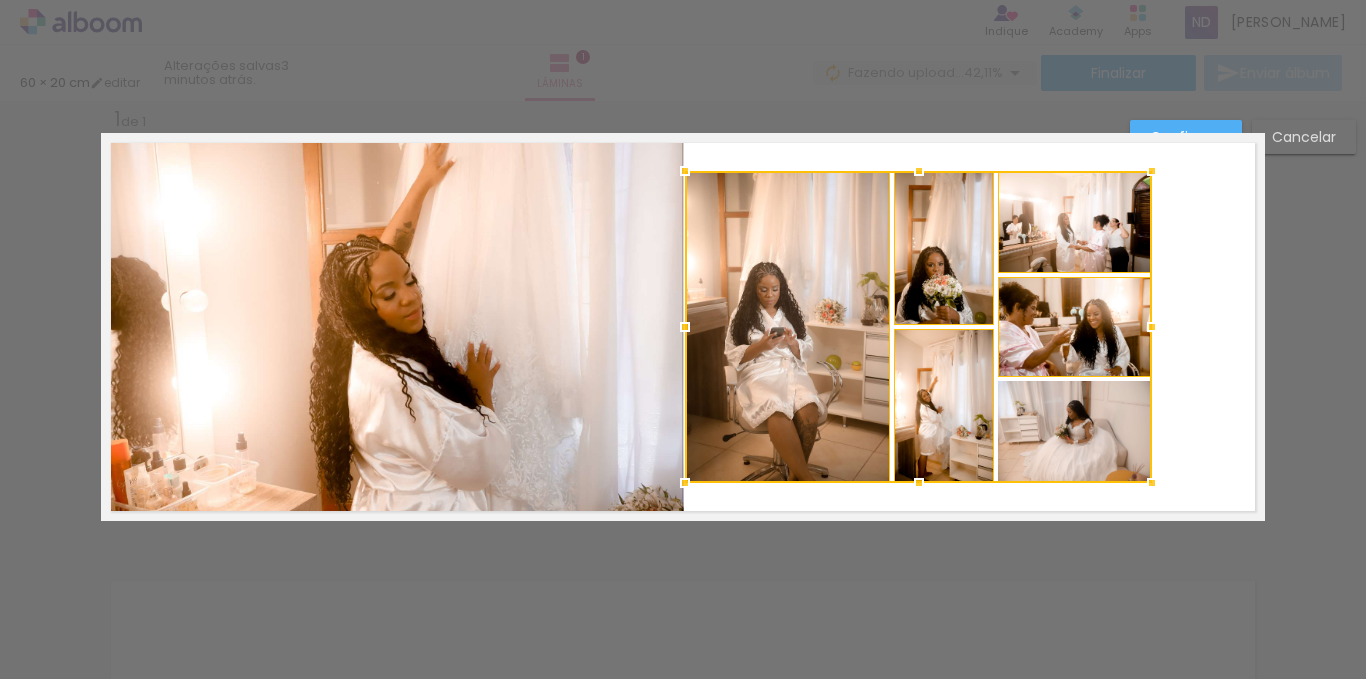 click at bounding box center (918, 327) 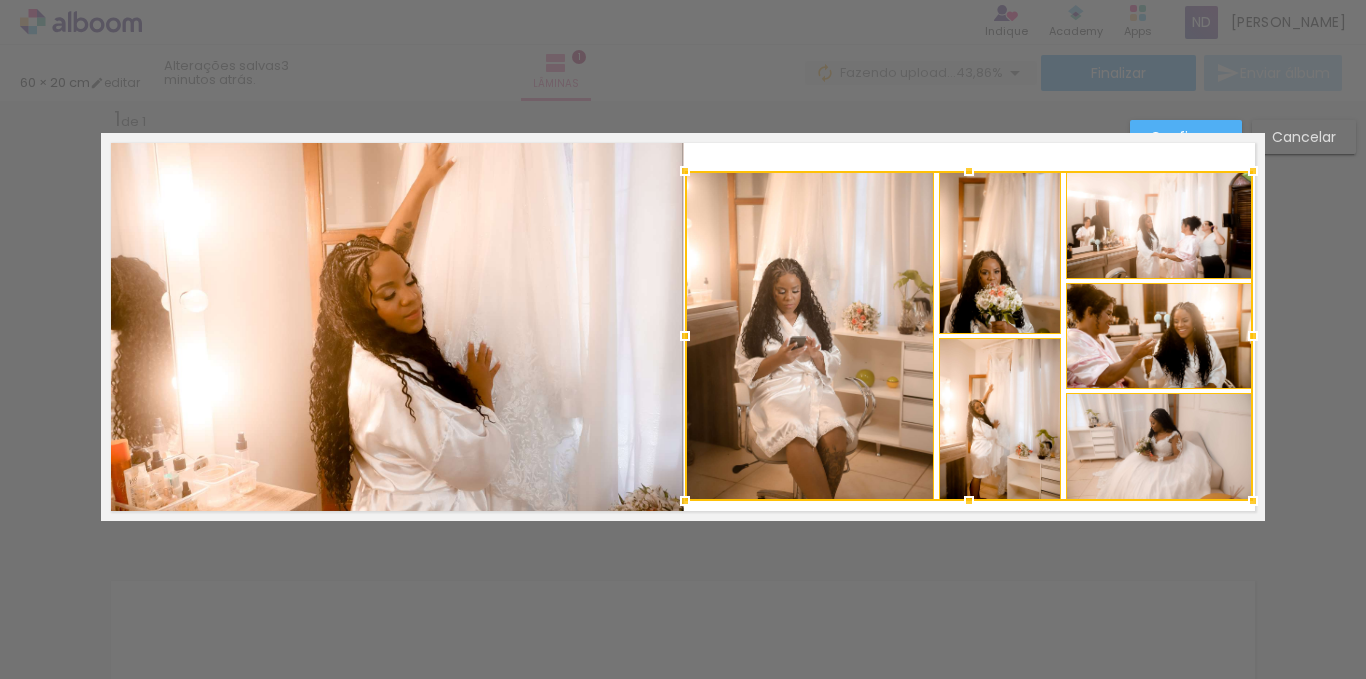 drag, startPoint x: 1145, startPoint y: 481, endPoint x: 1246, endPoint y: 532, distance: 113.14592 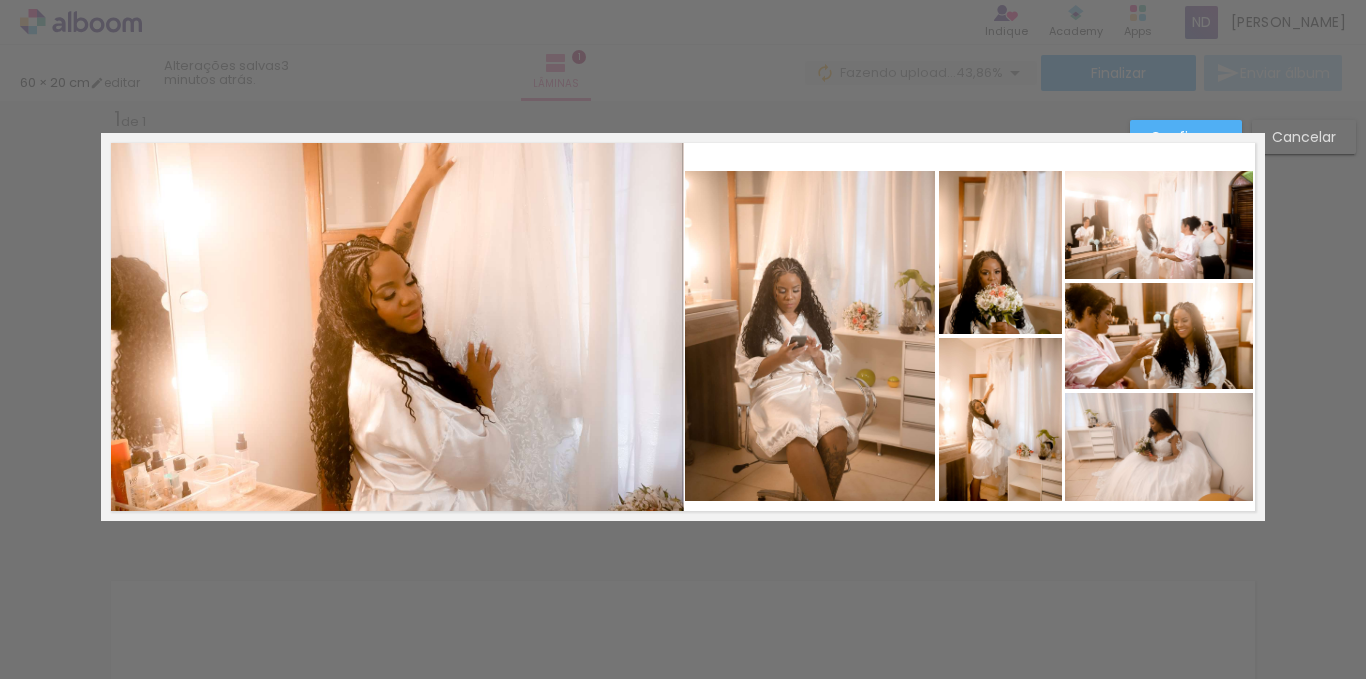 click on "Confirmar Cancelar" at bounding box center (683, 537) 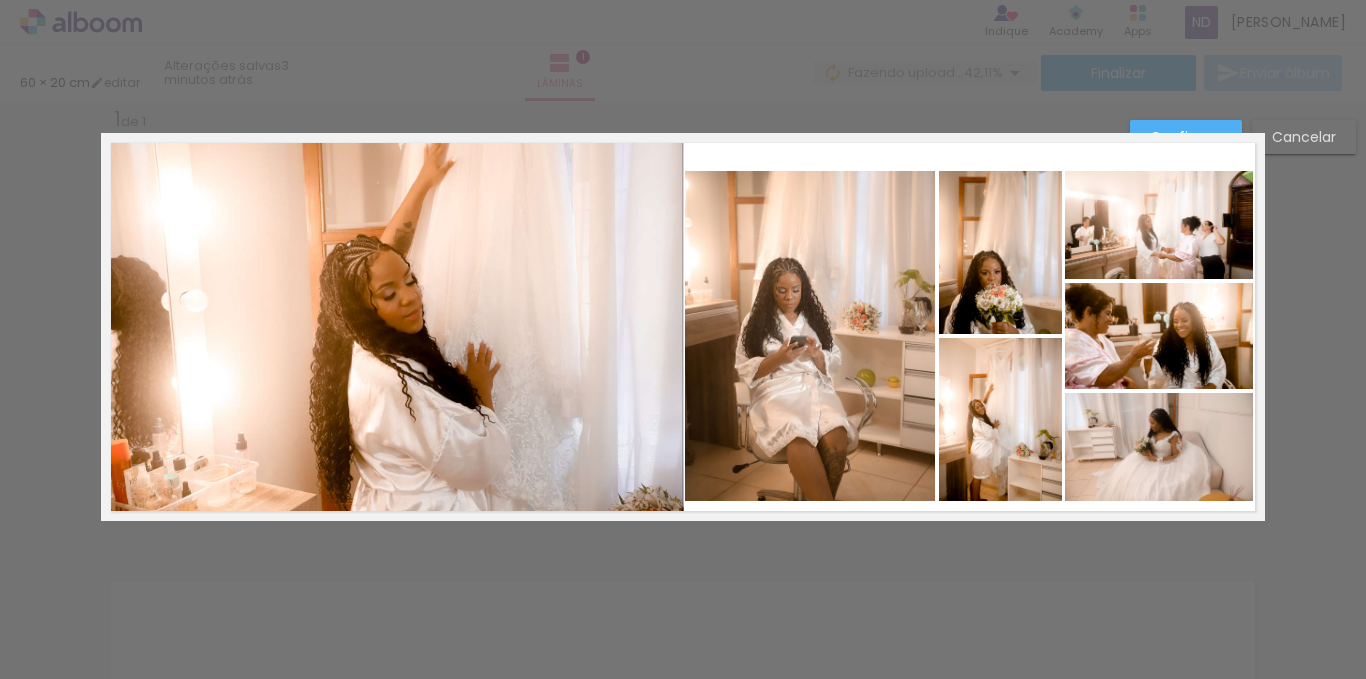 click on "Confirmar Cancelar" at bounding box center (683, 537) 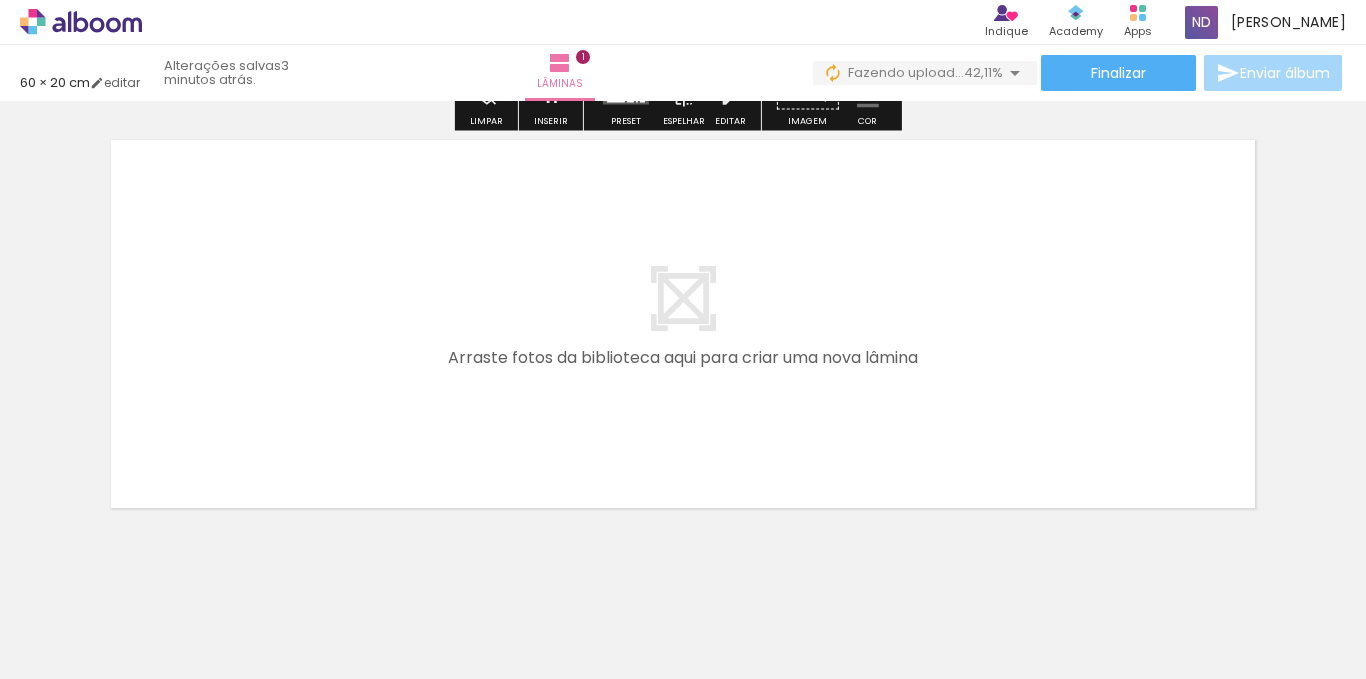 scroll, scrollTop: 501, scrollLeft: 0, axis: vertical 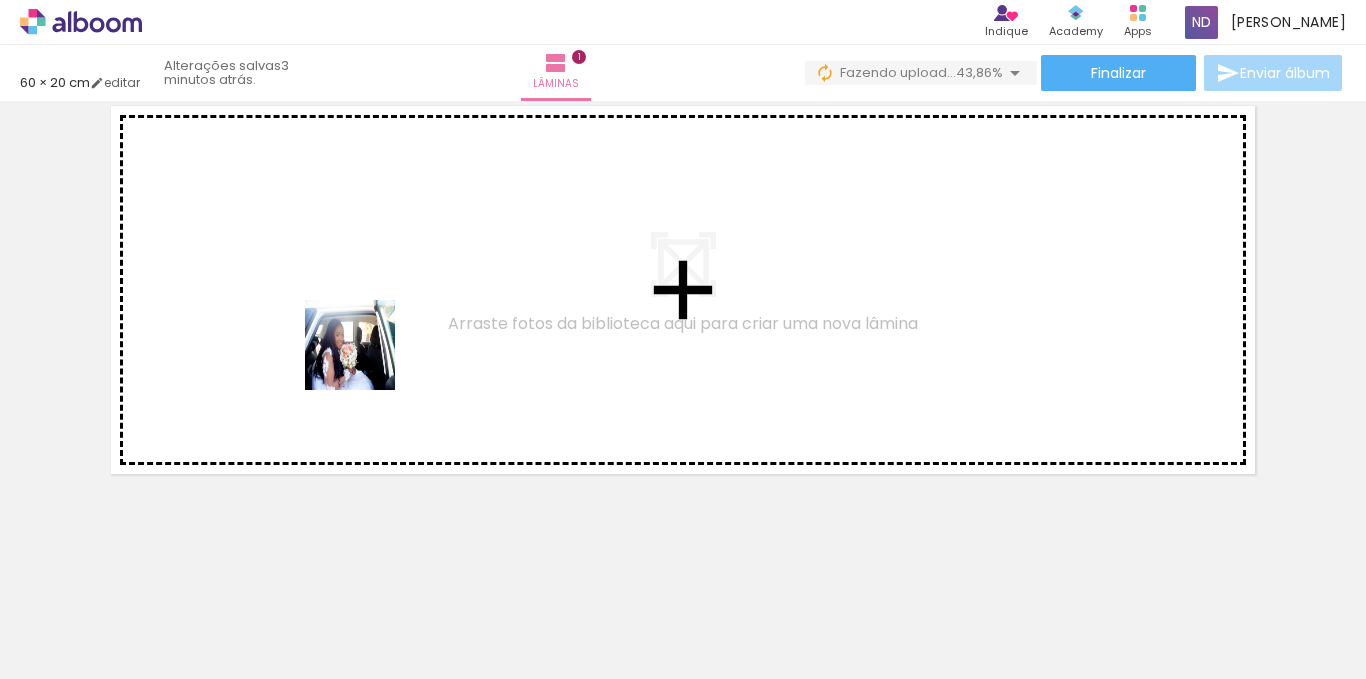 drag, startPoint x: 367, startPoint y: 607, endPoint x: 364, endPoint y: 352, distance: 255.01764 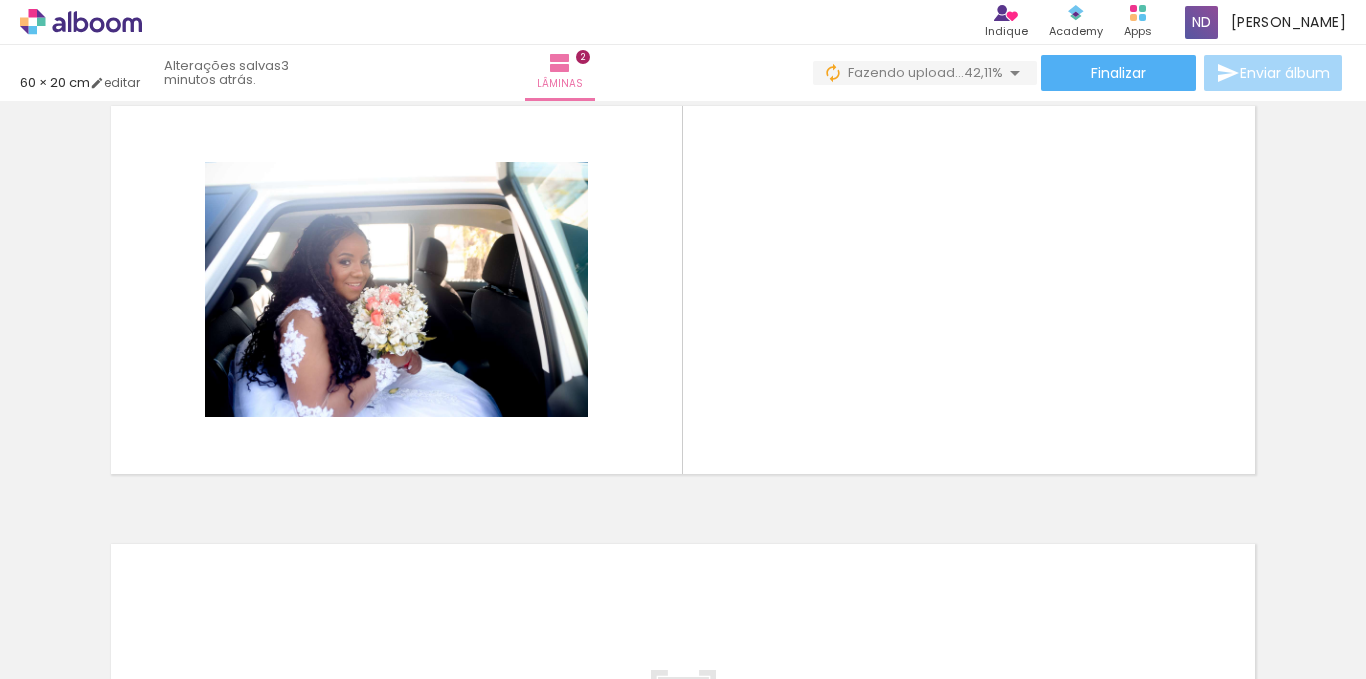 scroll, scrollTop: 464, scrollLeft: 0, axis: vertical 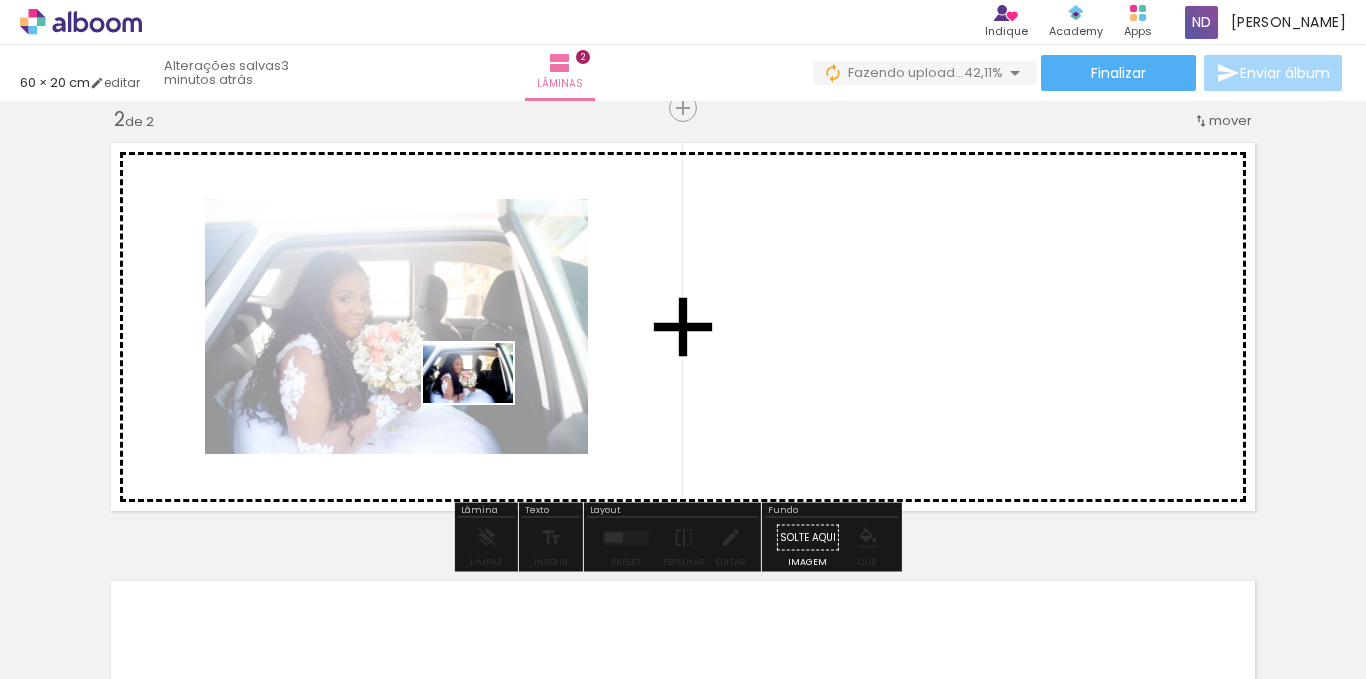 drag, startPoint x: 487, startPoint y: 515, endPoint x: 483, endPoint y: 403, distance: 112.0714 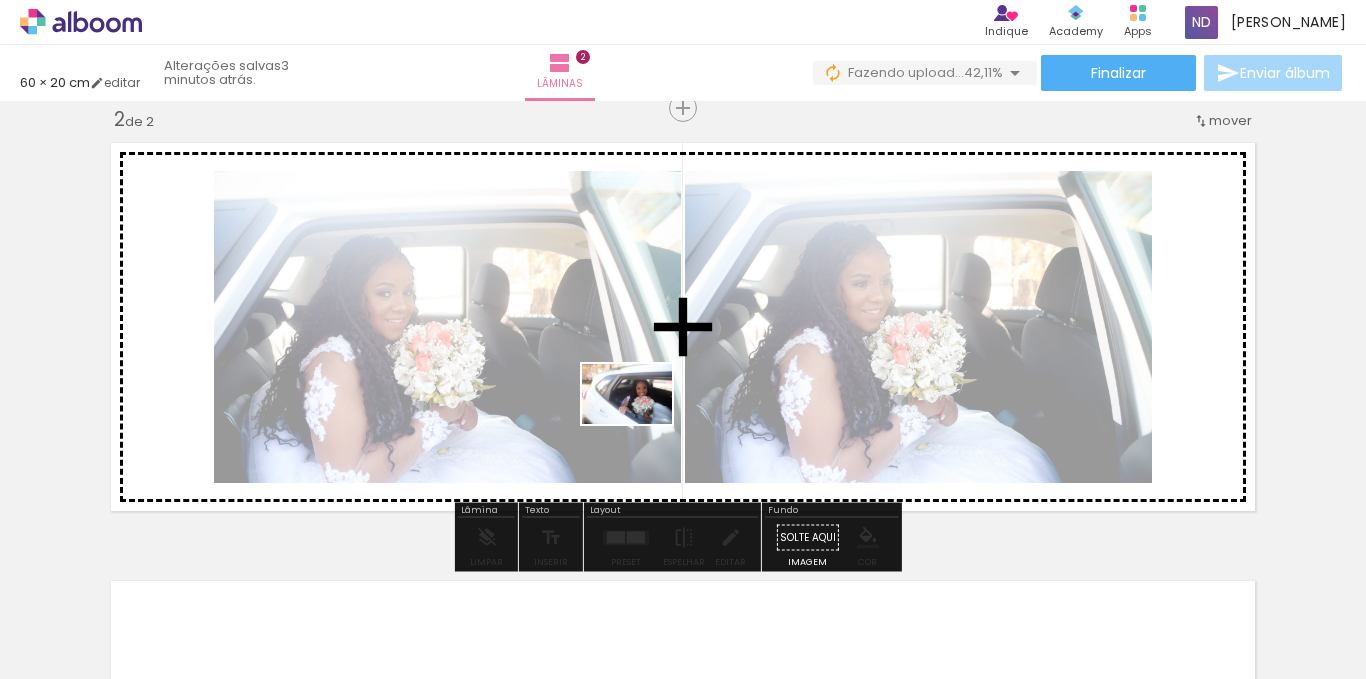 drag, startPoint x: 621, startPoint y: 528, endPoint x: 643, endPoint y: 424, distance: 106.30146 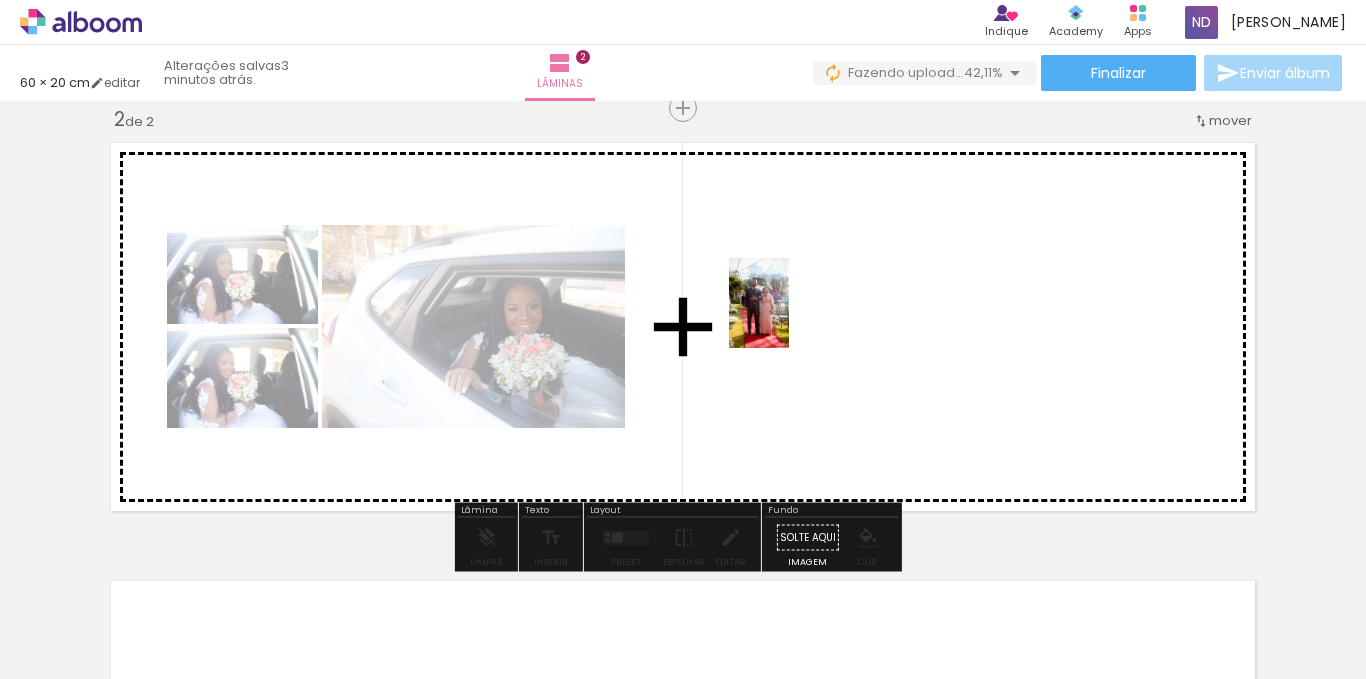 drag, startPoint x: 715, startPoint y: 586, endPoint x: 805, endPoint y: 569, distance: 91.591484 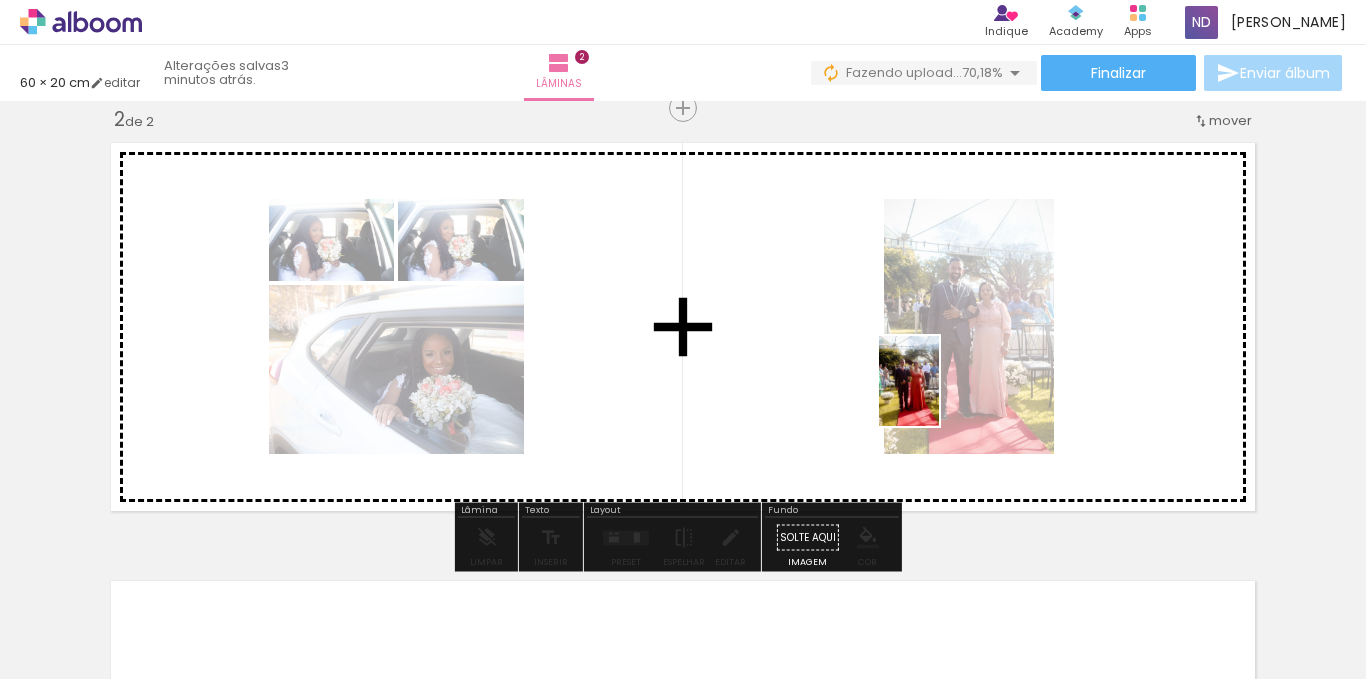 drag, startPoint x: 806, startPoint y: 612, endPoint x: 939, endPoint y: 396, distance: 253.66316 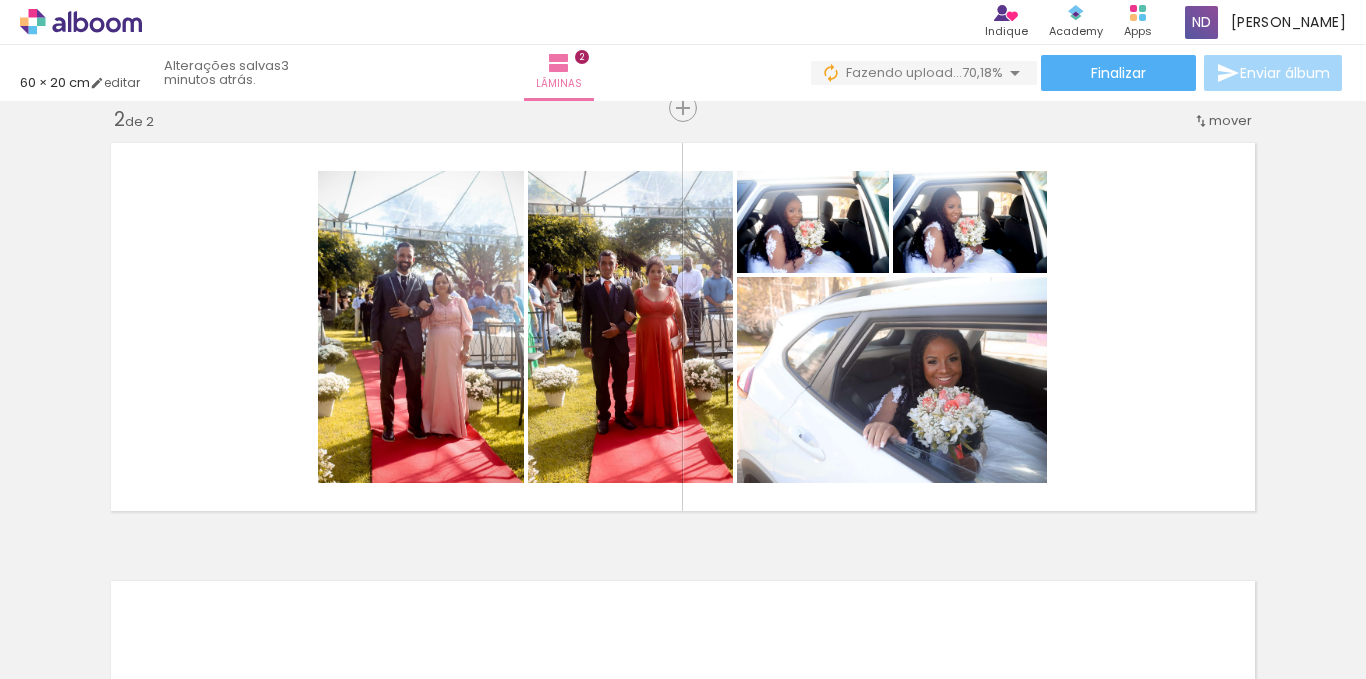 scroll, scrollTop: 0, scrollLeft: 1167, axis: horizontal 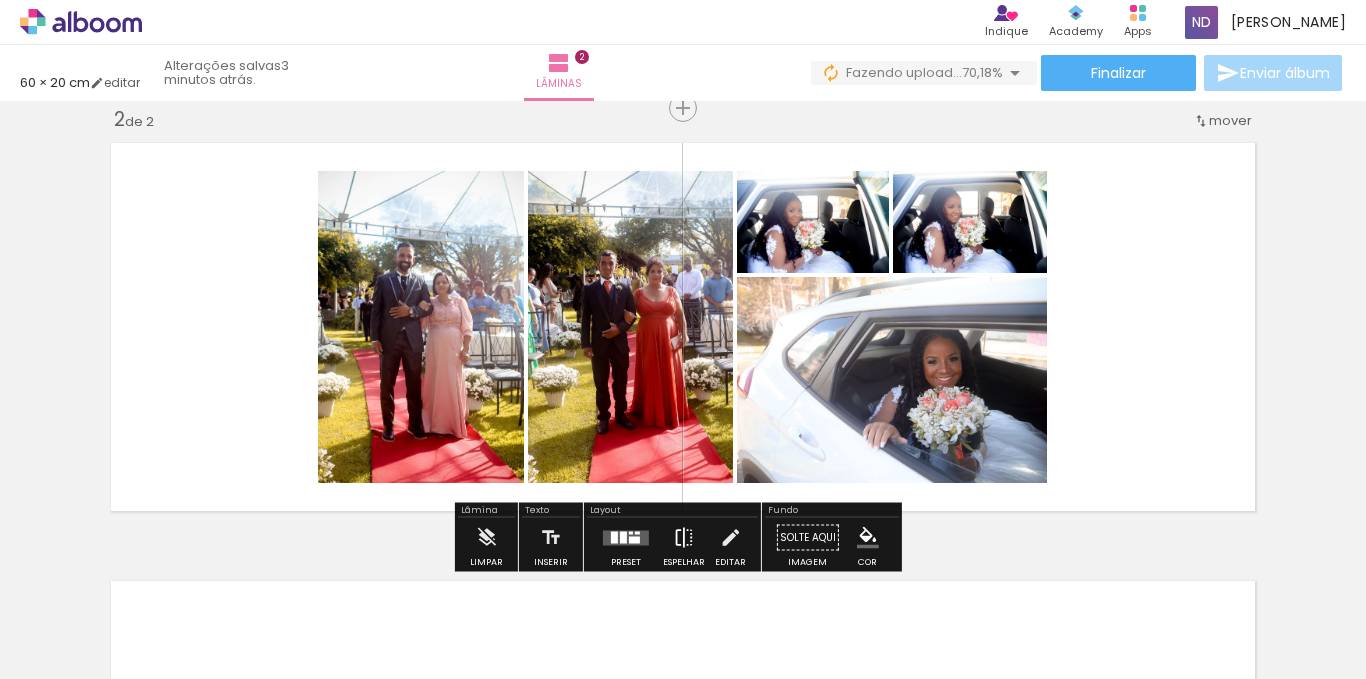 click at bounding box center [684, 538] 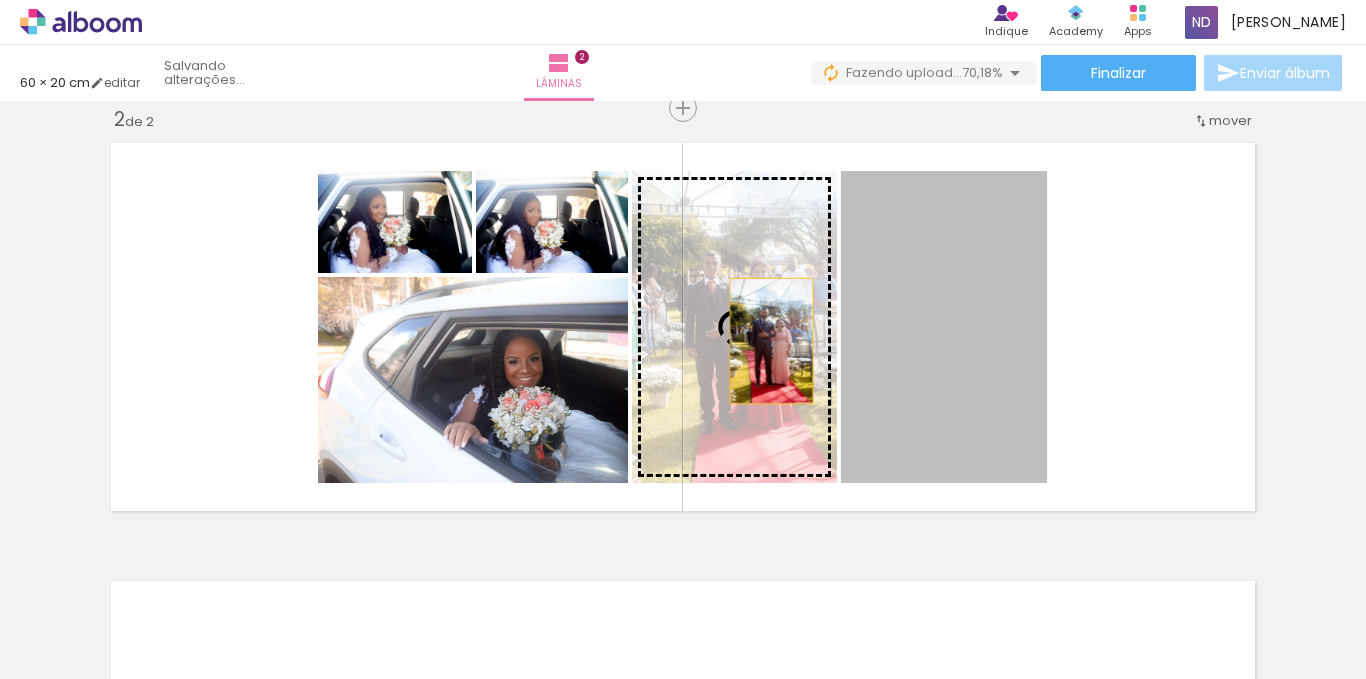 drag, startPoint x: 922, startPoint y: 338, endPoint x: 765, endPoint y: 341, distance: 157.02866 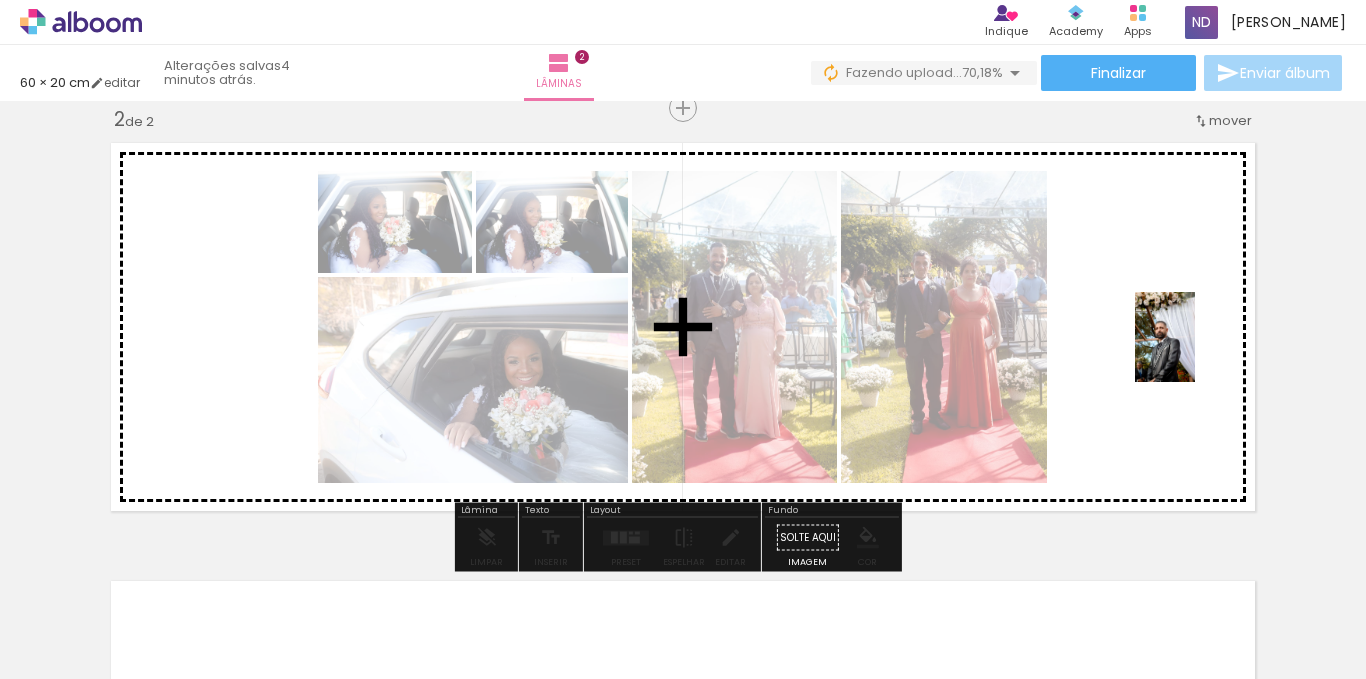 drag, startPoint x: 1144, startPoint y: 415, endPoint x: 1195, endPoint y: 352, distance: 81.055534 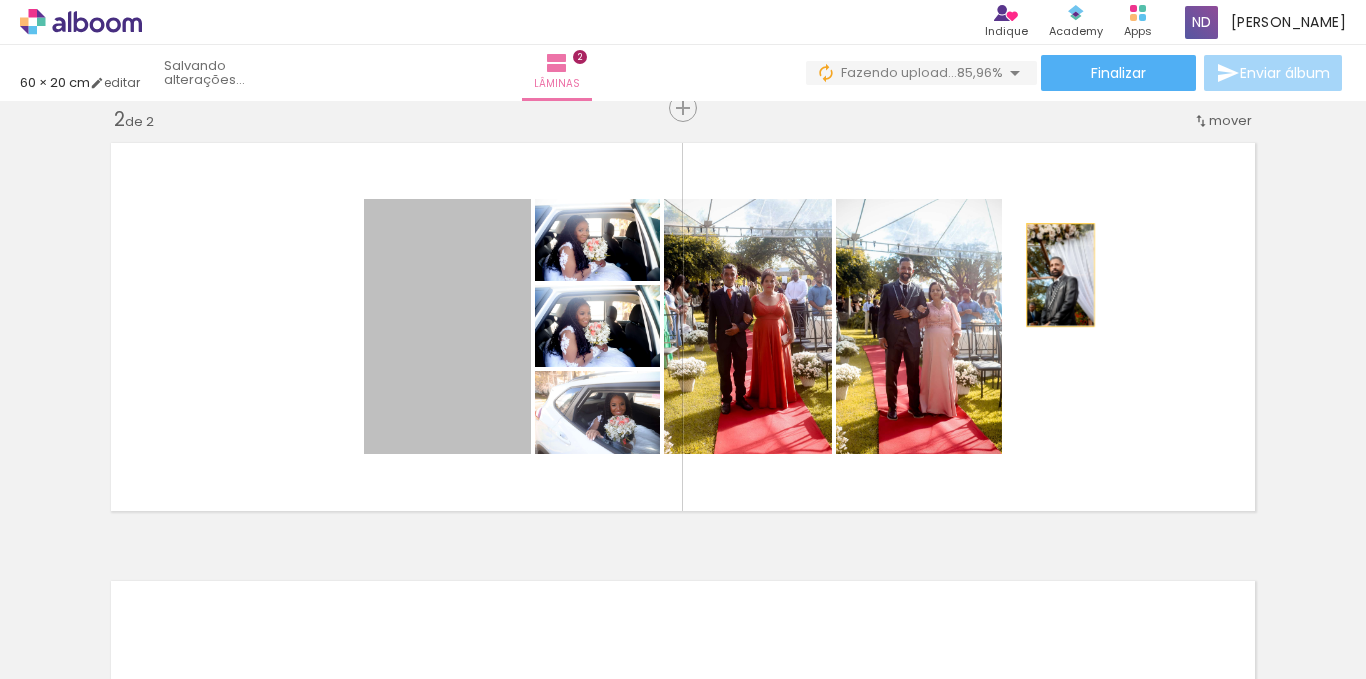 drag, startPoint x: 413, startPoint y: 368, endPoint x: 1053, endPoint y: 275, distance: 646.72174 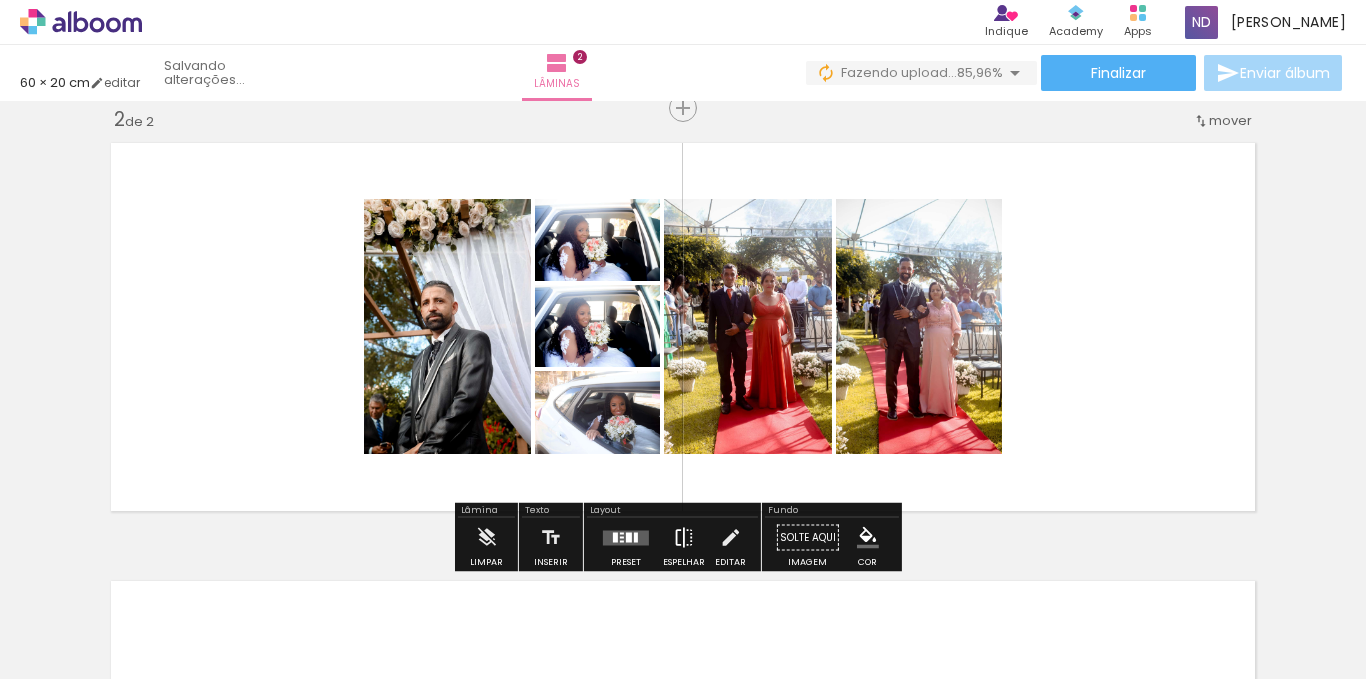 click at bounding box center [684, 538] 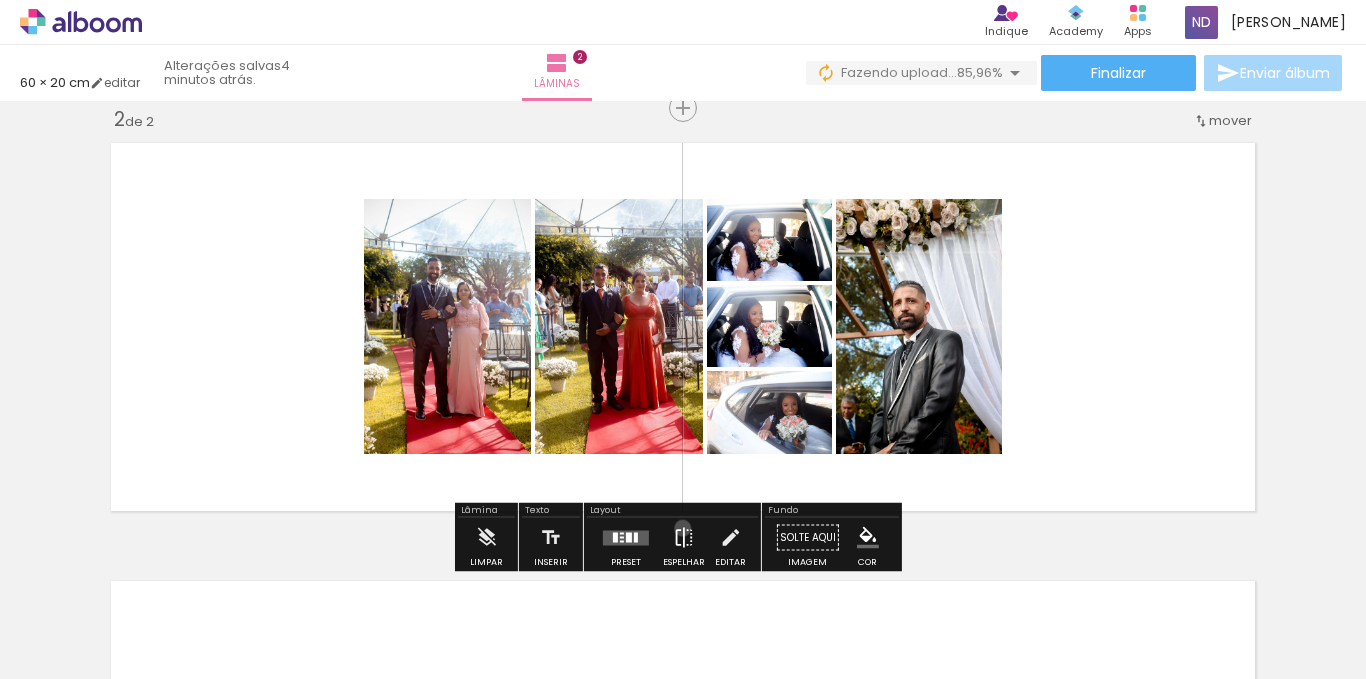 click at bounding box center (684, 538) 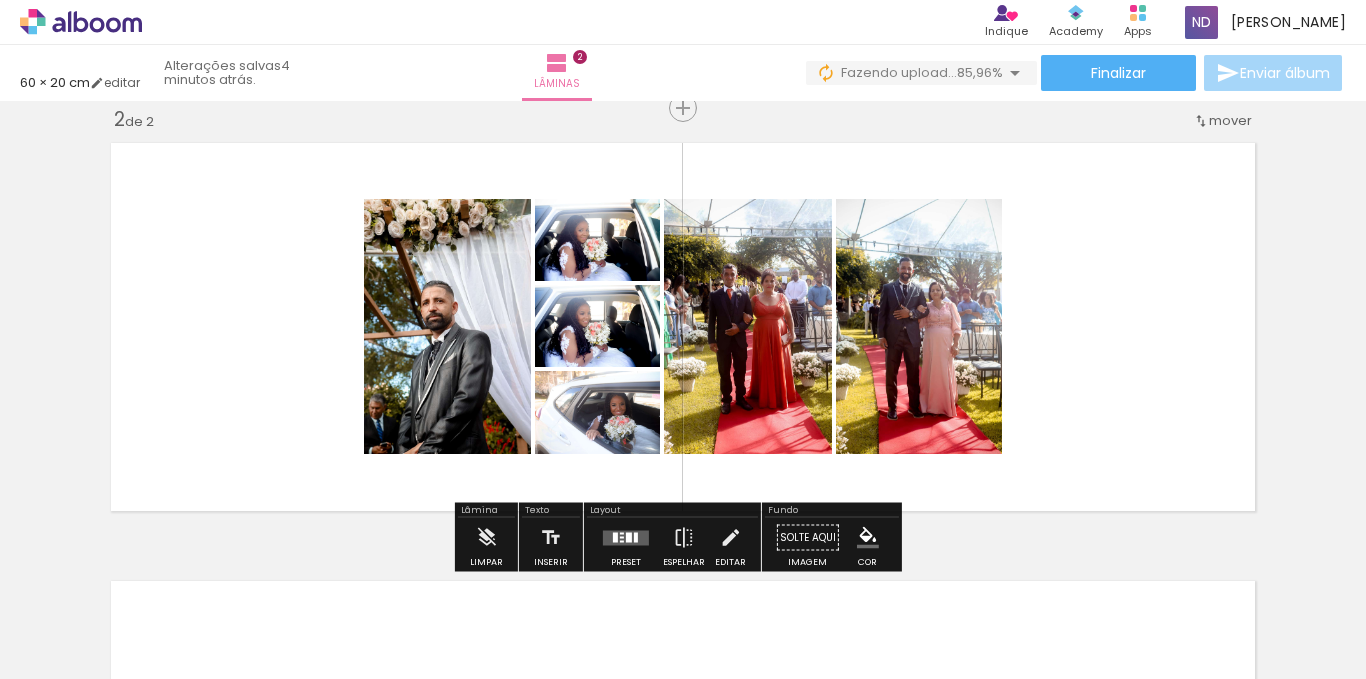 click at bounding box center [636, 537] 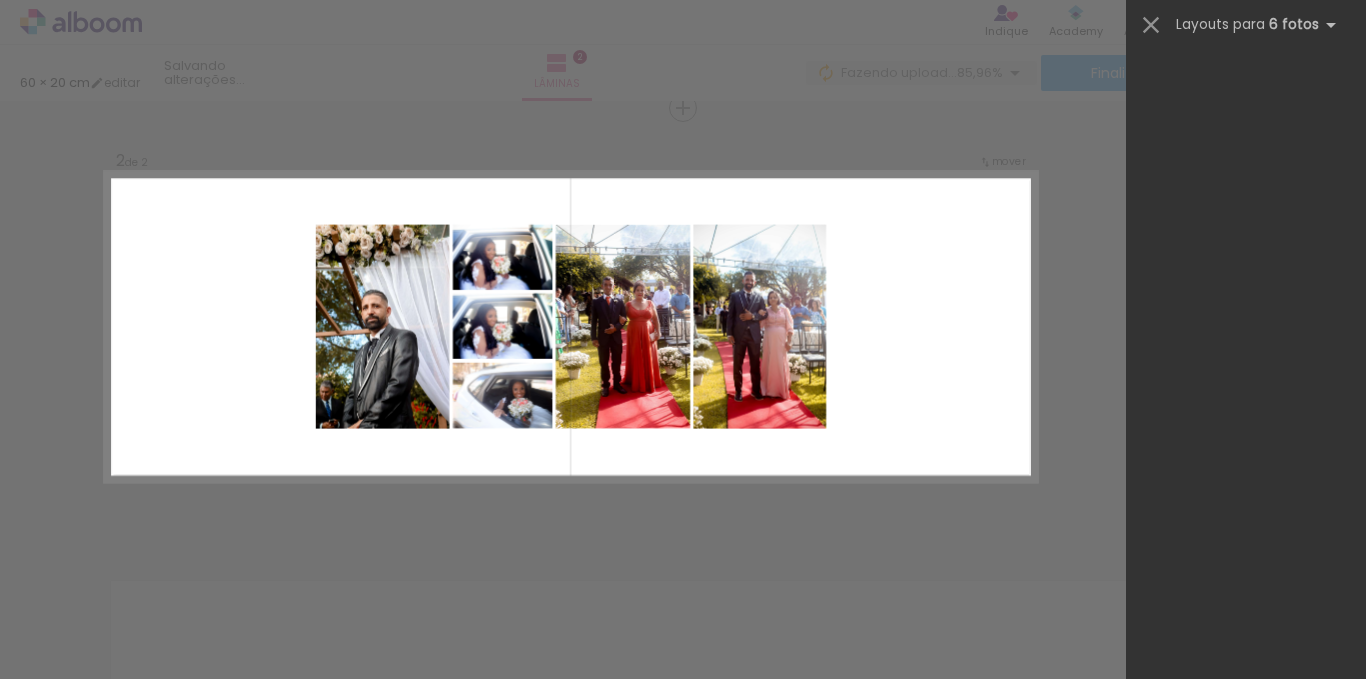 scroll, scrollTop: 22473, scrollLeft: 0, axis: vertical 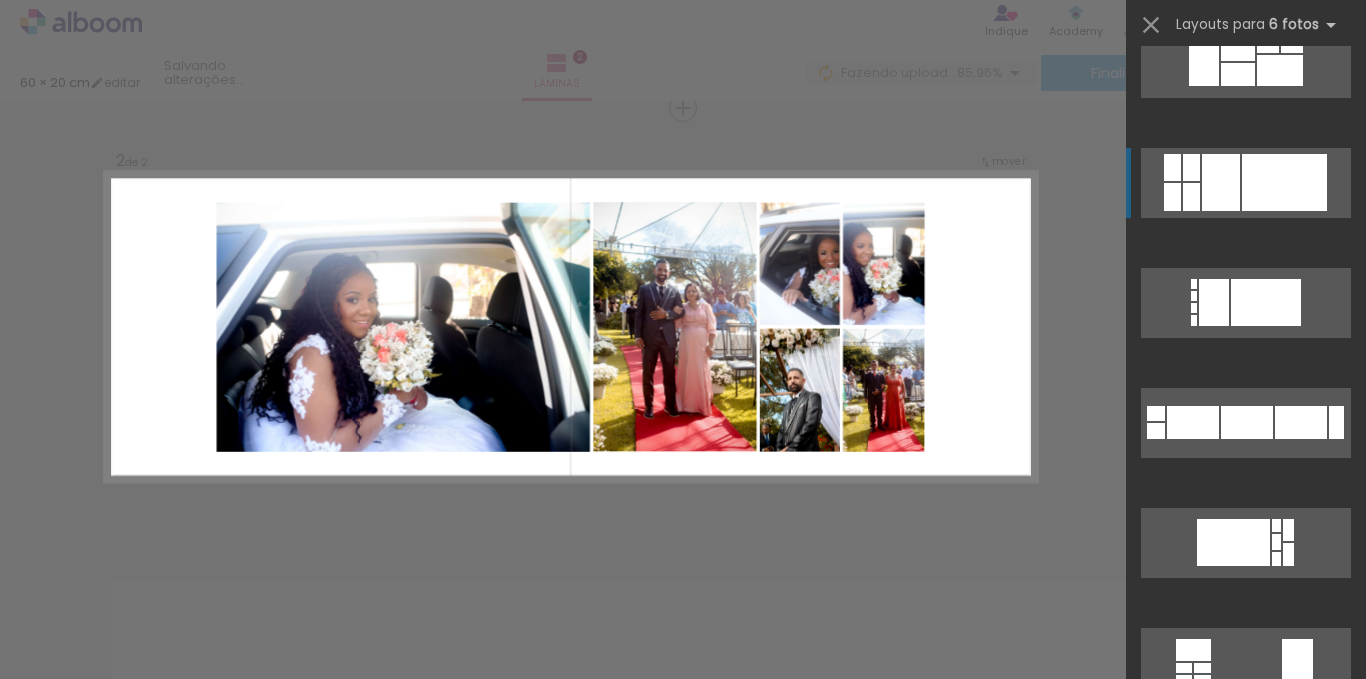 click at bounding box center [1284, 182] 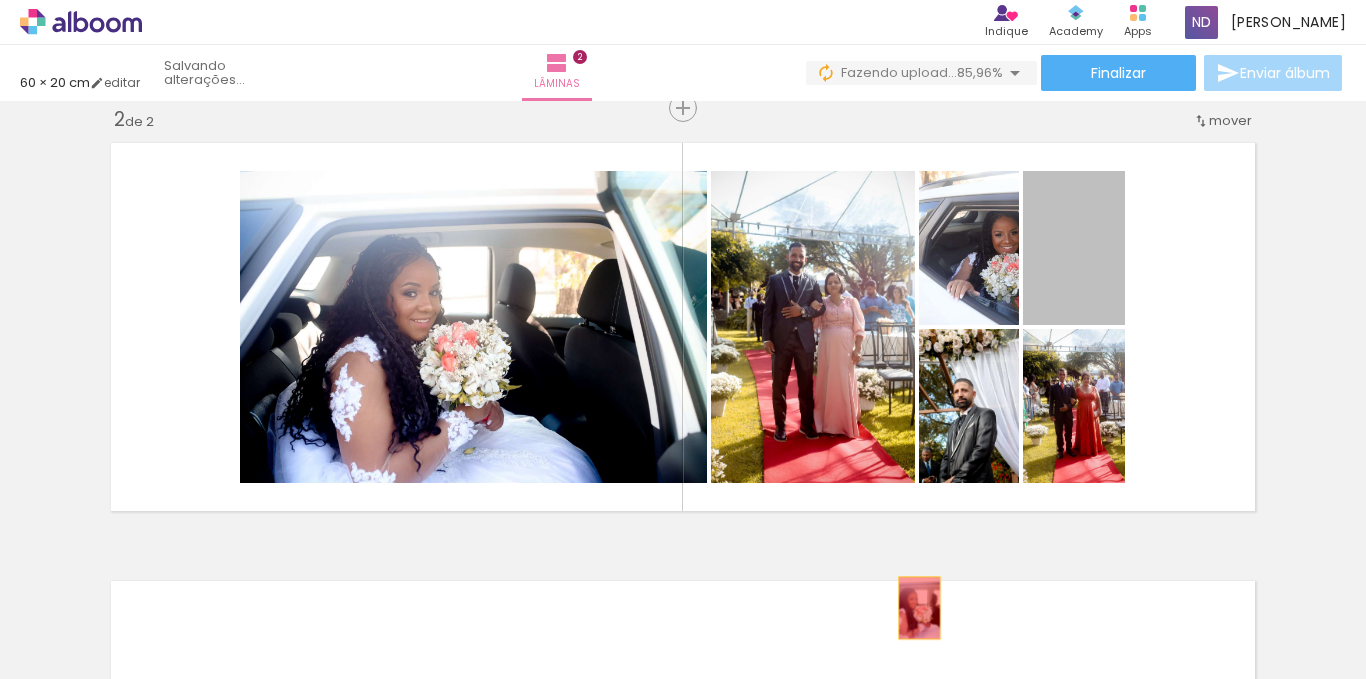drag, startPoint x: 1084, startPoint y: 265, endPoint x: 911, endPoint y: 605, distance: 381.48264 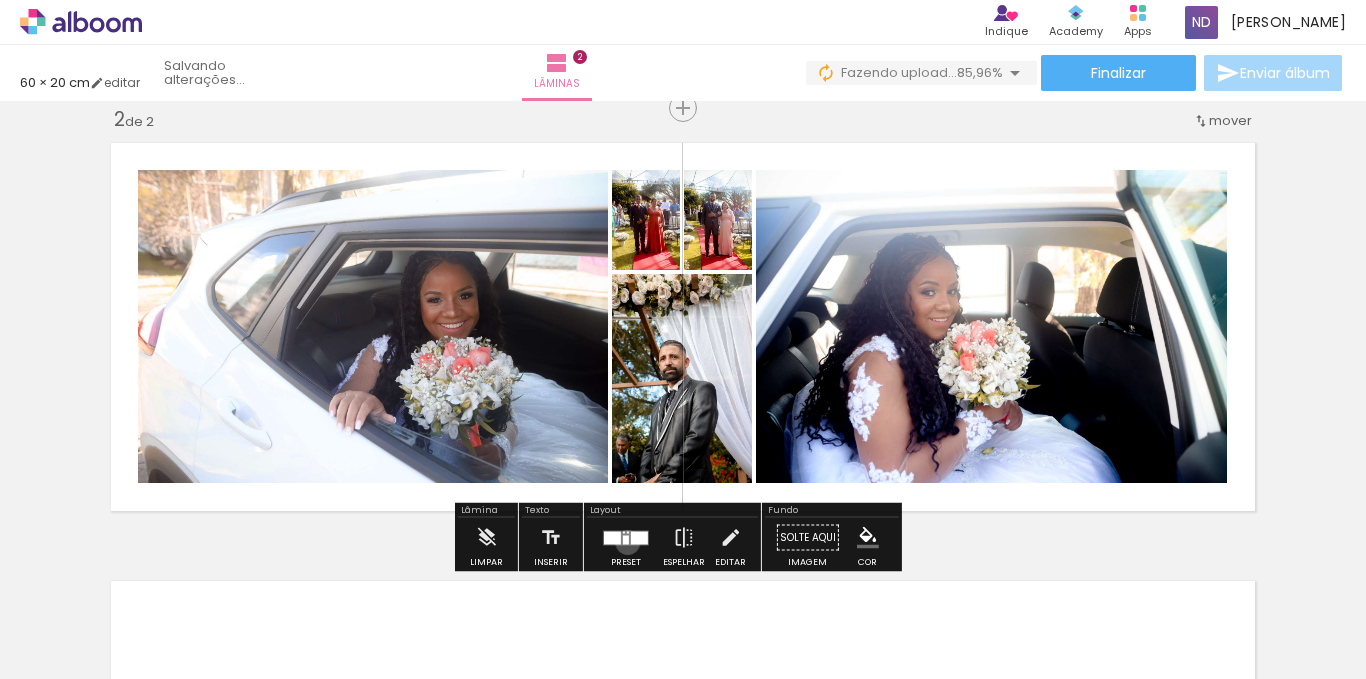 click at bounding box center [626, 539] 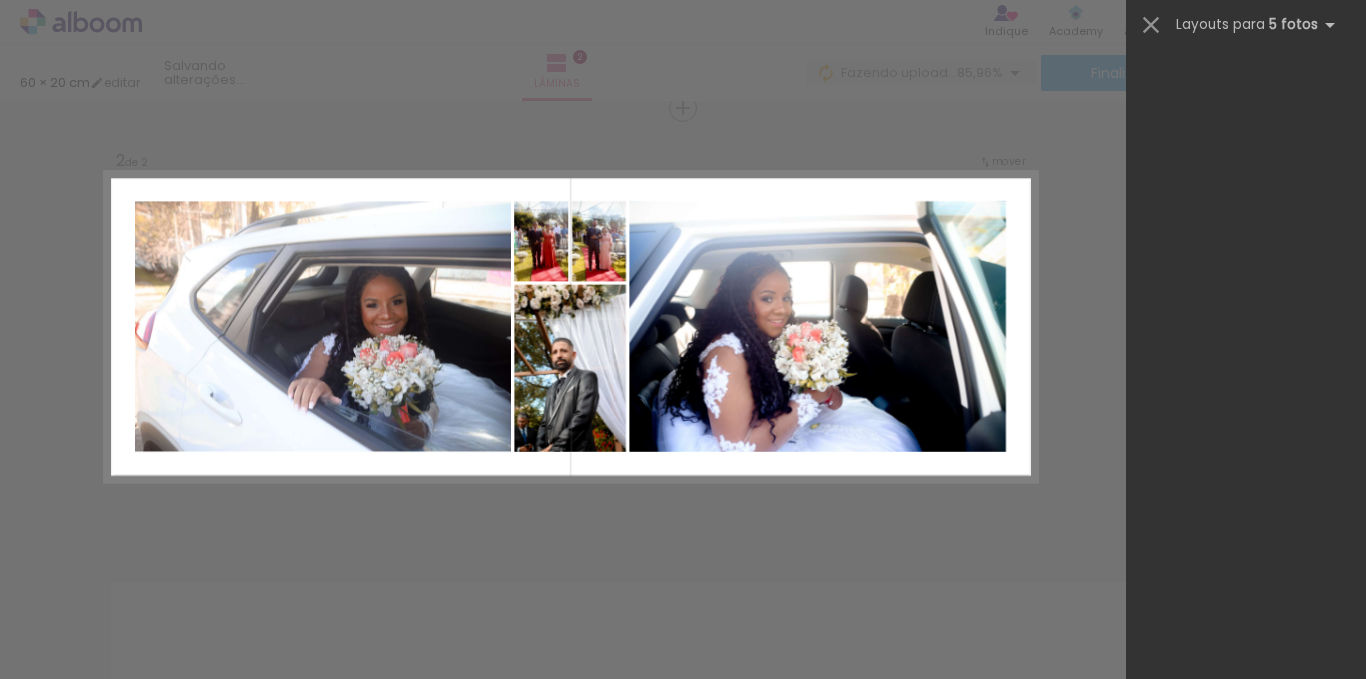 scroll, scrollTop: 0, scrollLeft: 0, axis: both 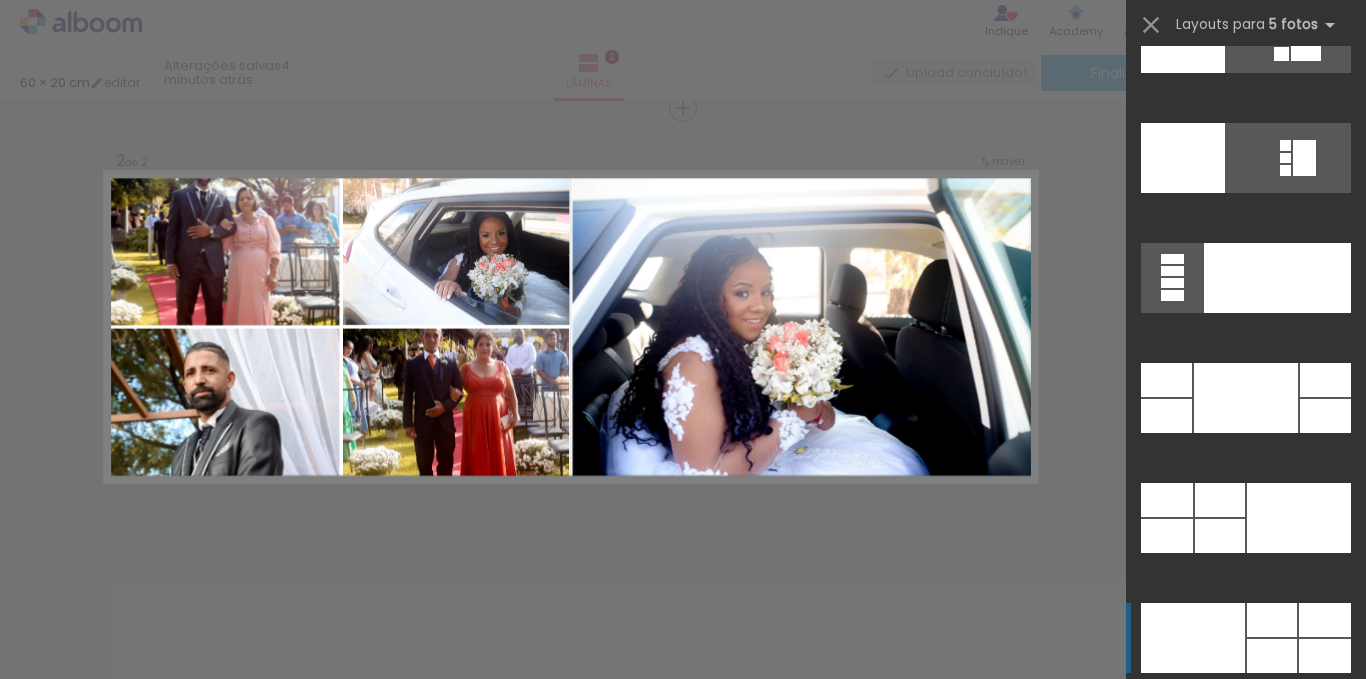 click at bounding box center (1166, 416) 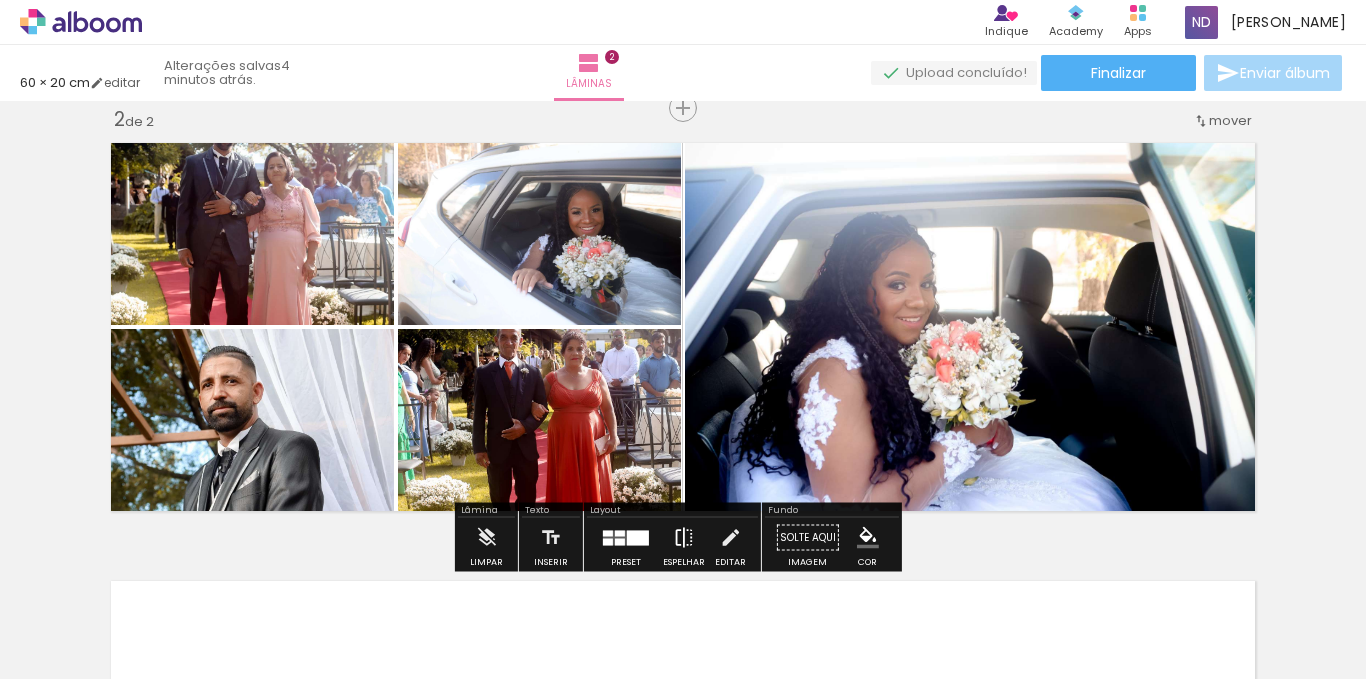 click at bounding box center (684, 538) 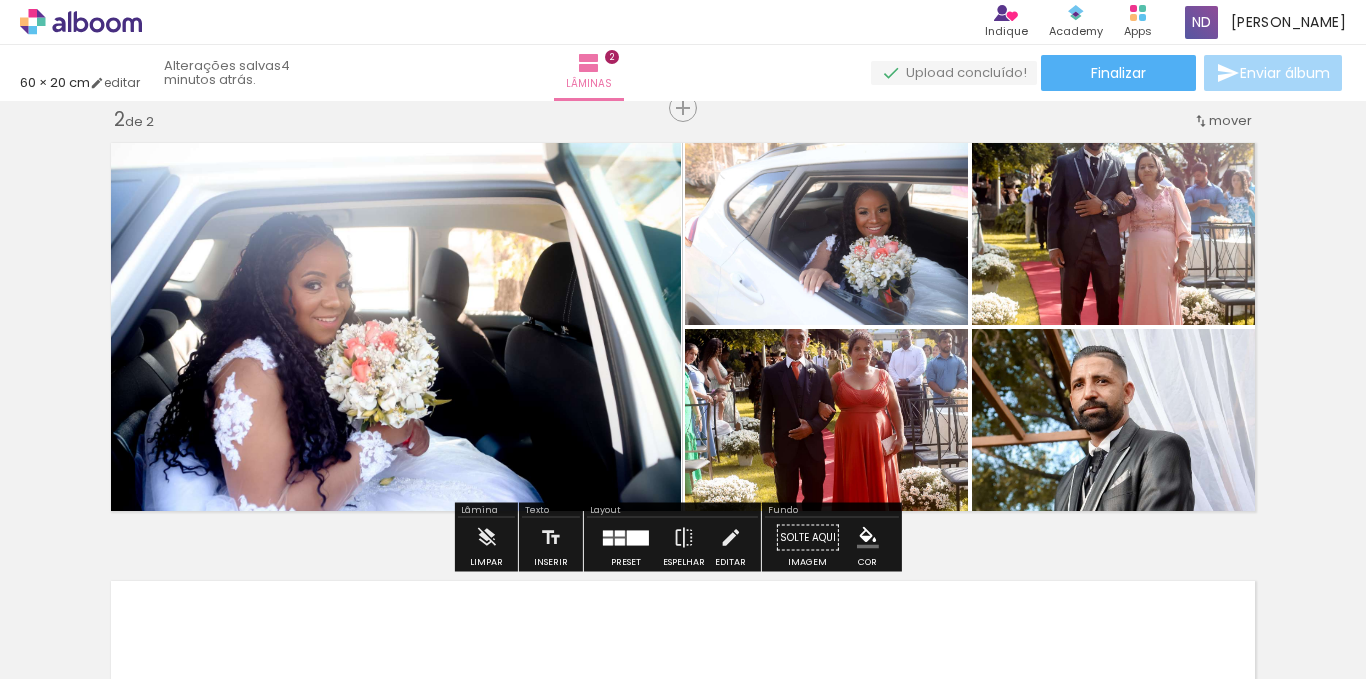 click 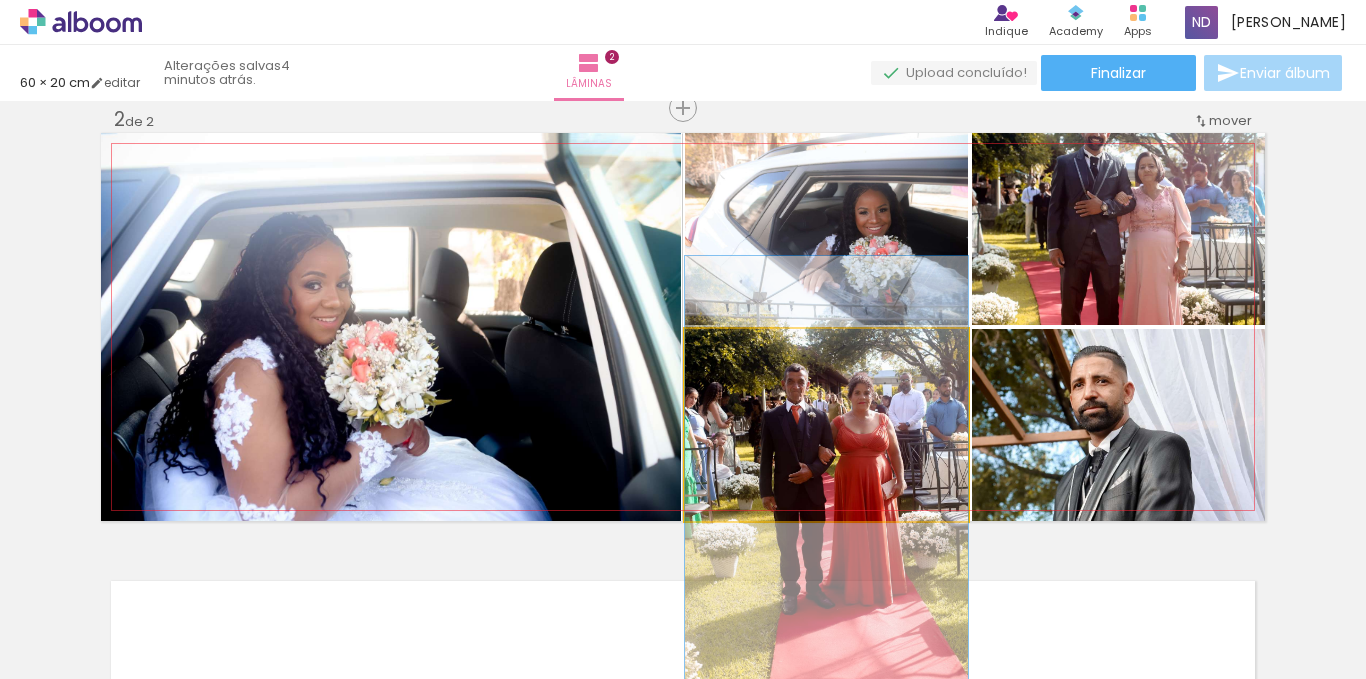 drag, startPoint x: 869, startPoint y: 428, endPoint x: 888, endPoint y: 472, distance: 47.92703 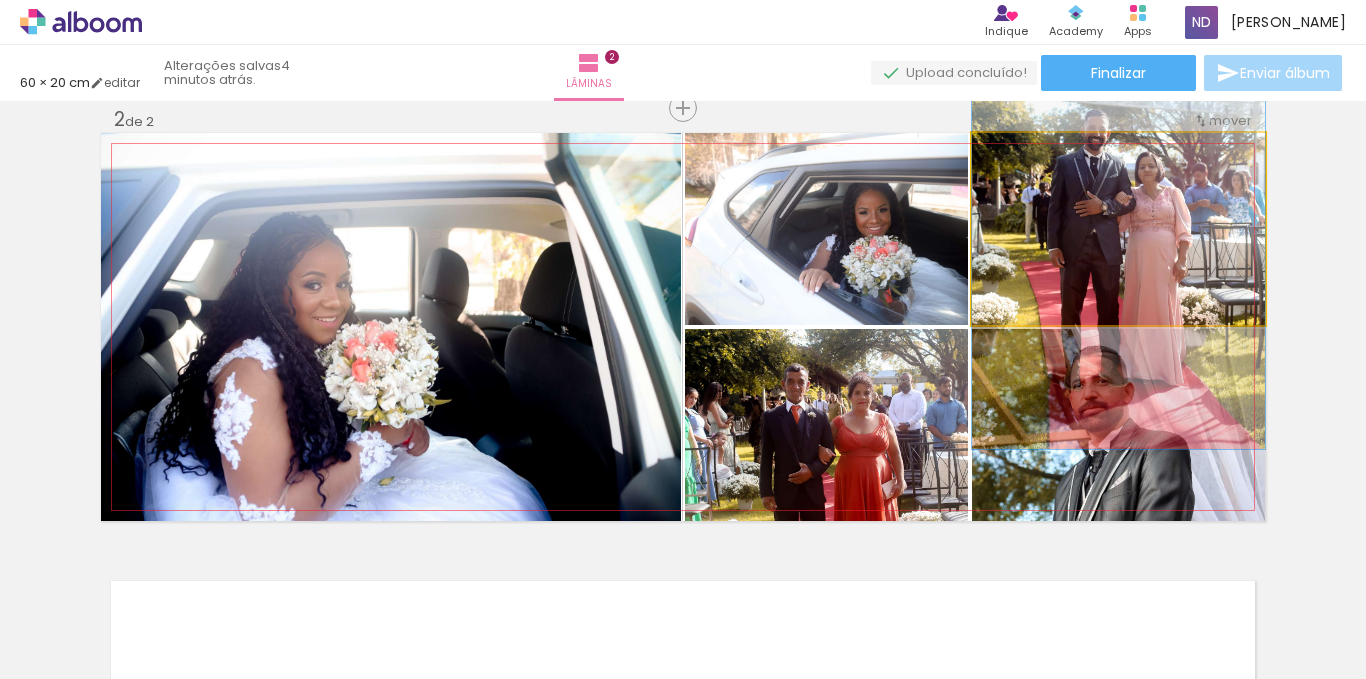 click 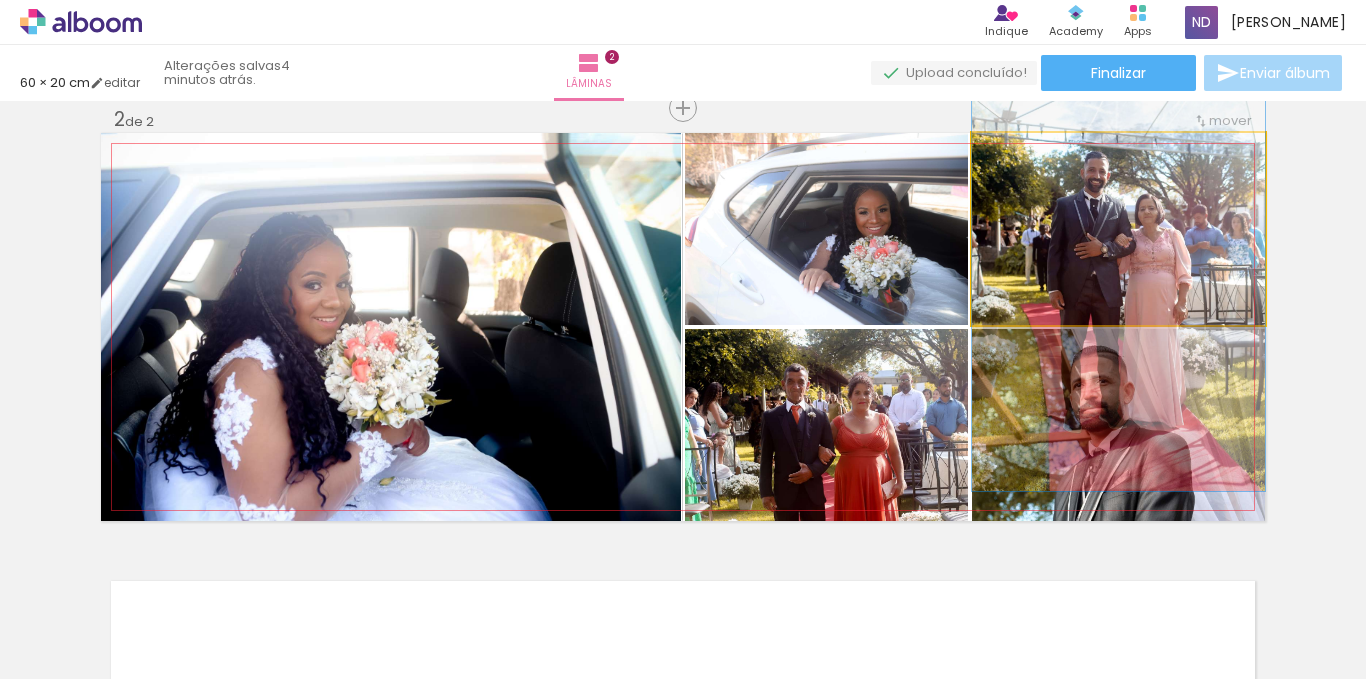 drag, startPoint x: 1189, startPoint y: 227, endPoint x: 1190, endPoint y: 269, distance: 42.0119 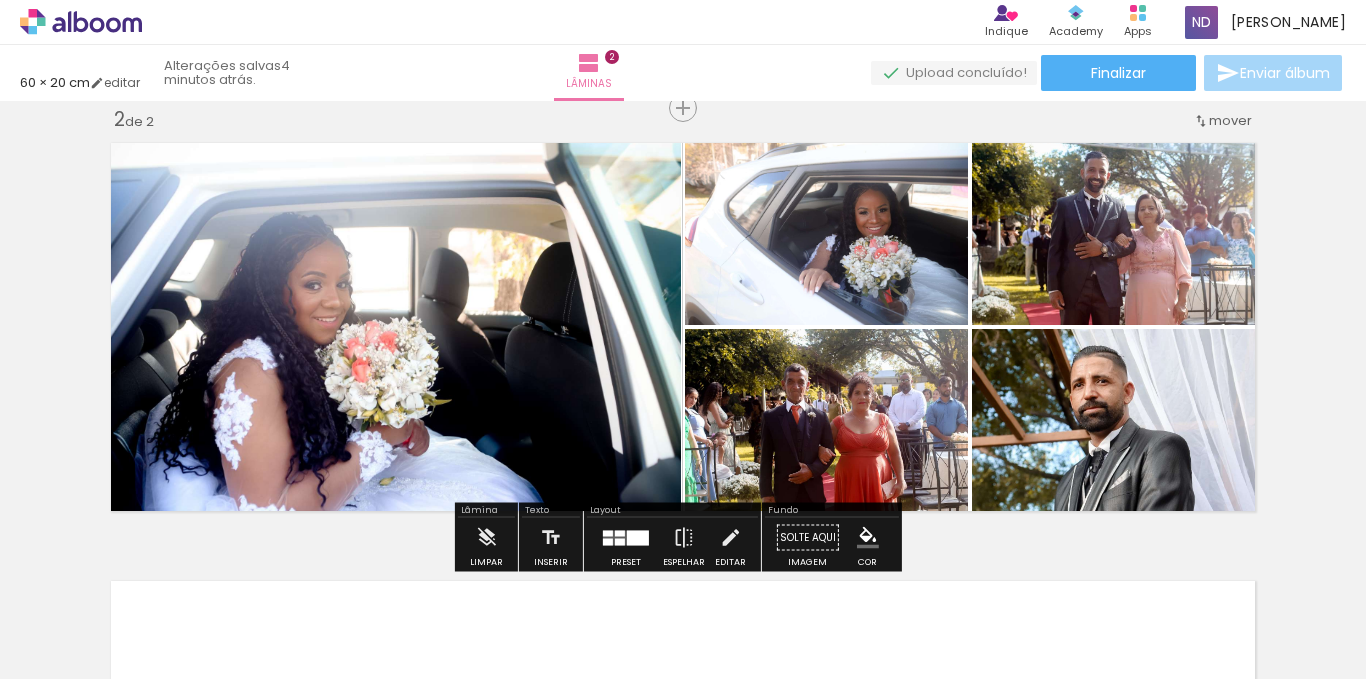 click on "Inserir lâmina 1  de 2  Inserir lâmina 2  de 2" at bounding box center [683, 301] 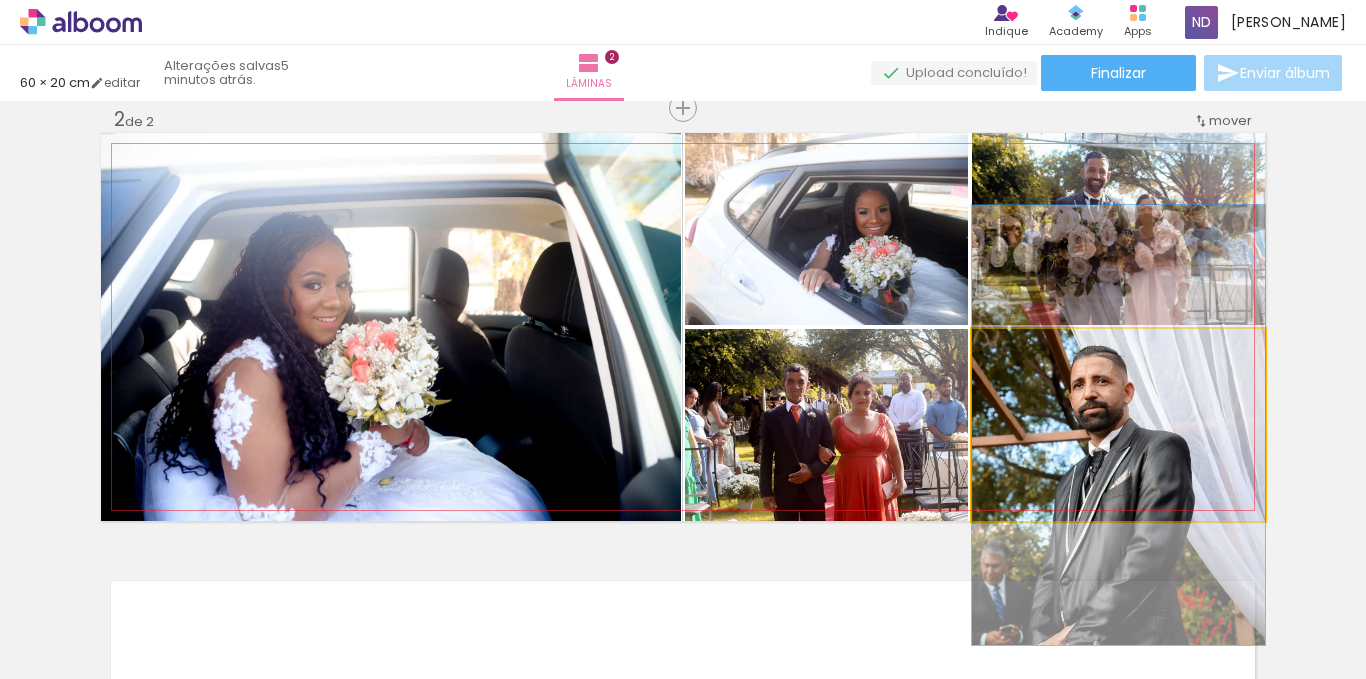 drag, startPoint x: 1179, startPoint y: 445, endPoint x: 1196, endPoint y: 445, distance: 17 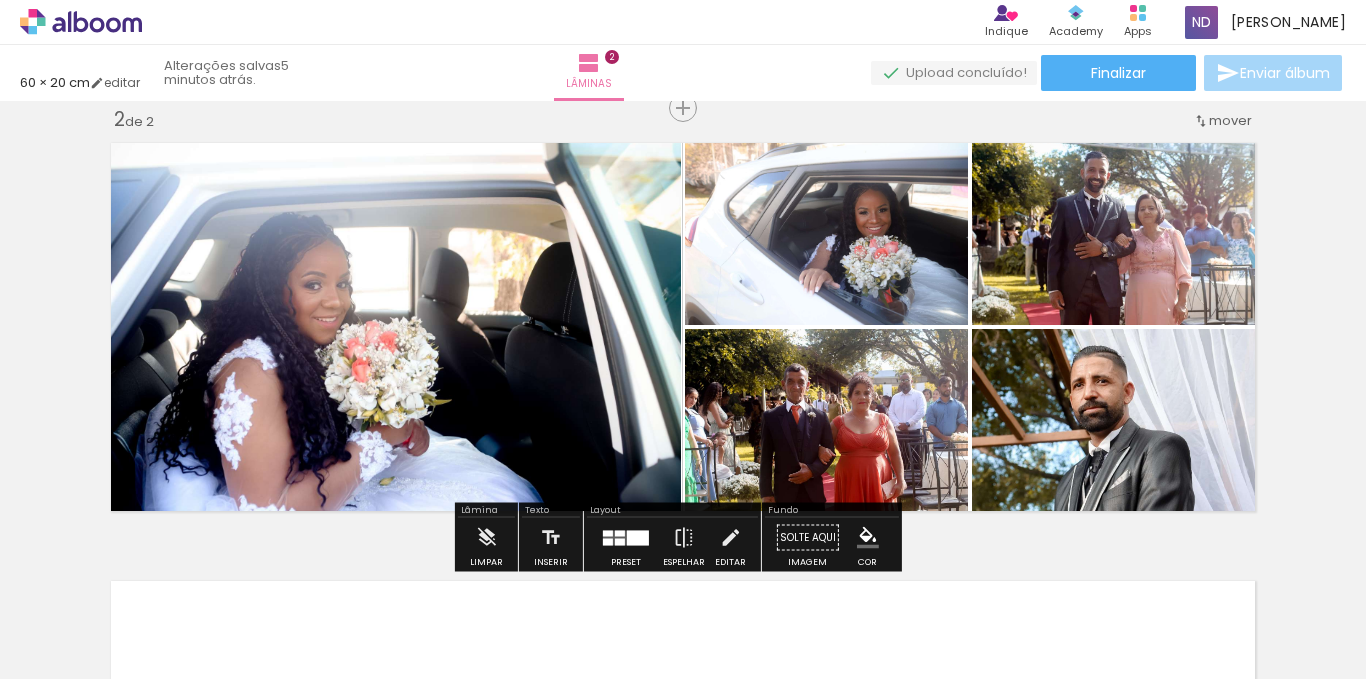 click on "Inserir lâmina 1  de 2  Inserir lâmina 2  de 2" at bounding box center [683, 301] 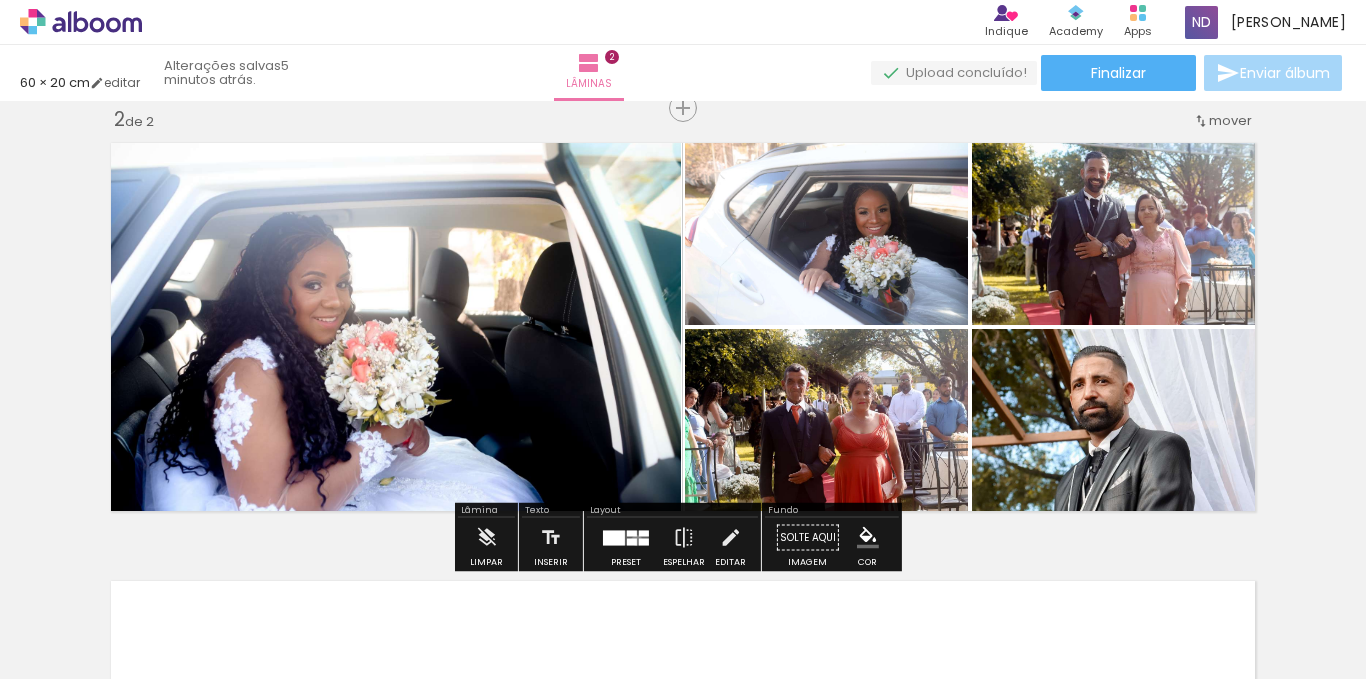 click at bounding box center (632, 541) 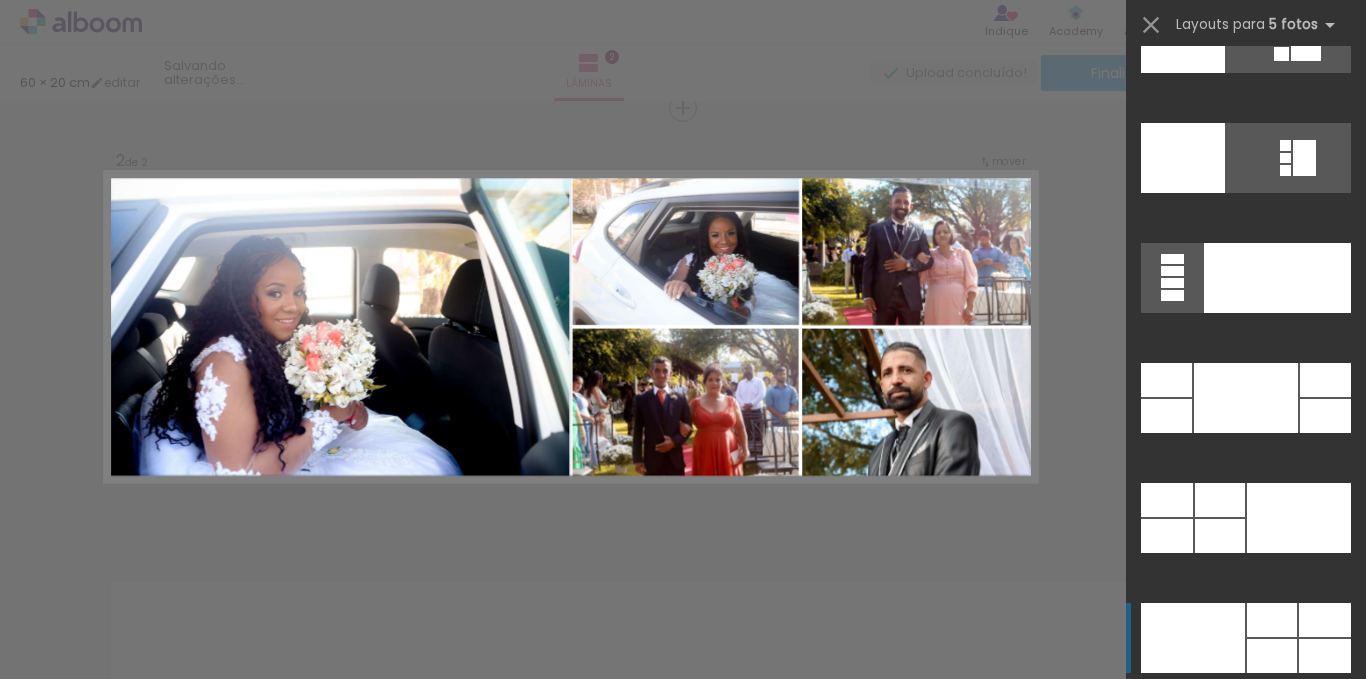 scroll, scrollTop: 53040, scrollLeft: 0, axis: vertical 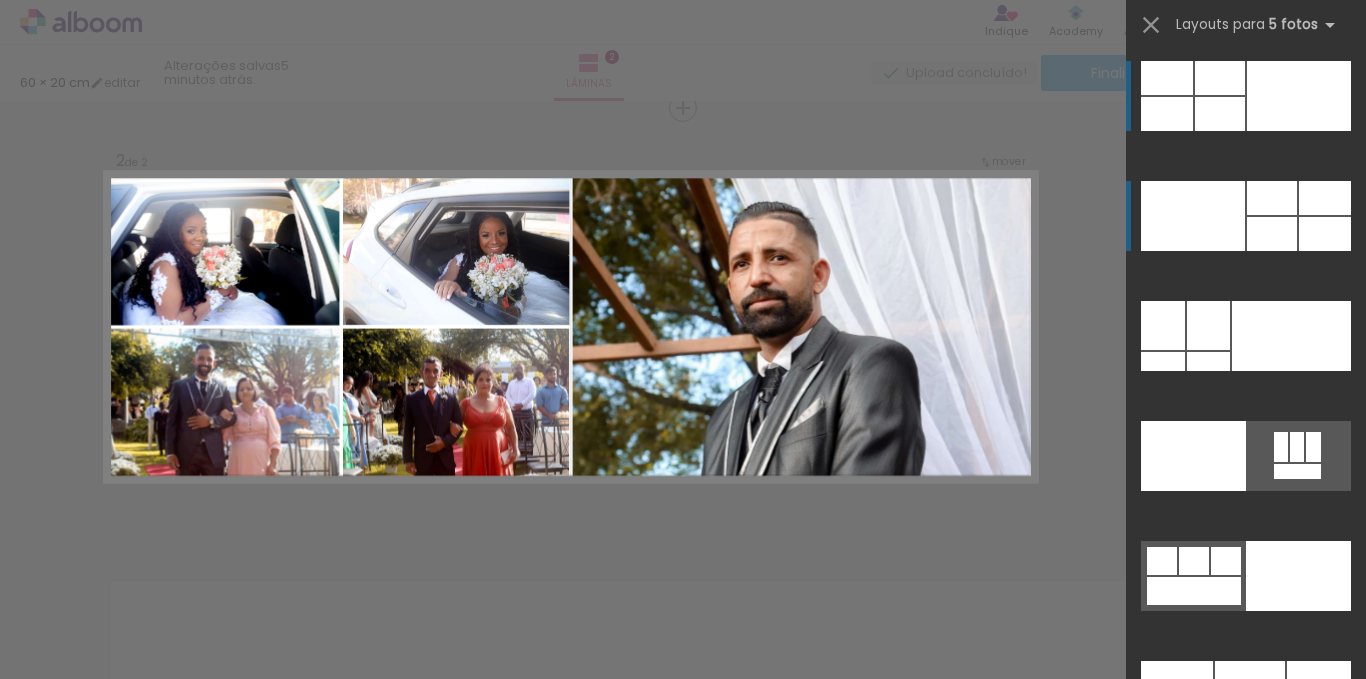 click at bounding box center [1168, 1200] 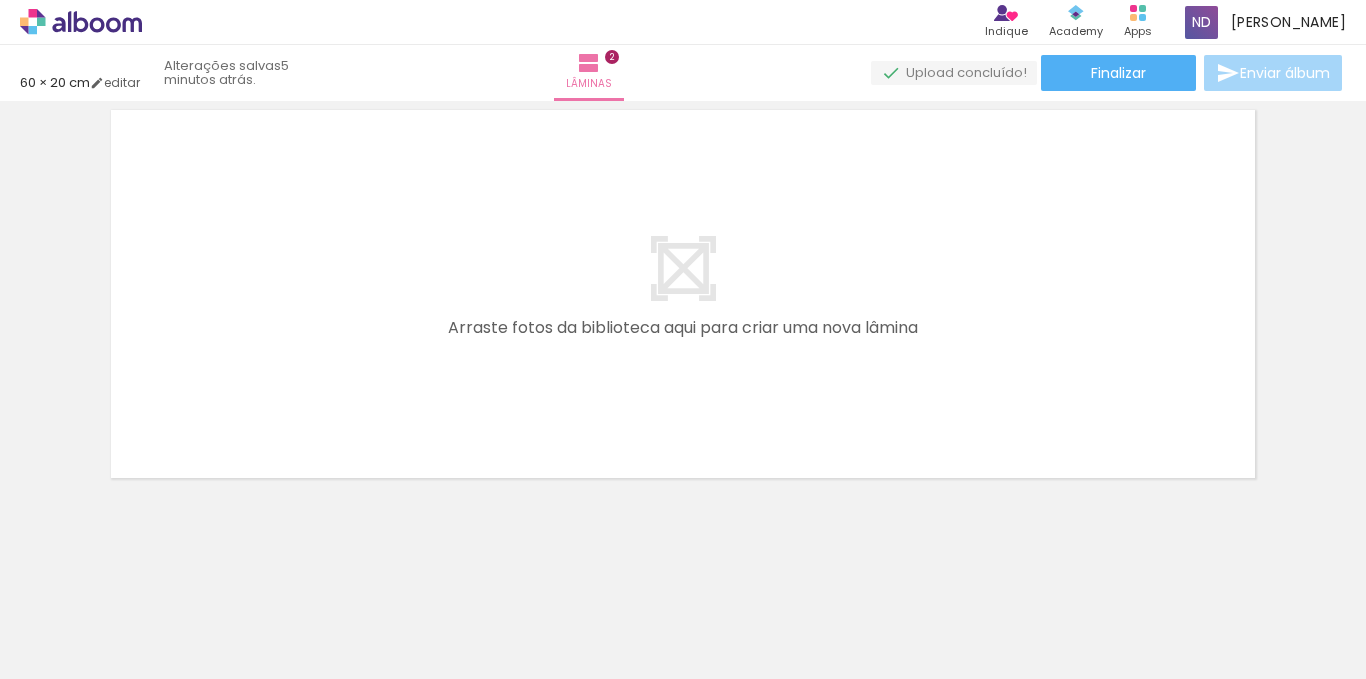 scroll, scrollTop: 939, scrollLeft: 0, axis: vertical 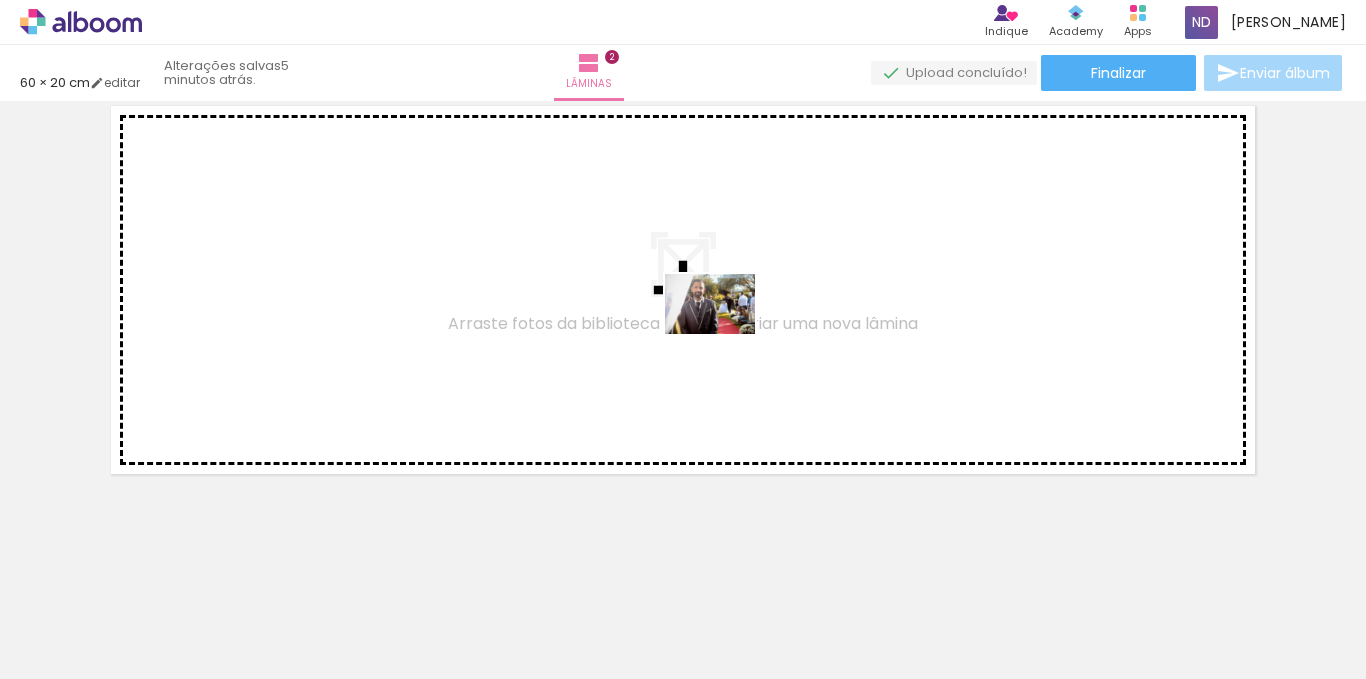 drag, startPoint x: 613, startPoint y: 636, endPoint x: 724, endPoint y: 623, distance: 111.75867 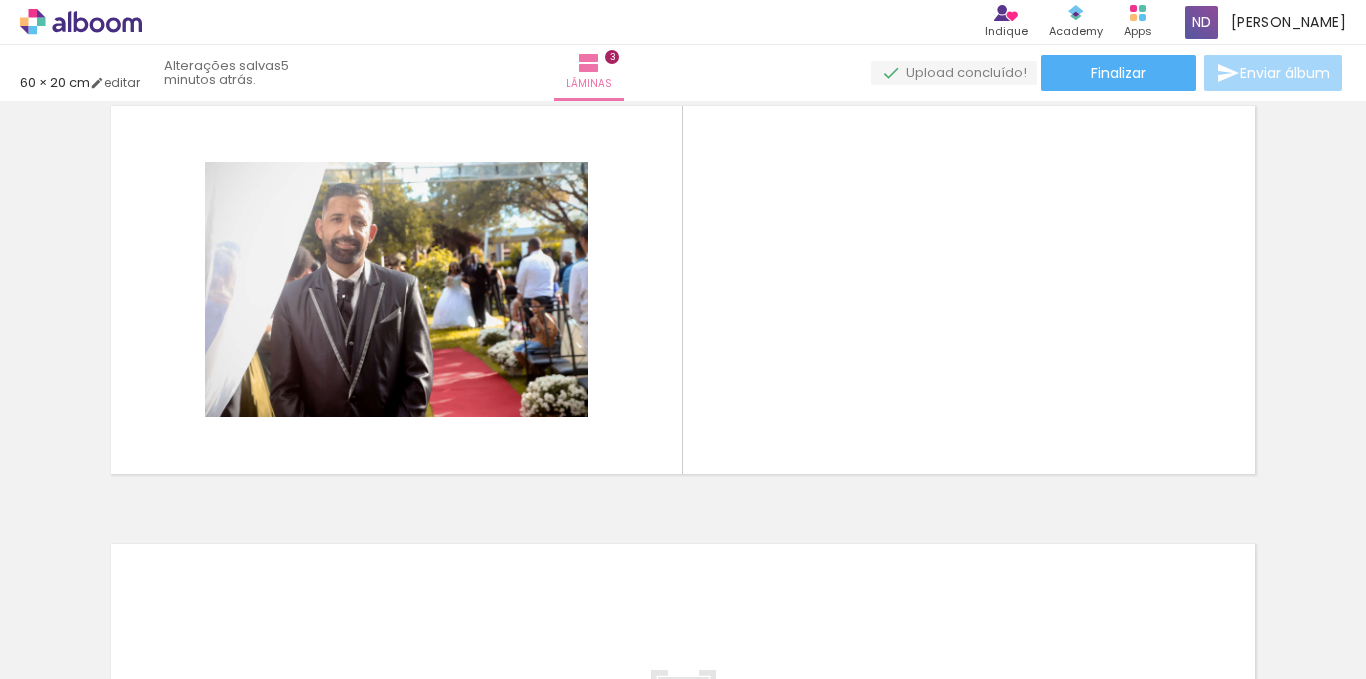 scroll, scrollTop: 902, scrollLeft: 0, axis: vertical 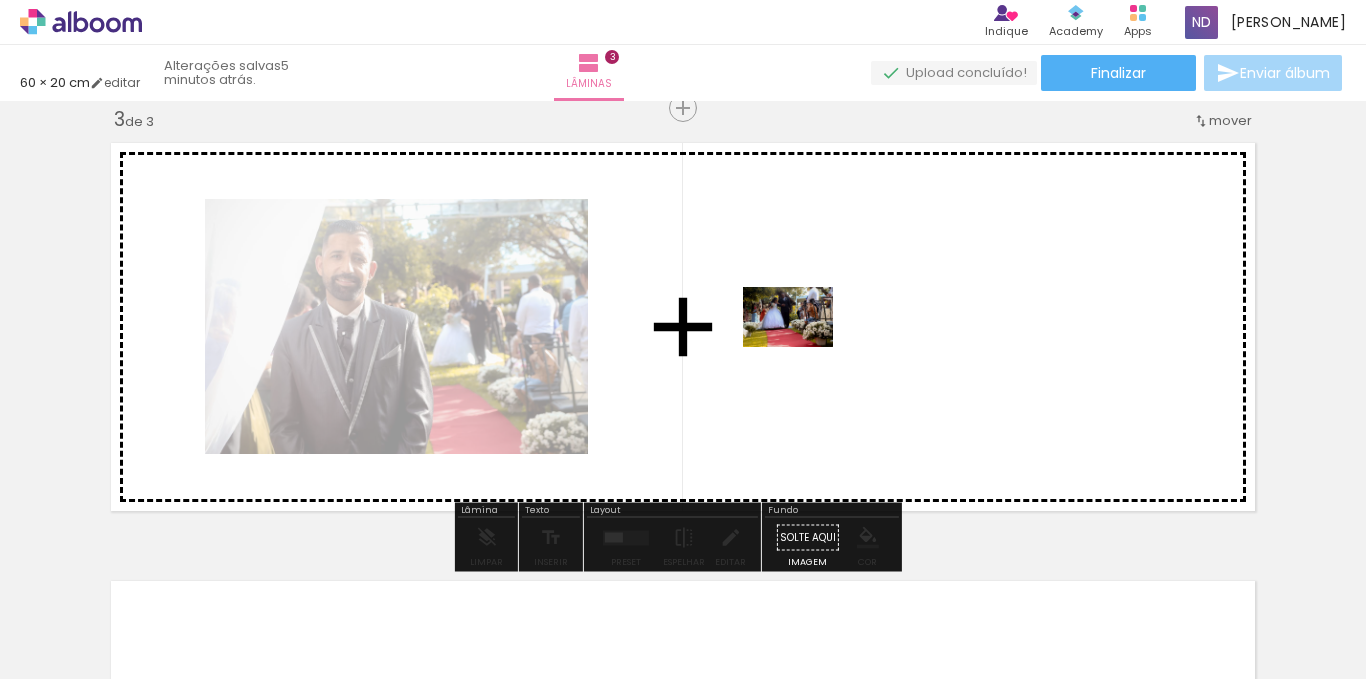 drag, startPoint x: 732, startPoint y: 603, endPoint x: 834, endPoint y: 569, distance: 107.51744 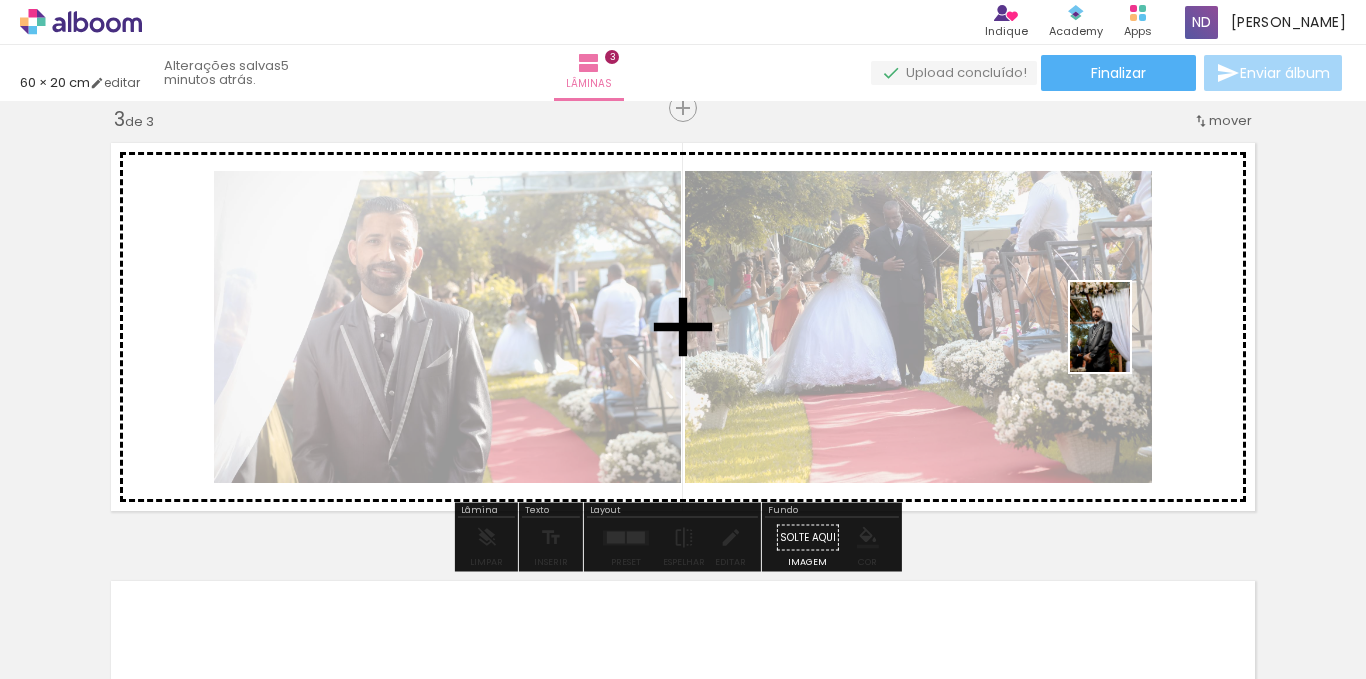drag, startPoint x: 932, startPoint y: 624, endPoint x: 1130, endPoint y: 342, distance: 344.5693 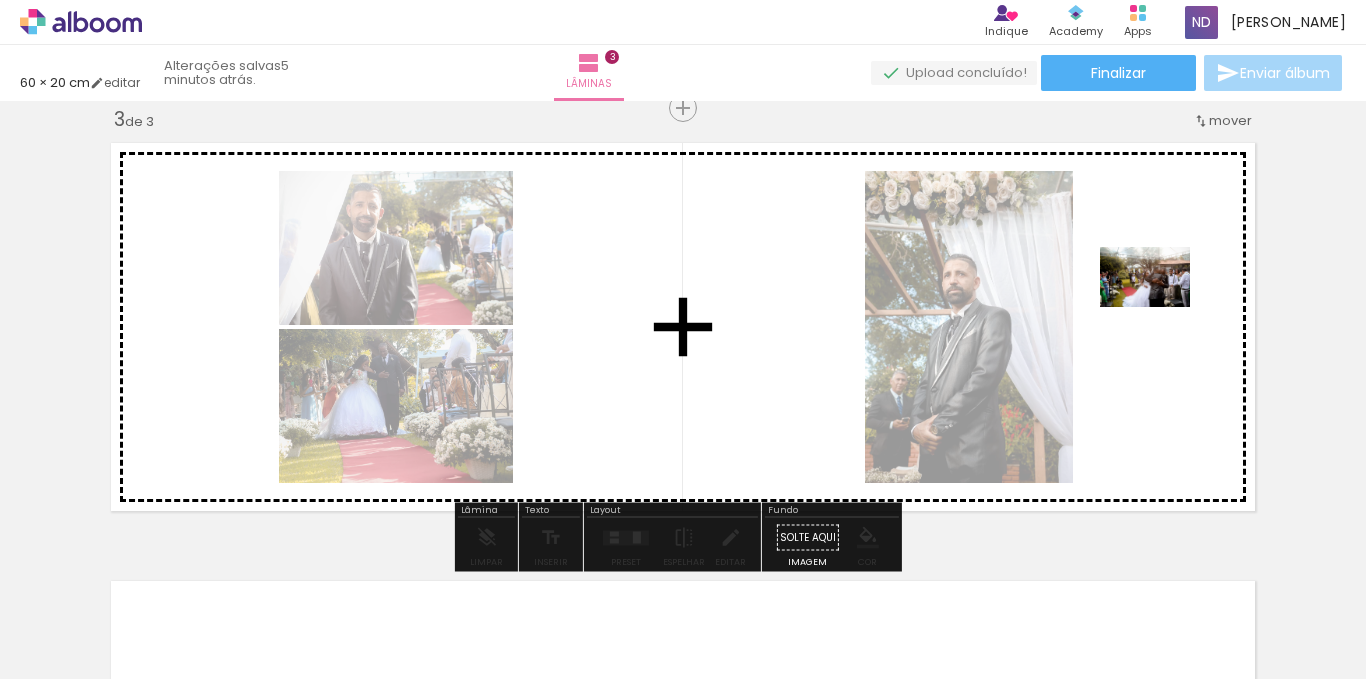 drag, startPoint x: 1058, startPoint y: 655, endPoint x: 1154, endPoint y: 505, distance: 178.08986 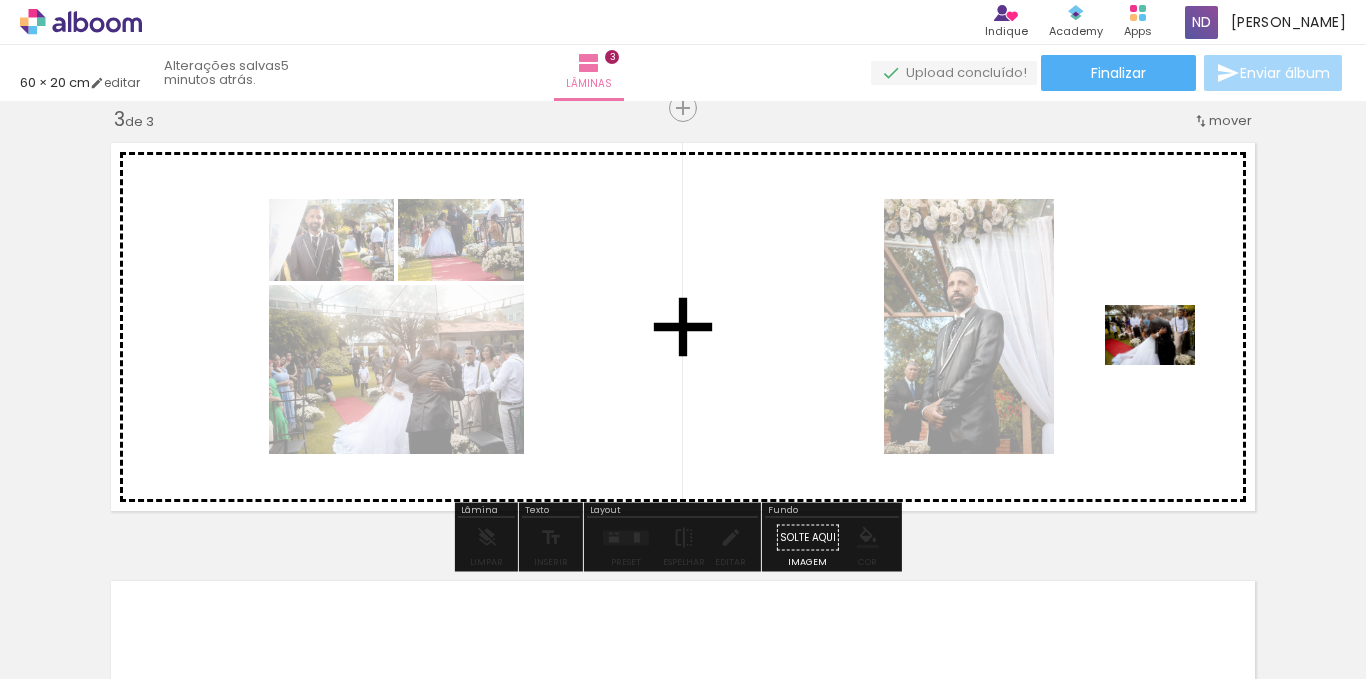 drag, startPoint x: 1165, startPoint y: 619, endPoint x: 1165, endPoint y: 365, distance: 254 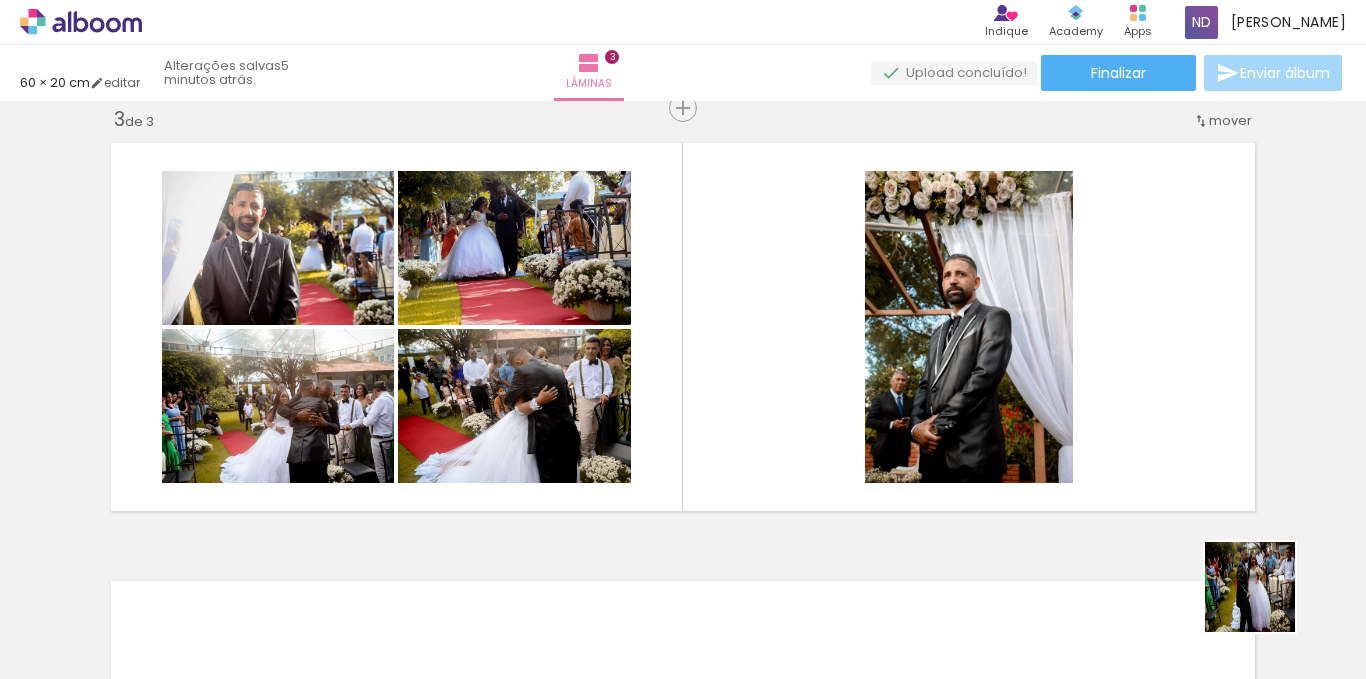 click at bounding box center (1273, 612) 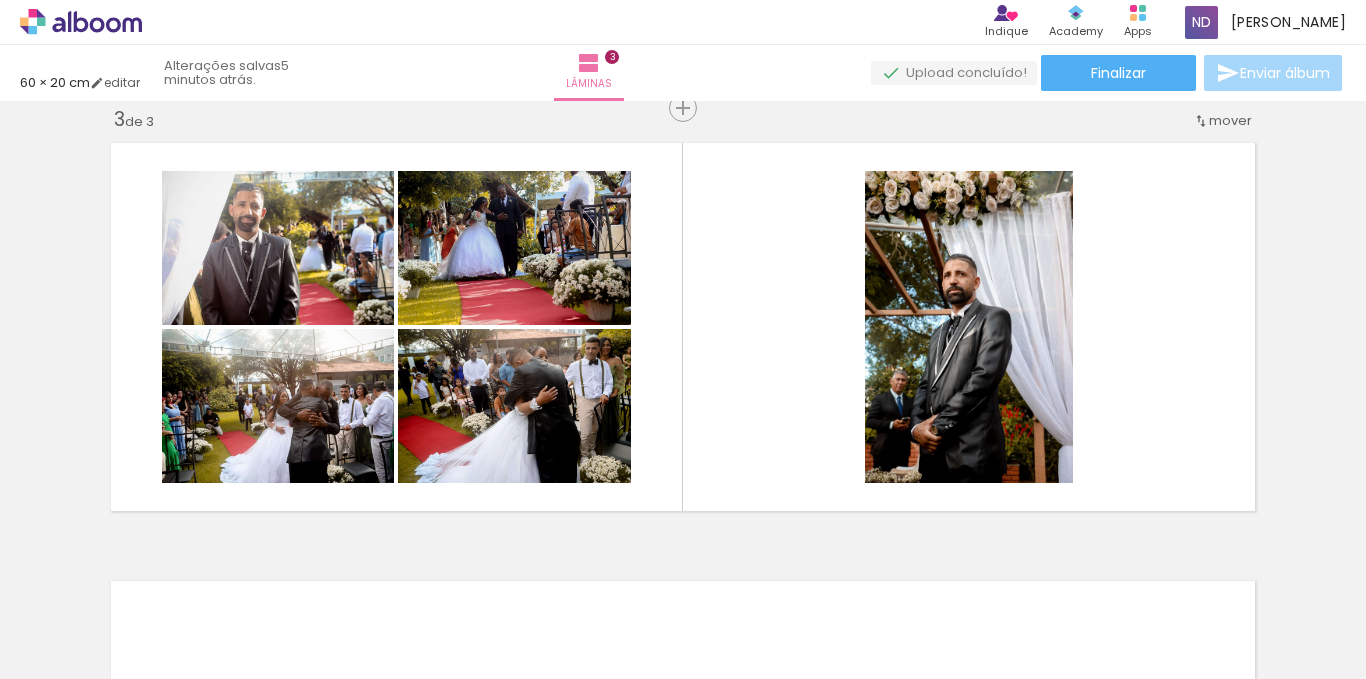scroll, scrollTop: 0, scrollLeft: 1869, axis: horizontal 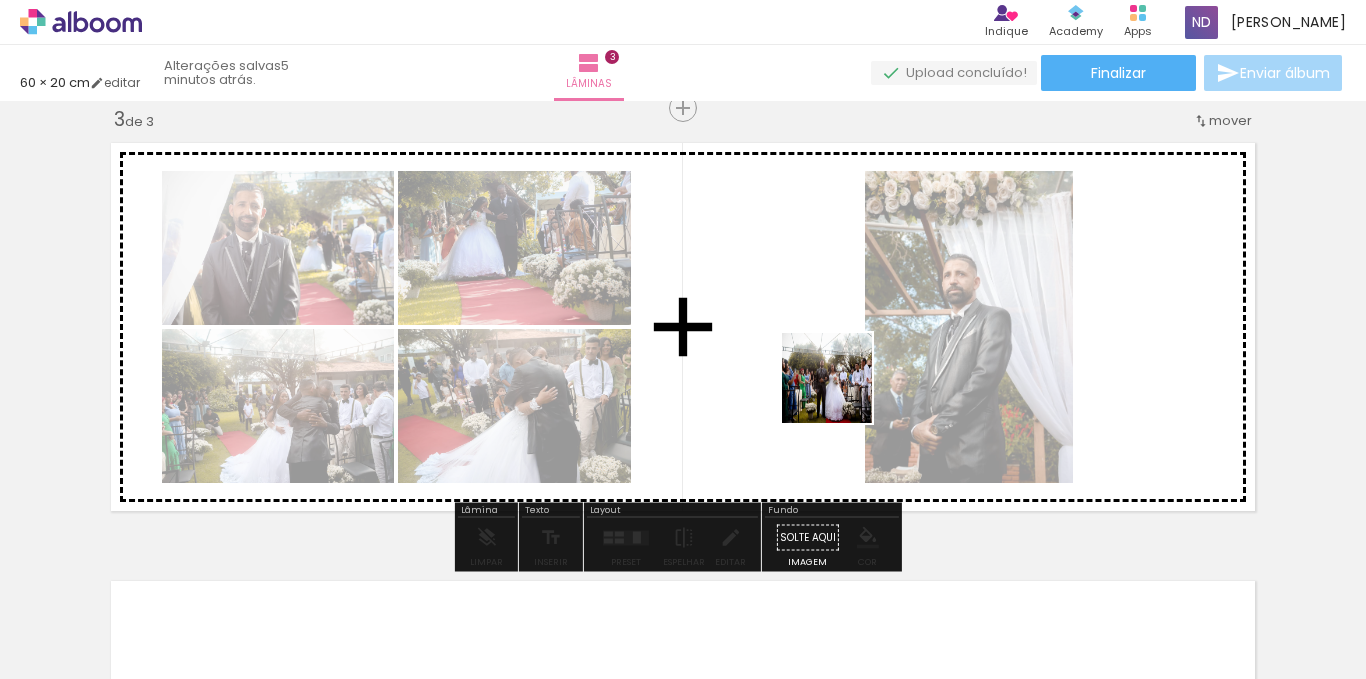 drag, startPoint x: 714, startPoint y: 619, endPoint x: 842, endPoint y: 391, distance: 261.47275 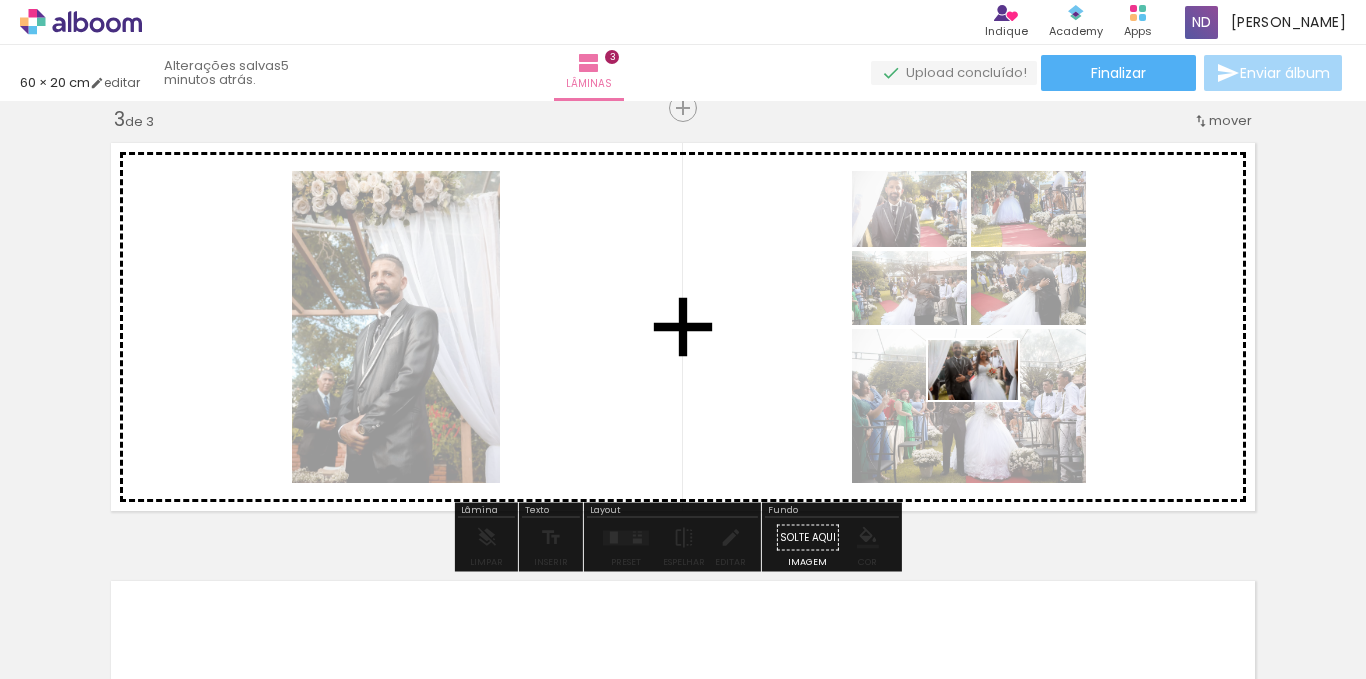drag, startPoint x: 824, startPoint y: 624, endPoint x: 988, endPoint y: 400, distance: 277.61844 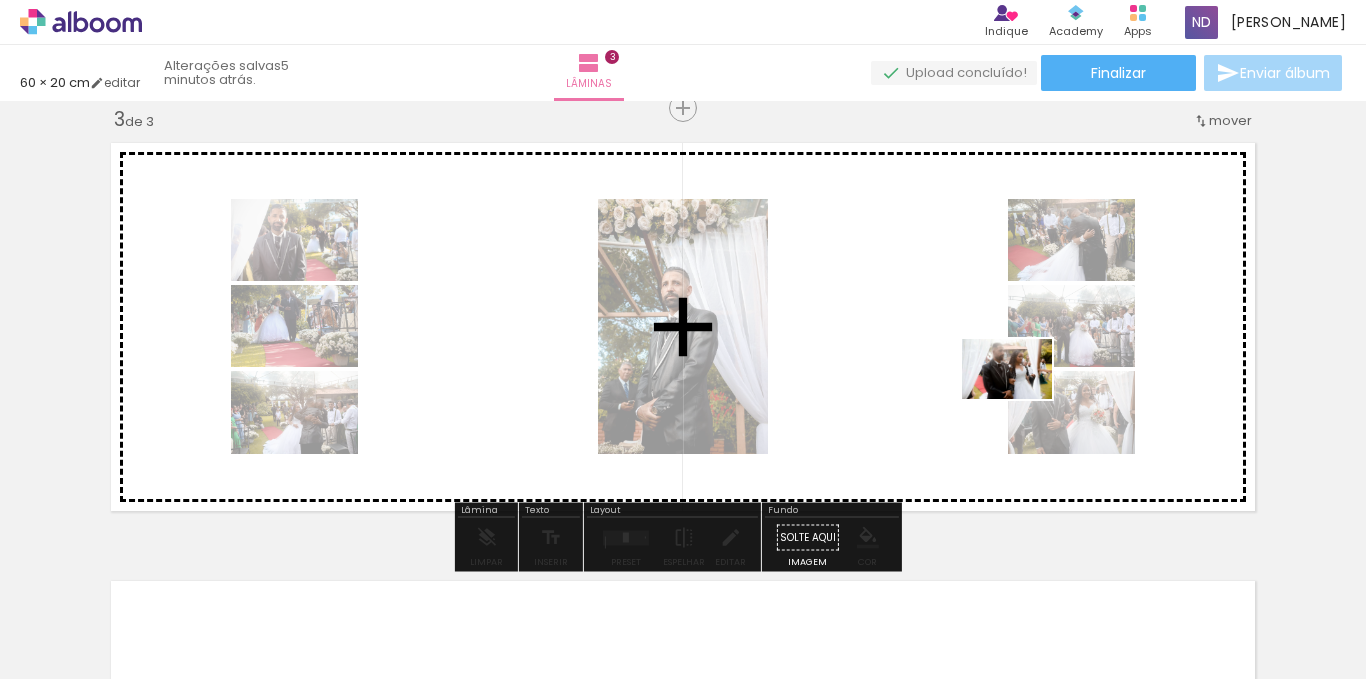 drag, startPoint x: 946, startPoint y: 568, endPoint x: 1022, endPoint y: 399, distance: 185.30246 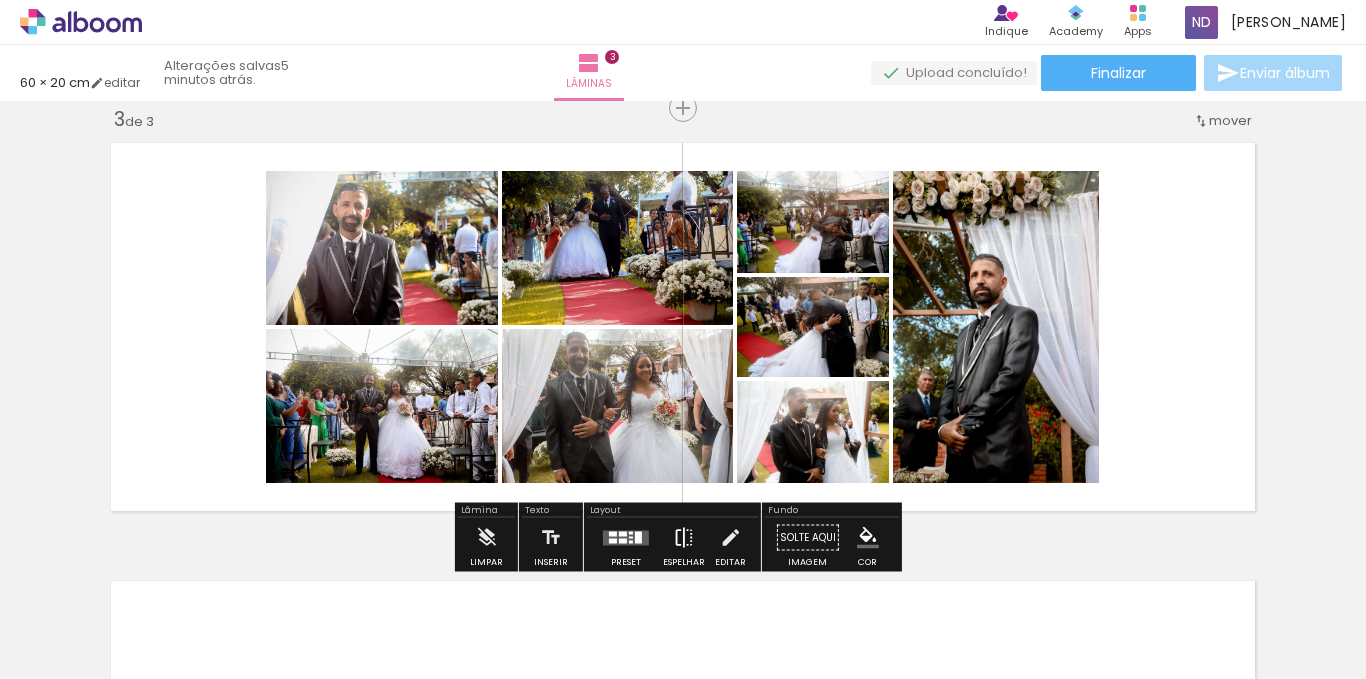 click at bounding box center [684, 538] 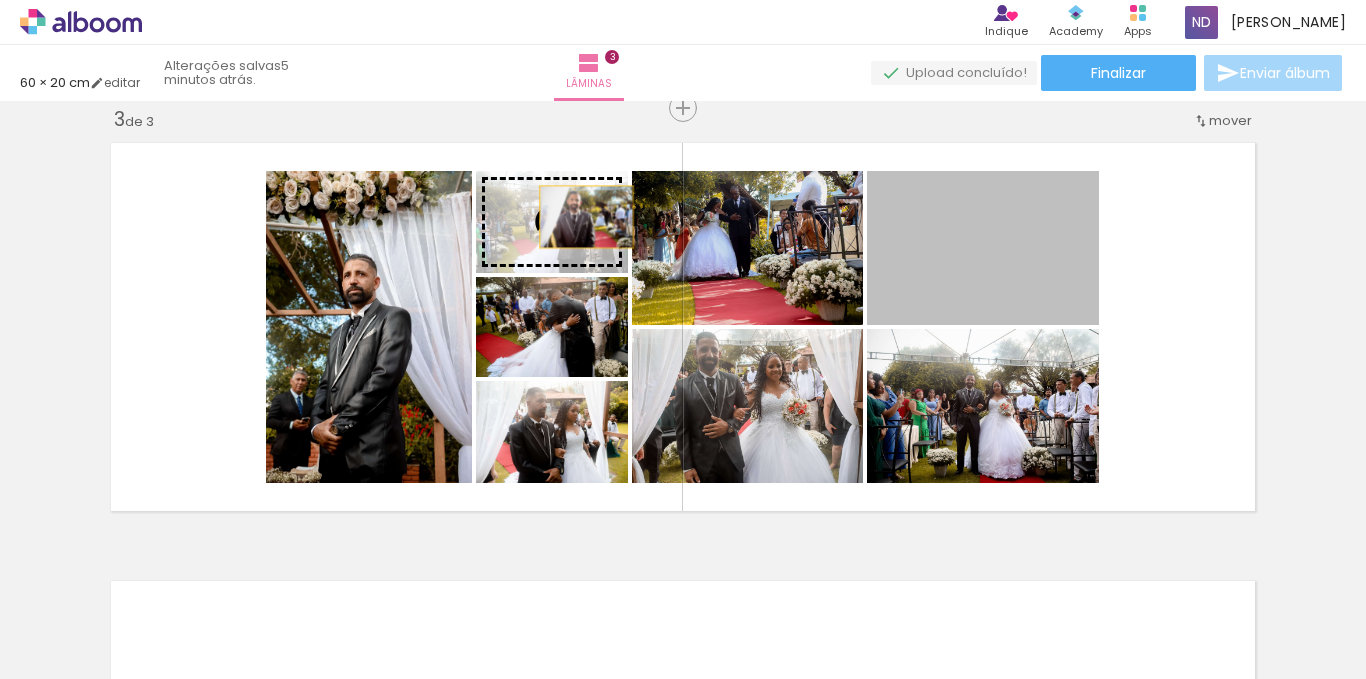 drag, startPoint x: 934, startPoint y: 267, endPoint x: 579, endPoint y: 217, distance: 358.50385 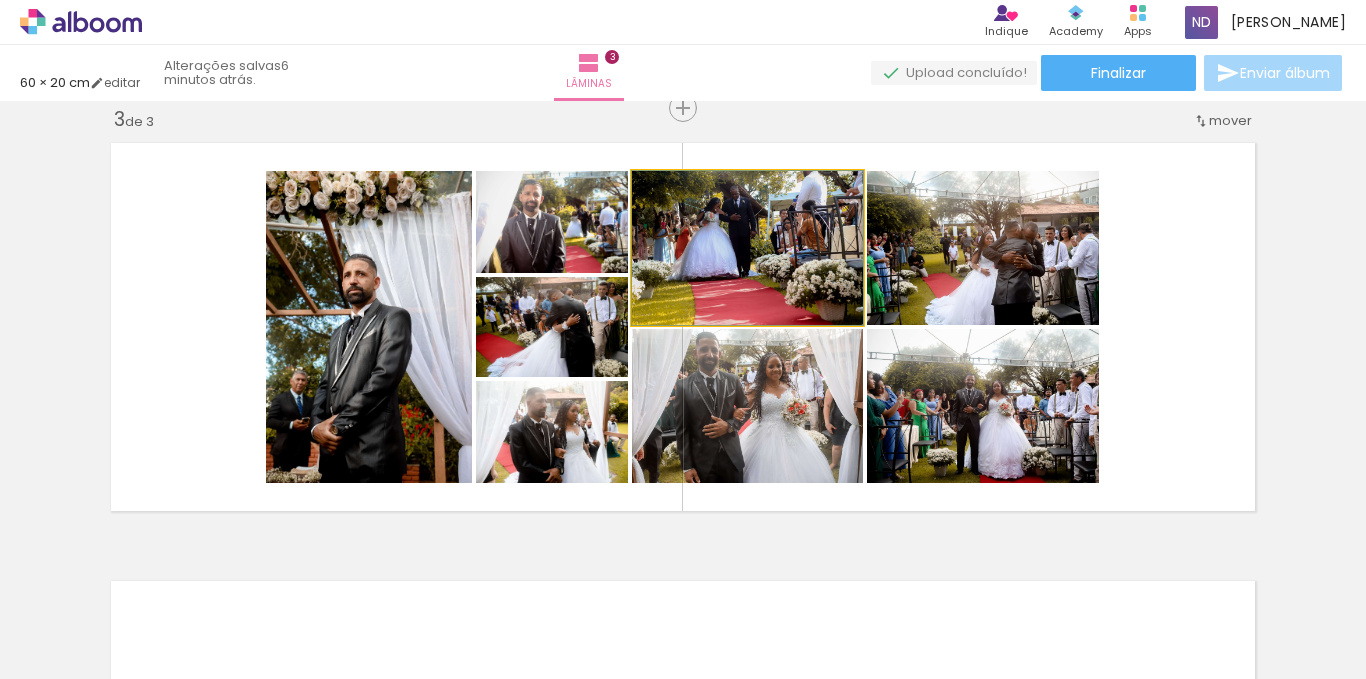 drag, startPoint x: 731, startPoint y: 270, endPoint x: 690, endPoint y: 248, distance: 46.52956 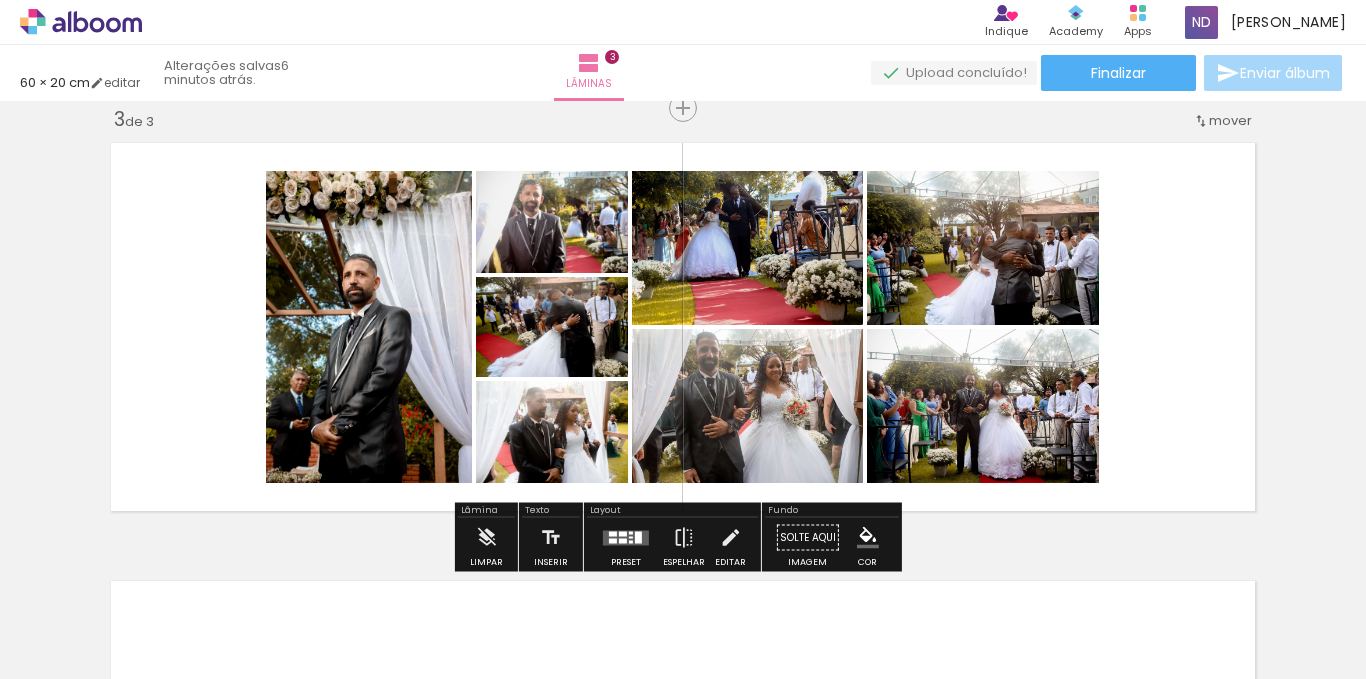 click at bounding box center (623, 533) 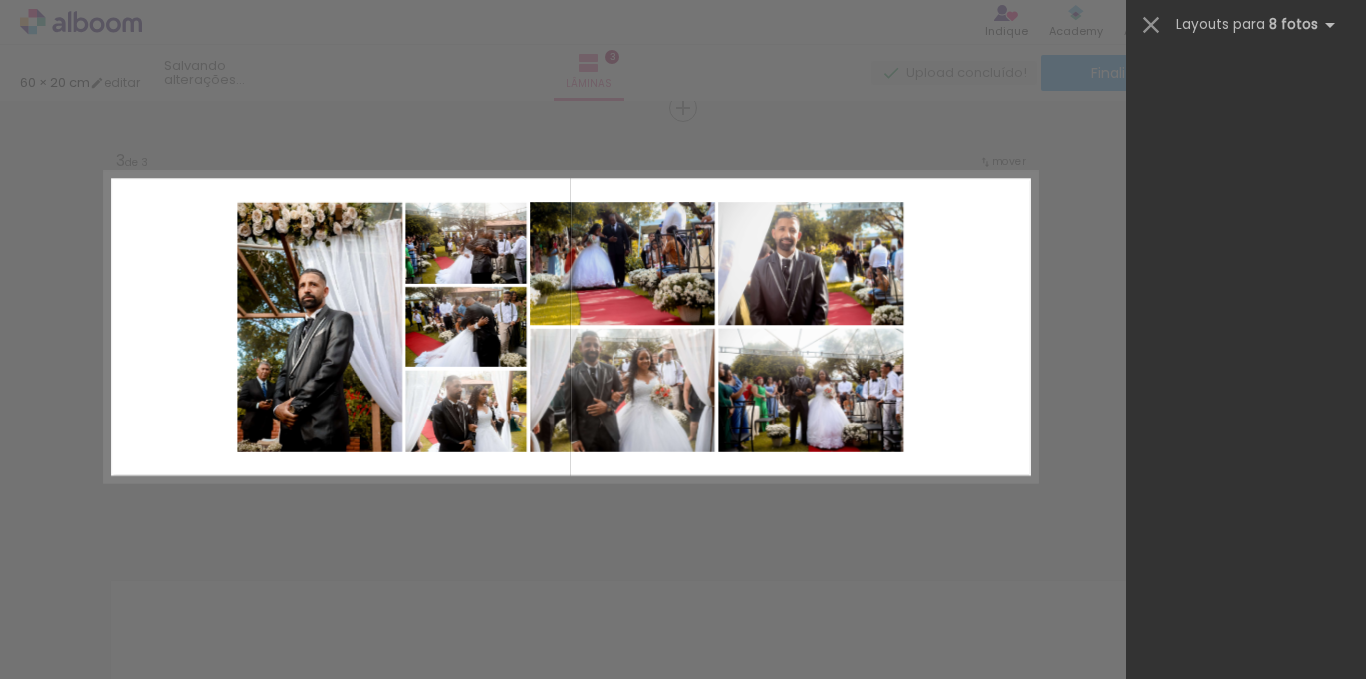 scroll, scrollTop: 0, scrollLeft: 0, axis: both 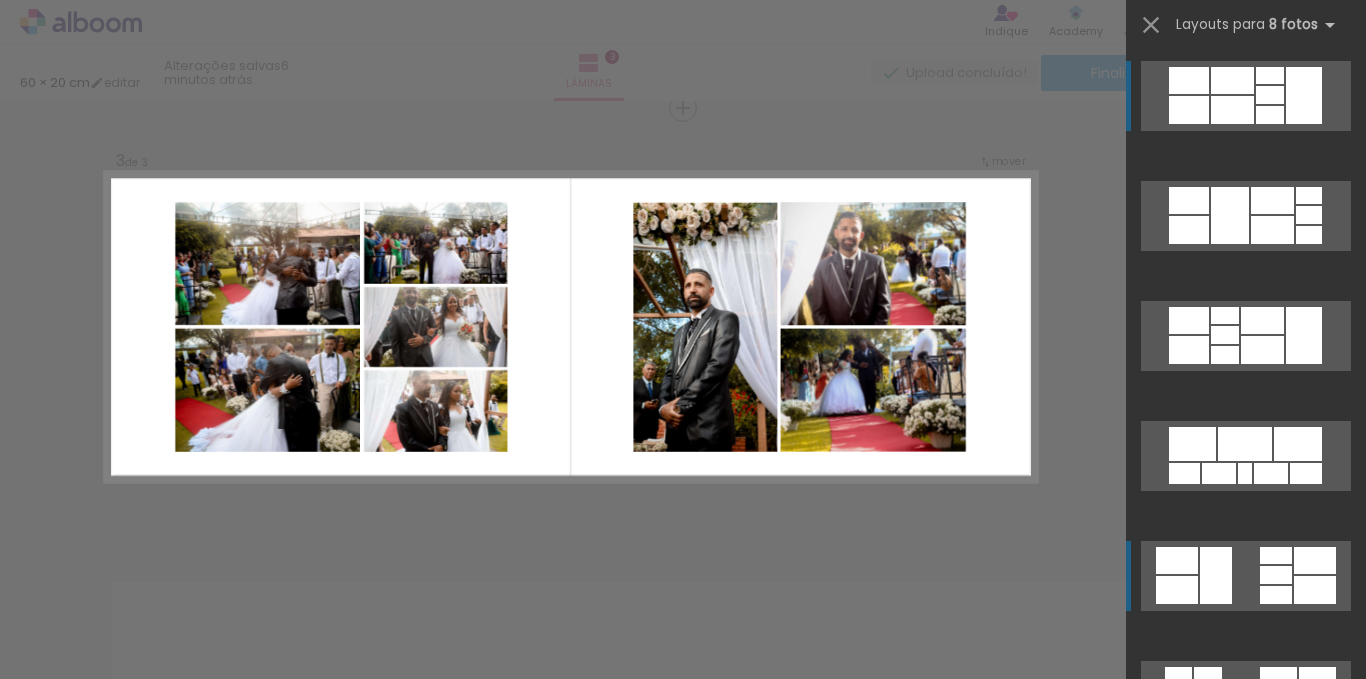 click at bounding box center [1272, 200] 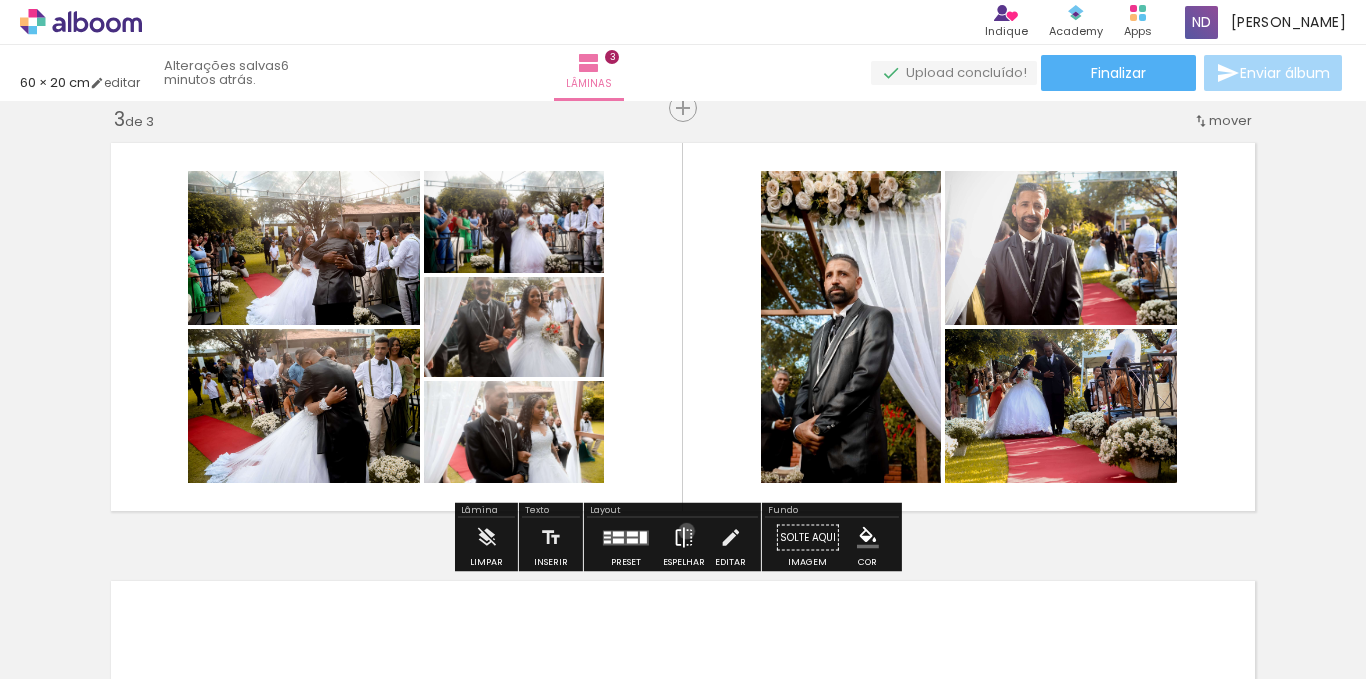 click at bounding box center (684, 538) 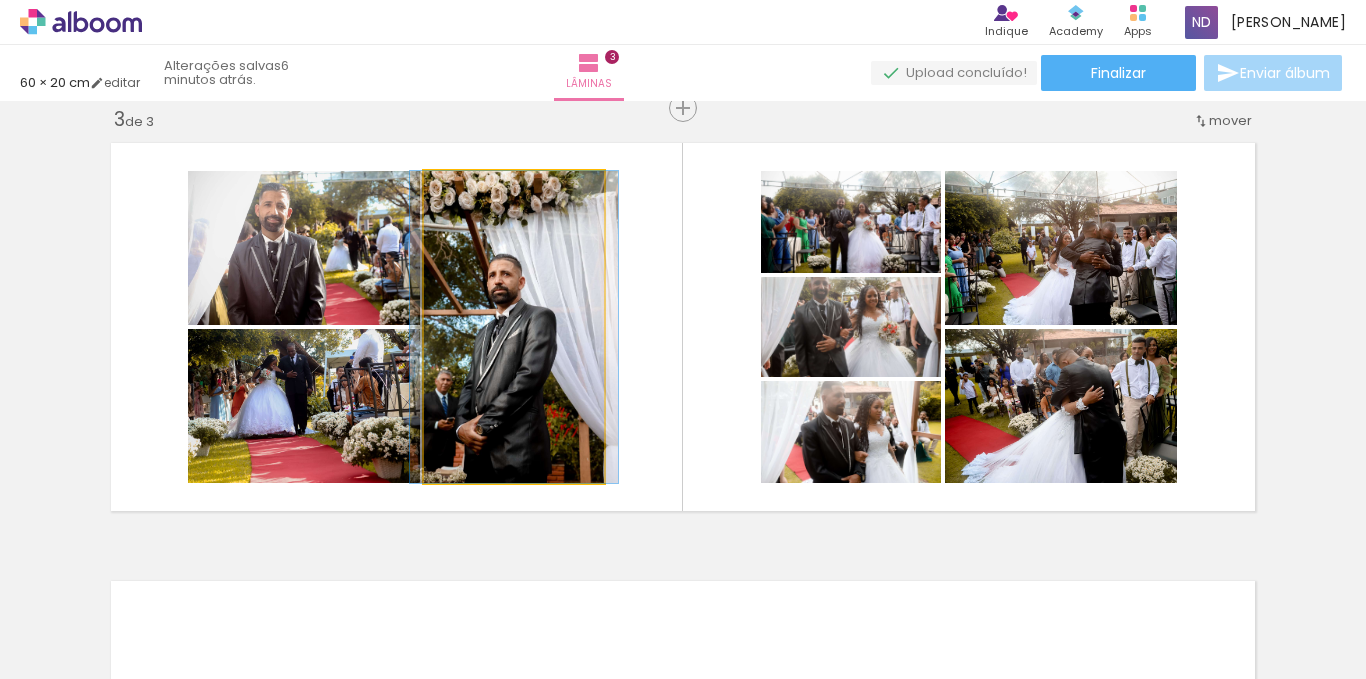 click 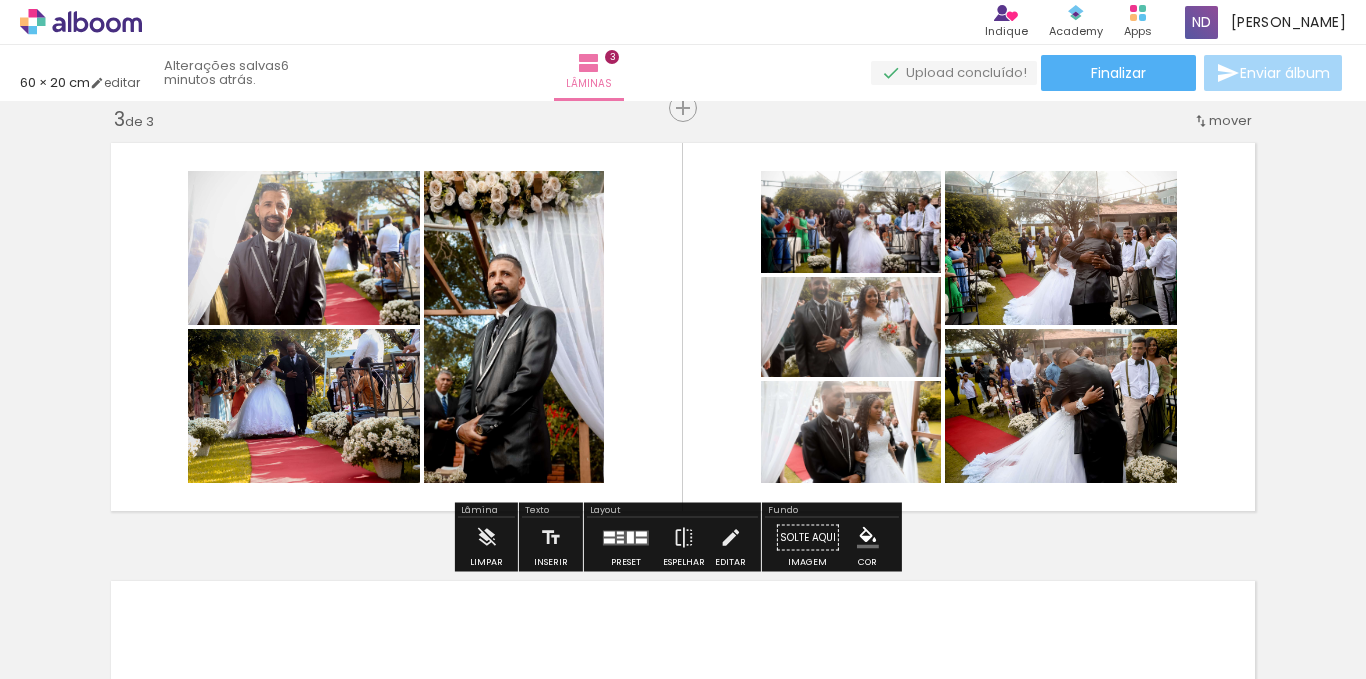 click 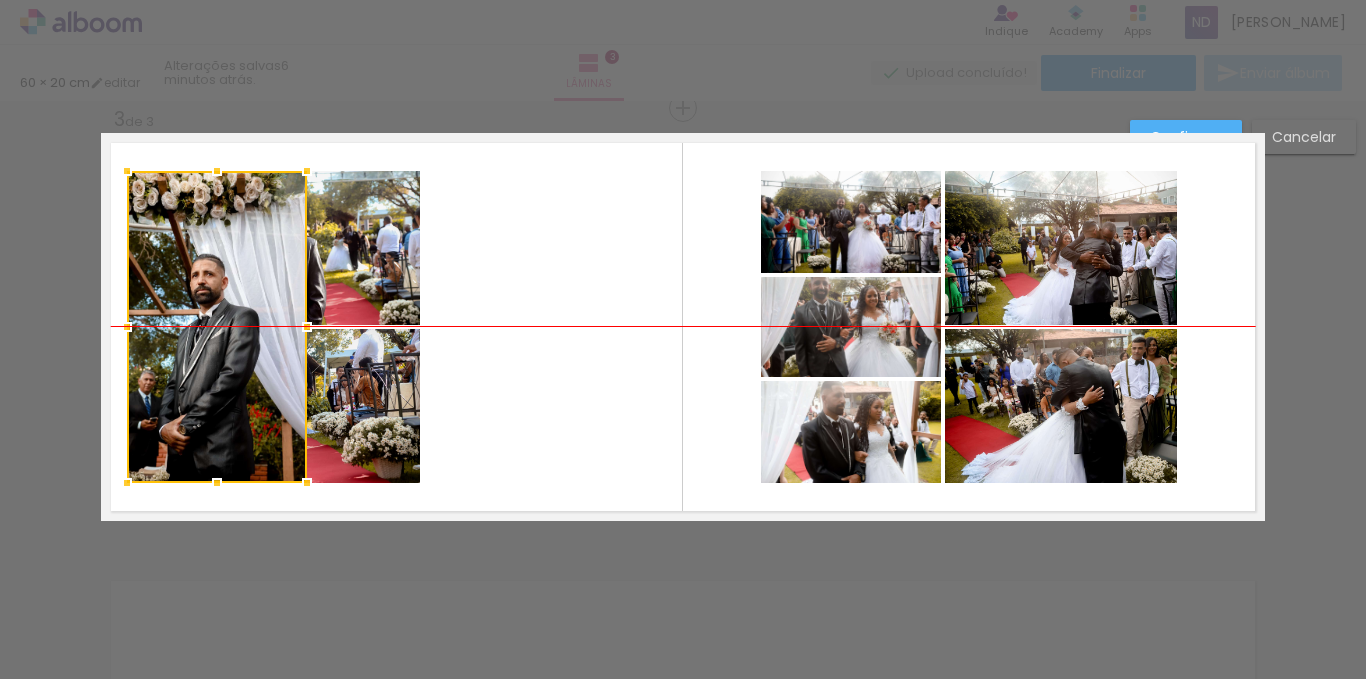 drag, startPoint x: 550, startPoint y: 299, endPoint x: 253, endPoint y: 295, distance: 297.02695 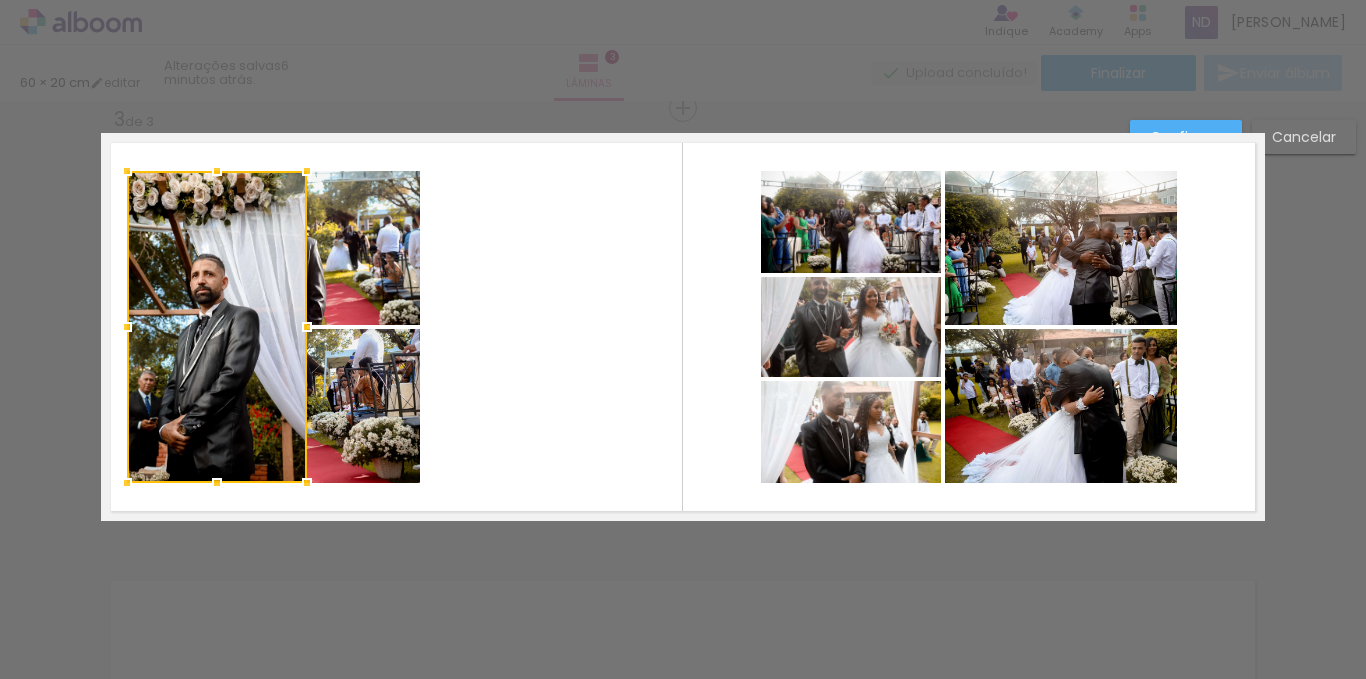 click 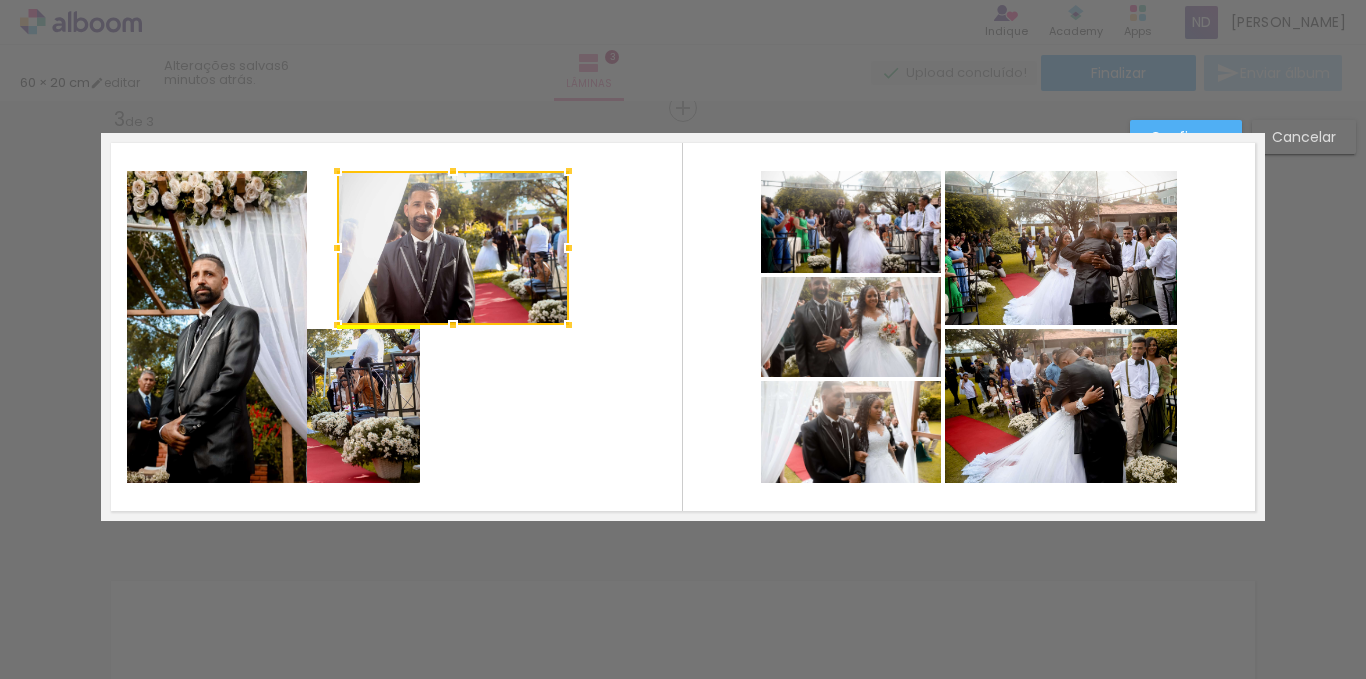 drag, startPoint x: 380, startPoint y: 234, endPoint x: 529, endPoint y: 247, distance: 149.56604 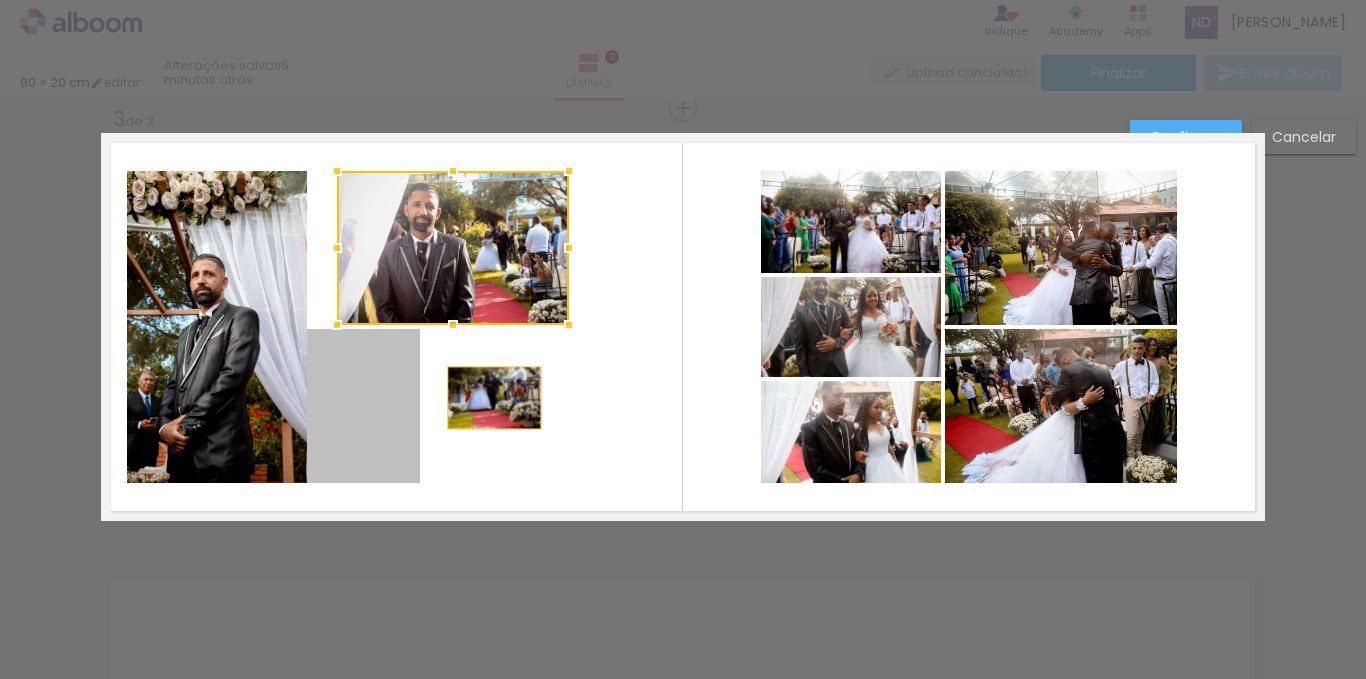 drag, startPoint x: 381, startPoint y: 392, endPoint x: 475, endPoint y: 398, distance: 94.19129 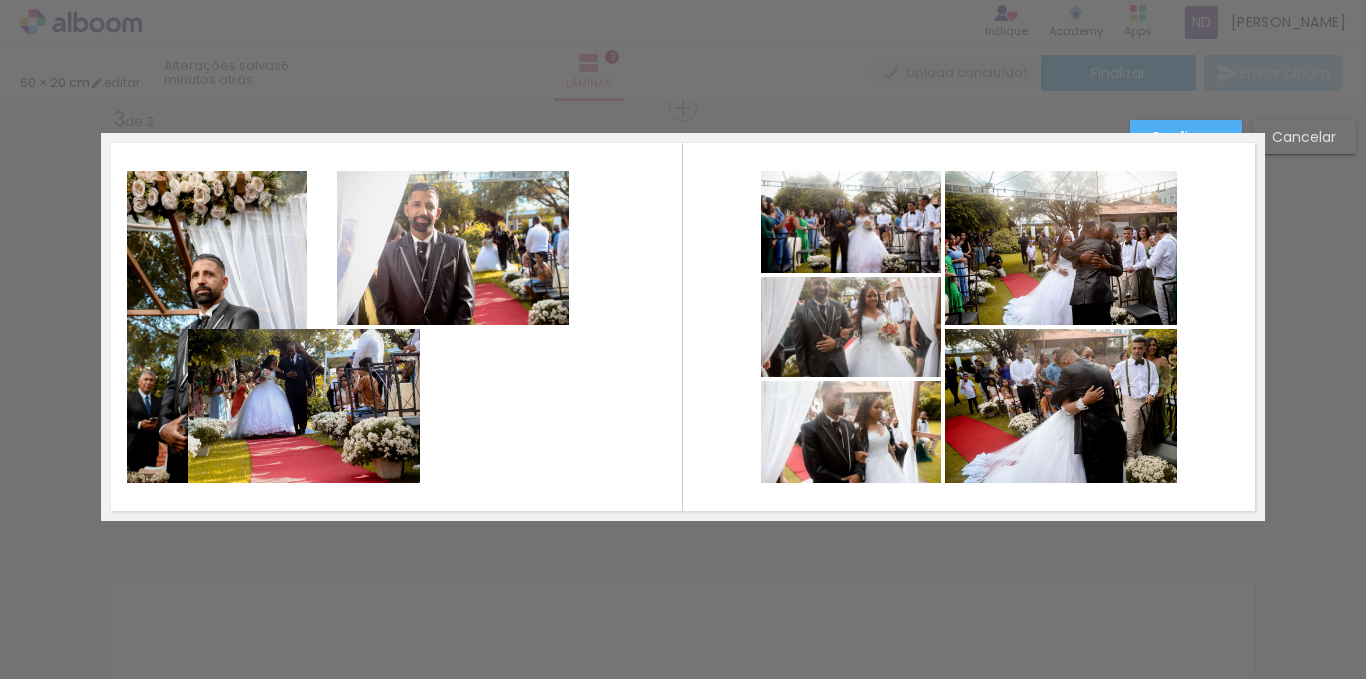 click 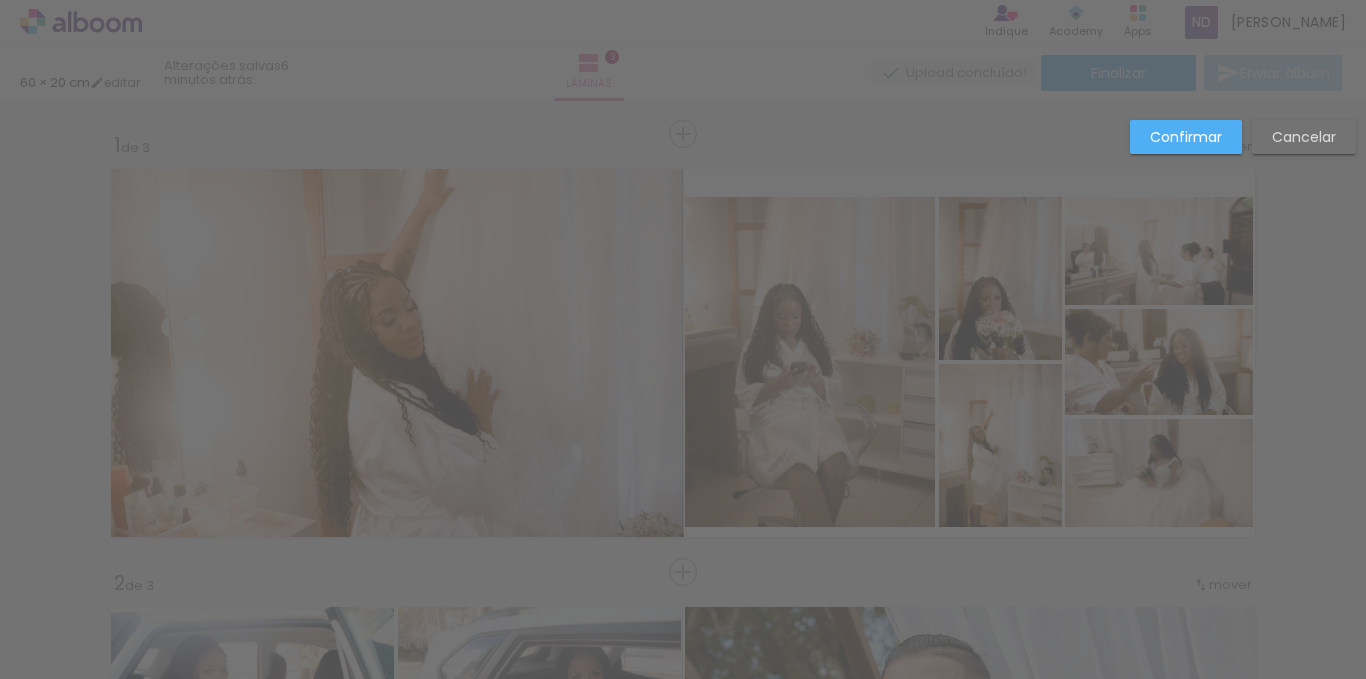 click at bounding box center (453, 1308) 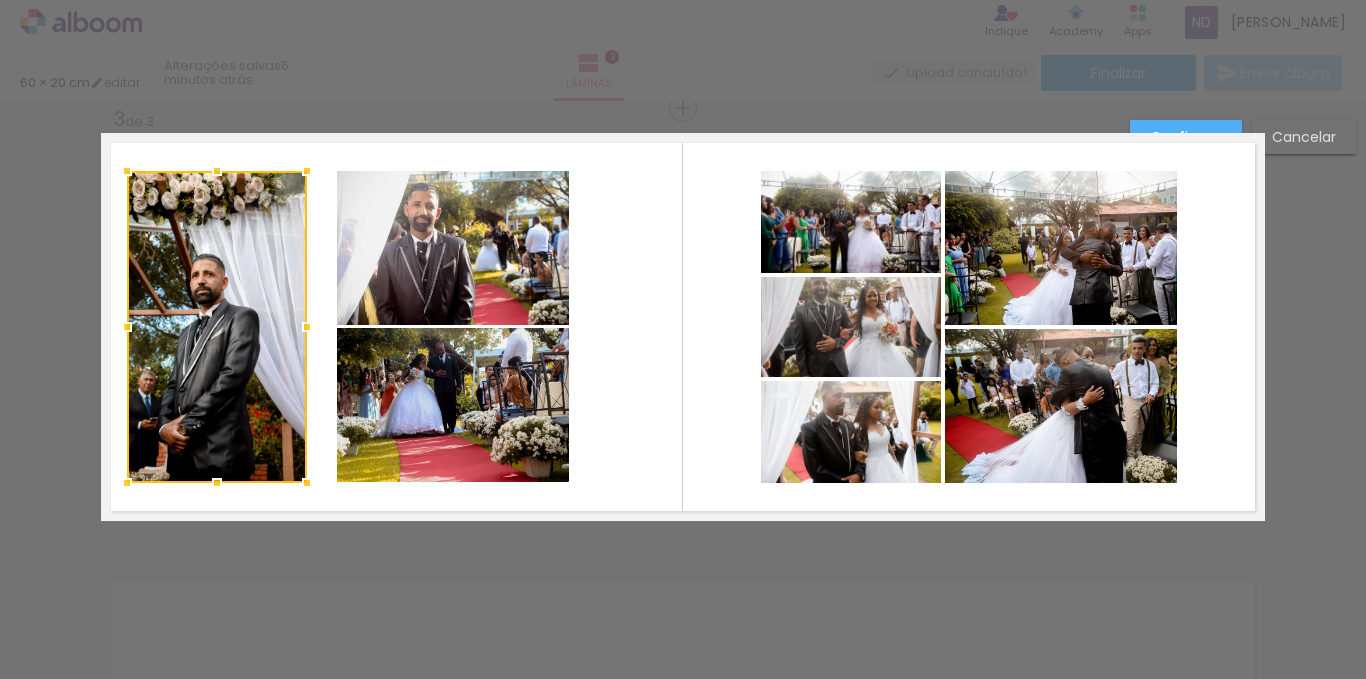 scroll, scrollTop: 0, scrollLeft: 1869, axis: horizontal 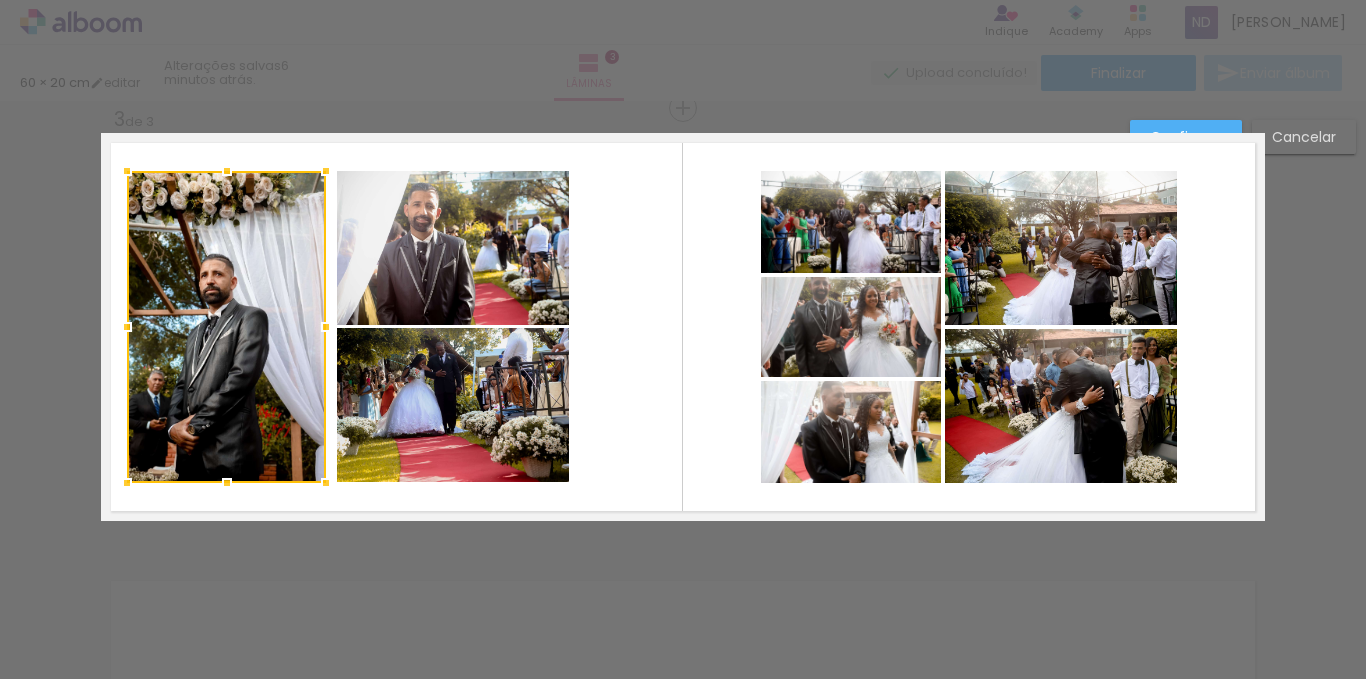 drag, startPoint x: 300, startPoint y: 324, endPoint x: 319, endPoint y: 325, distance: 19.026299 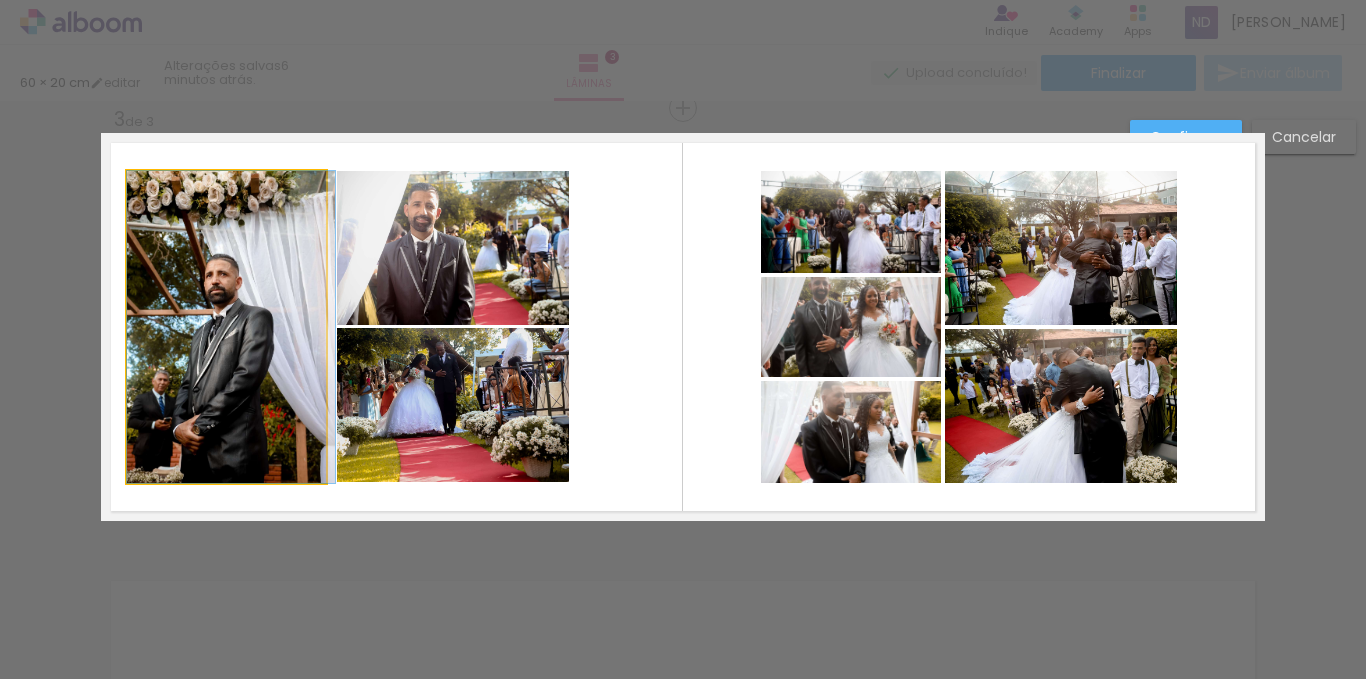 drag, startPoint x: 239, startPoint y: 317, endPoint x: 252, endPoint y: 314, distance: 13.341664 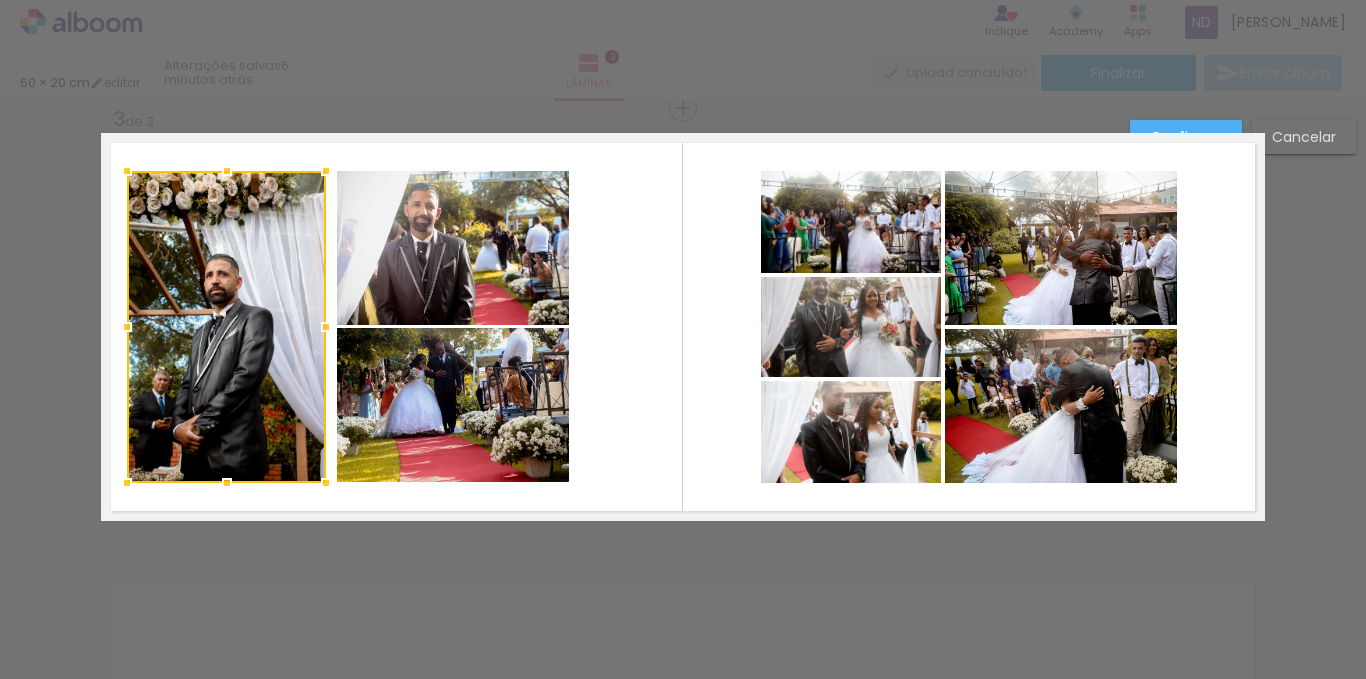 click at bounding box center (683, 327) 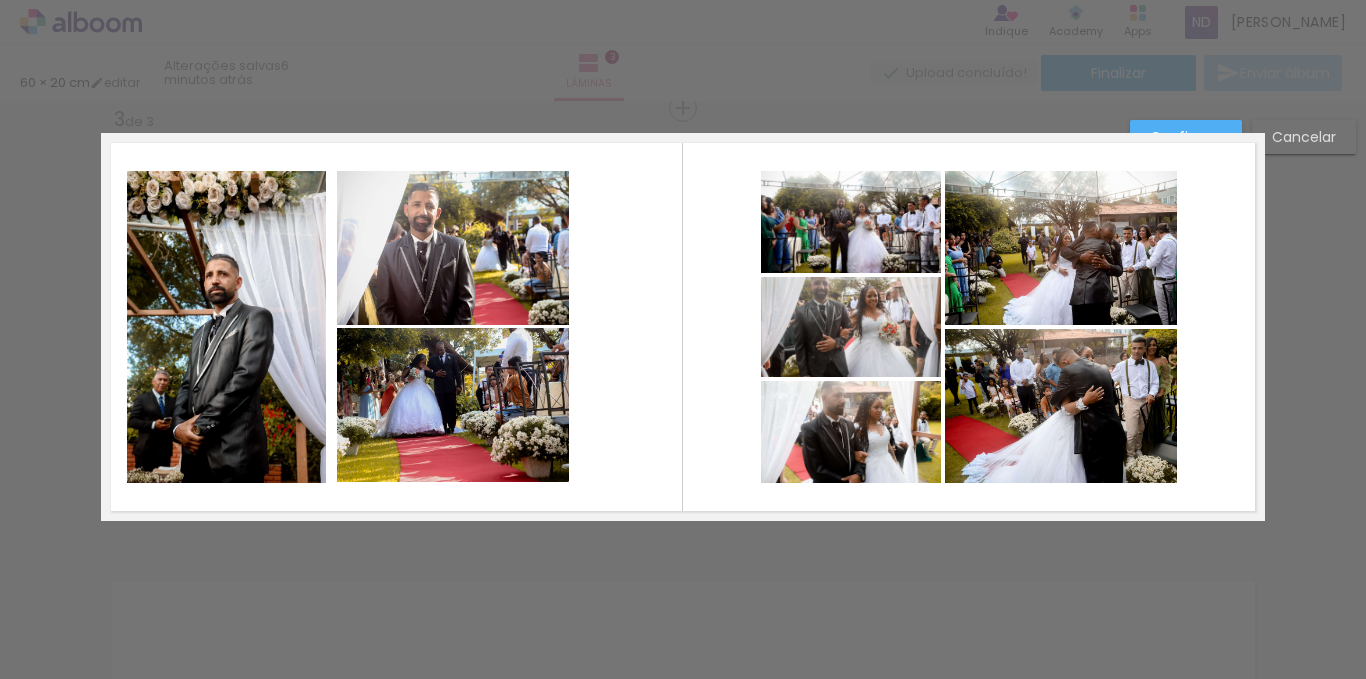 drag, startPoint x: 603, startPoint y: 479, endPoint x: 61, endPoint y: 171, distance: 623.4003 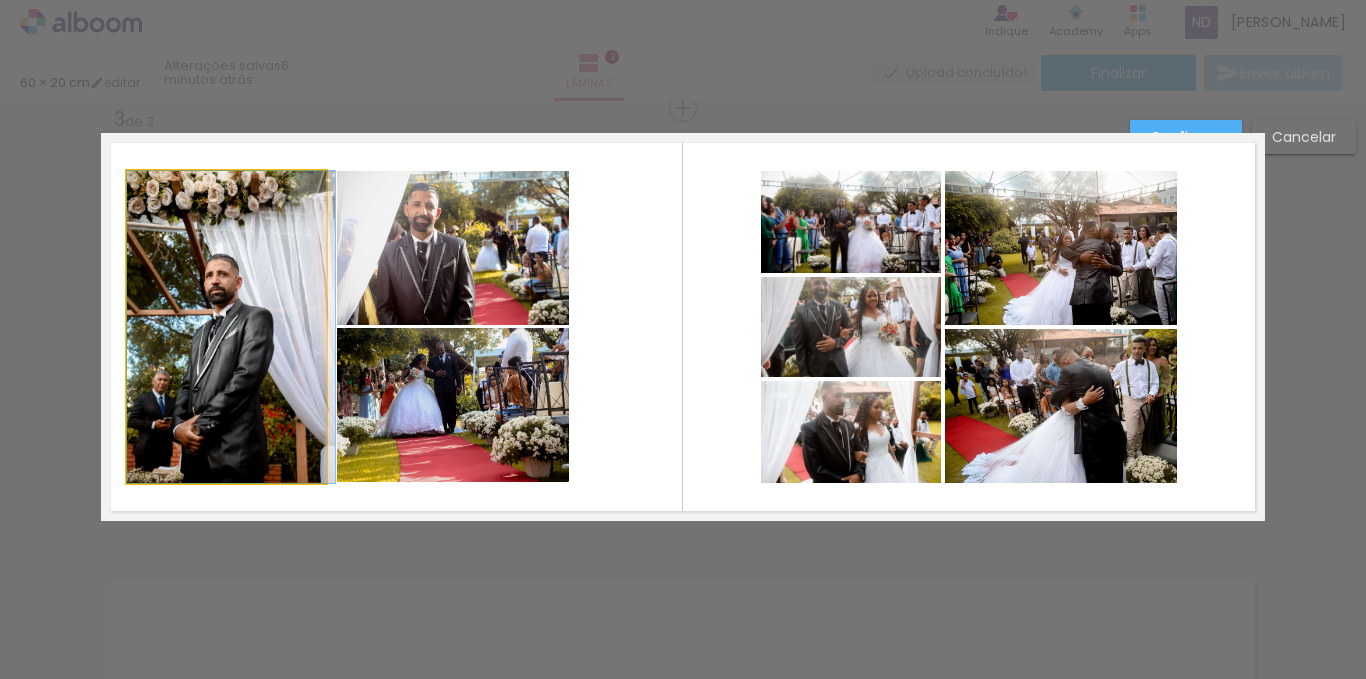 click 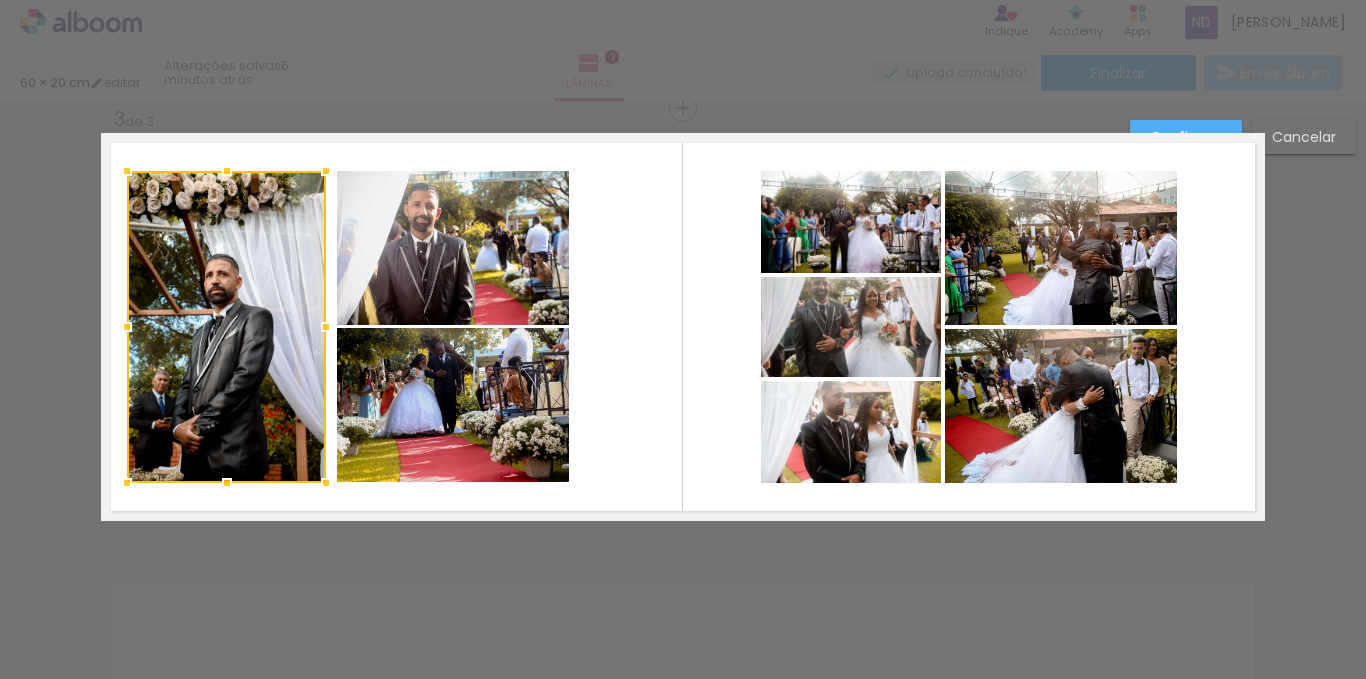 click 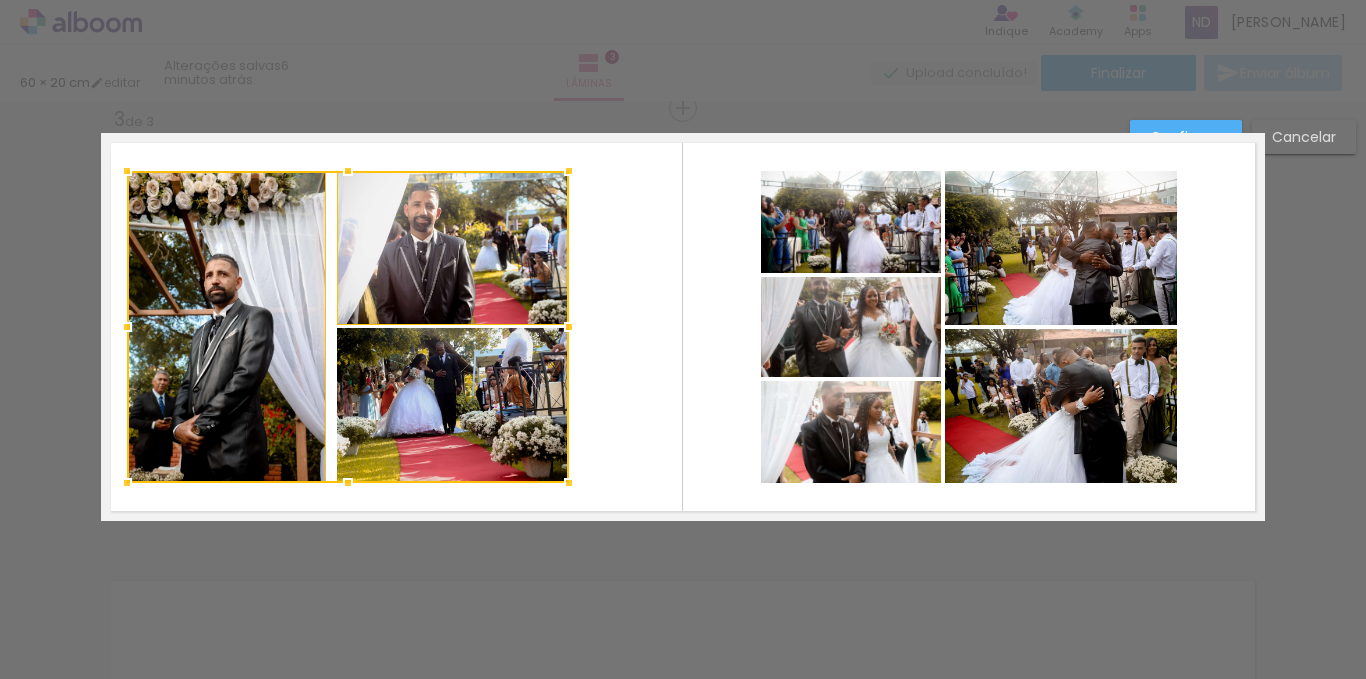 click at bounding box center (348, 327) 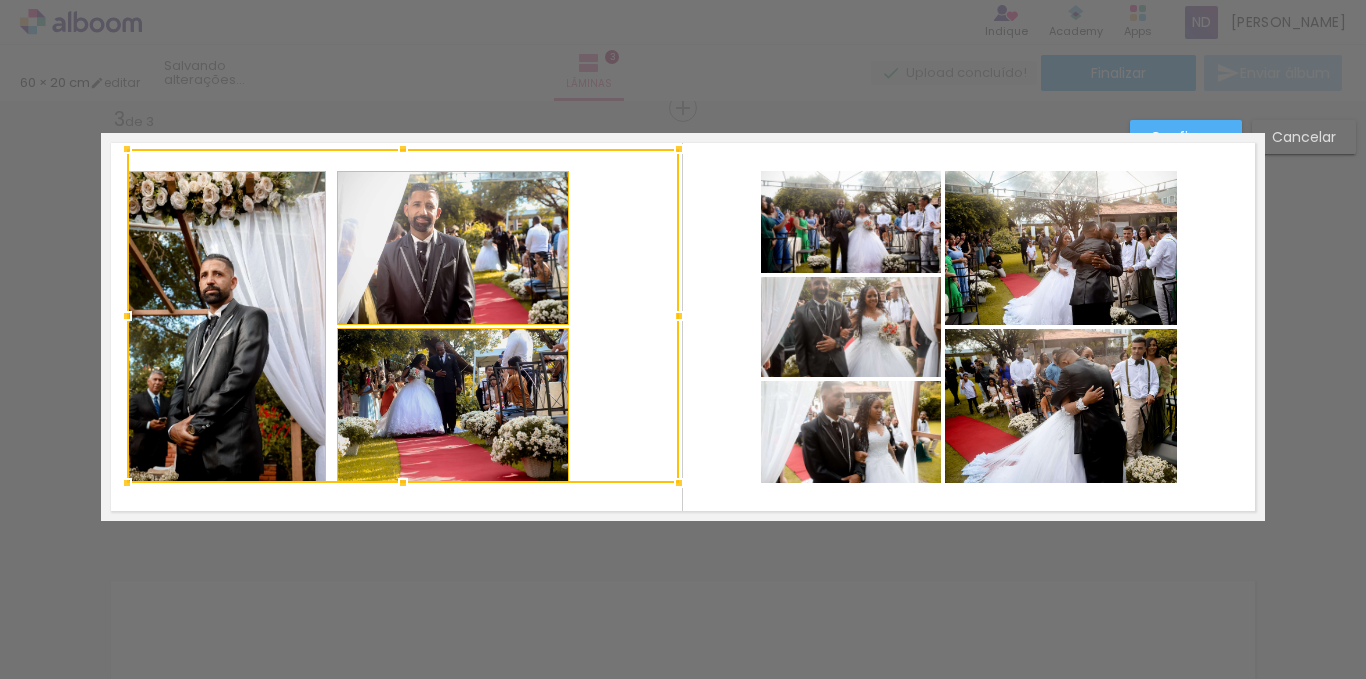 drag, startPoint x: 571, startPoint y: 167, endPoint x: 670, endPoint y: 150, distance: 100.44899 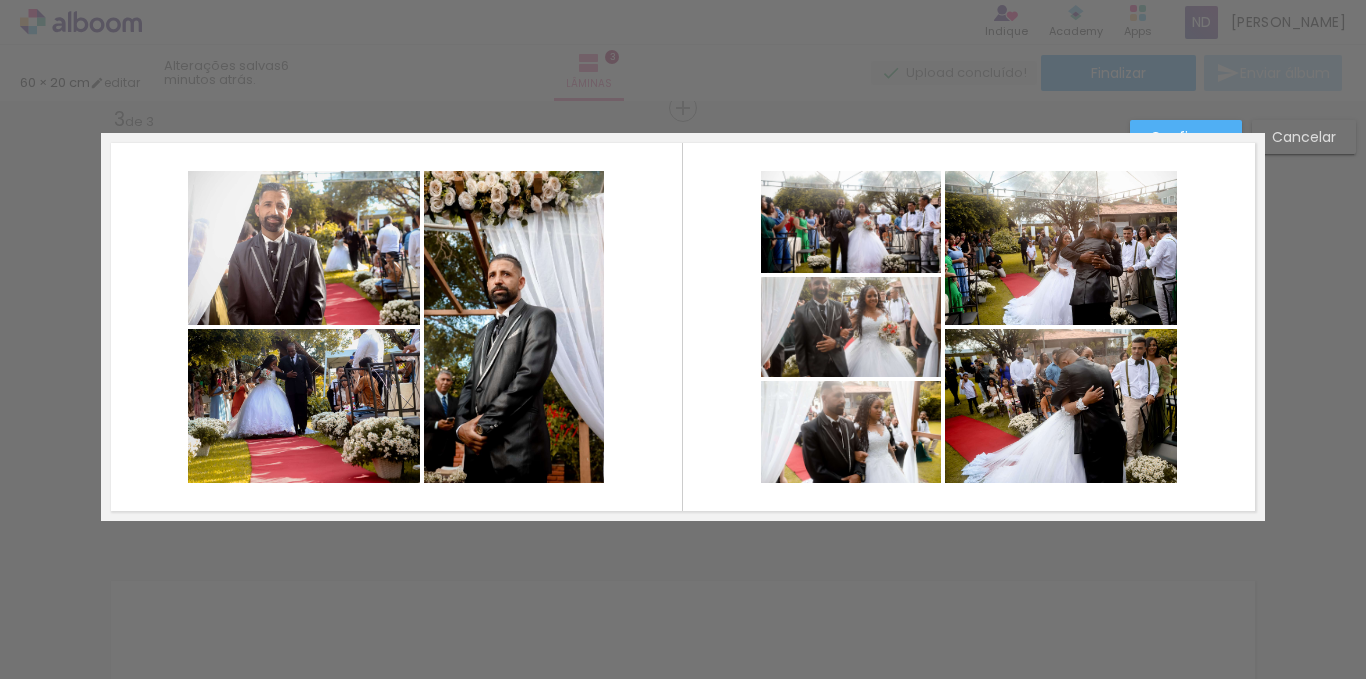 click at bounding box center [683, 327] 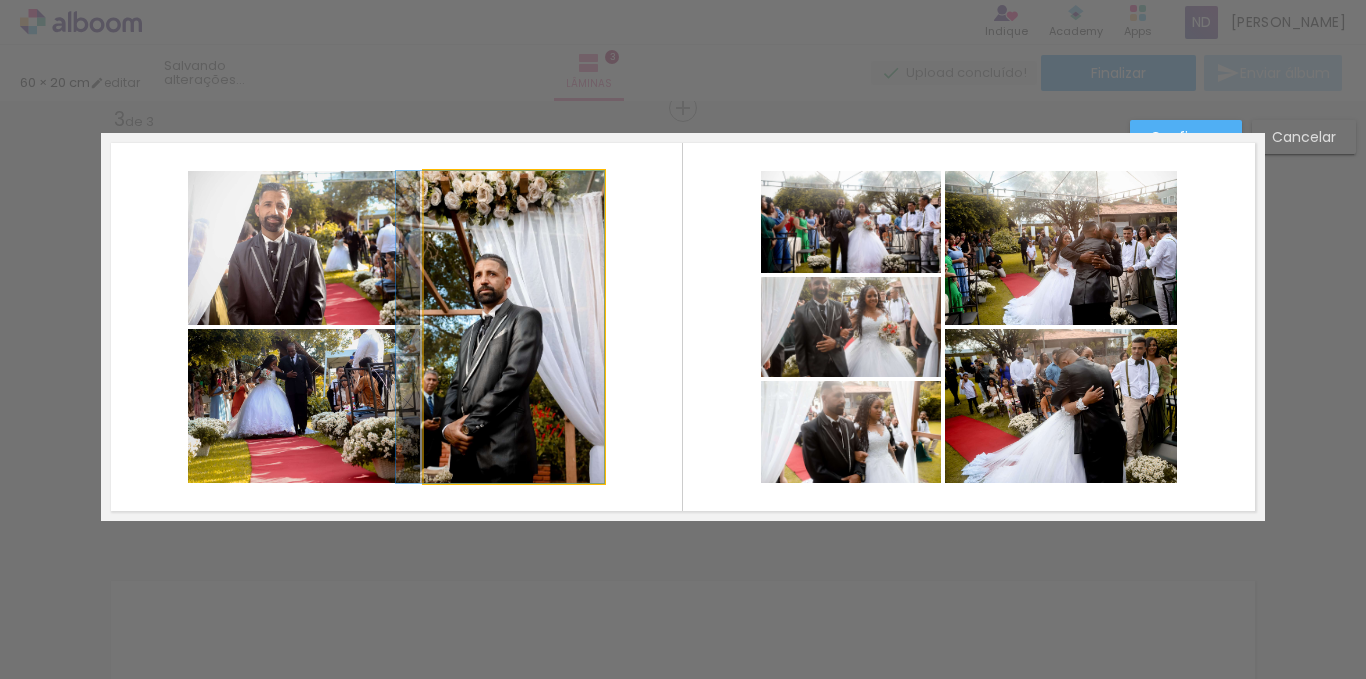 drag, startPoint x: 499, startPoint y: 336, endPoint x: 462, endPoint y: 295, distance: 55.226807 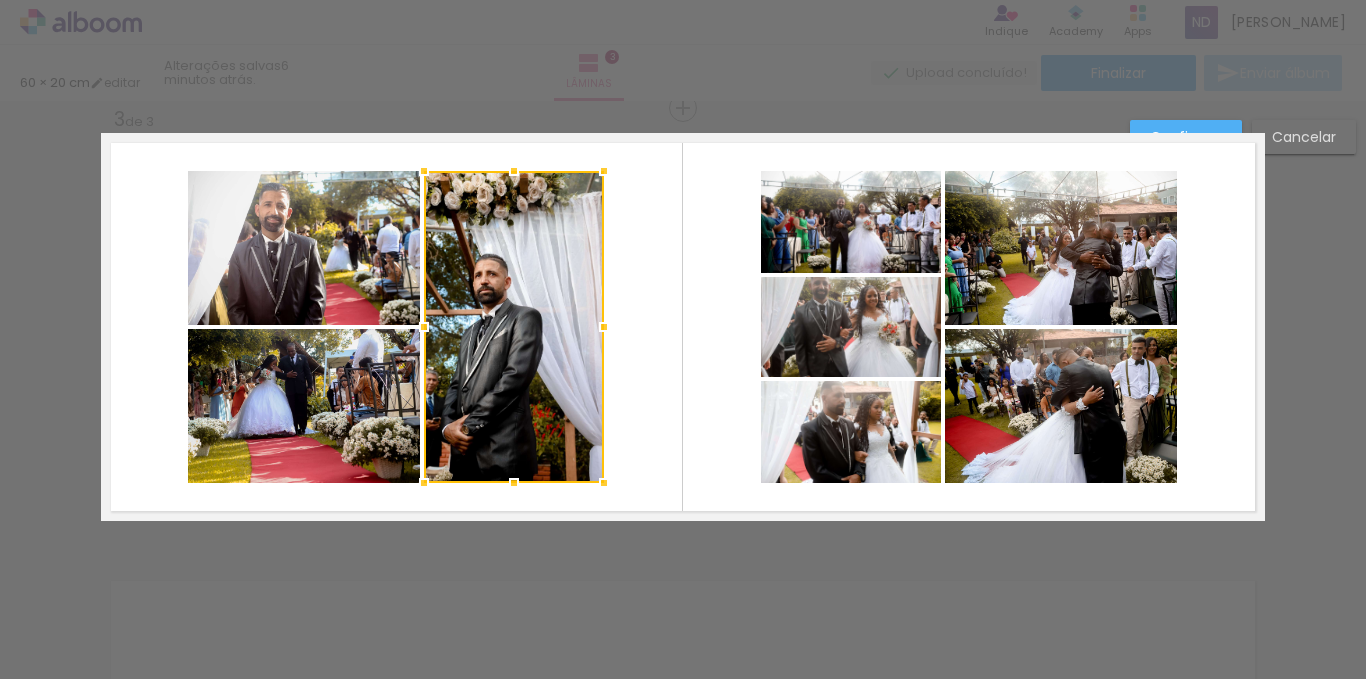 click at bounding box center (514, 327) 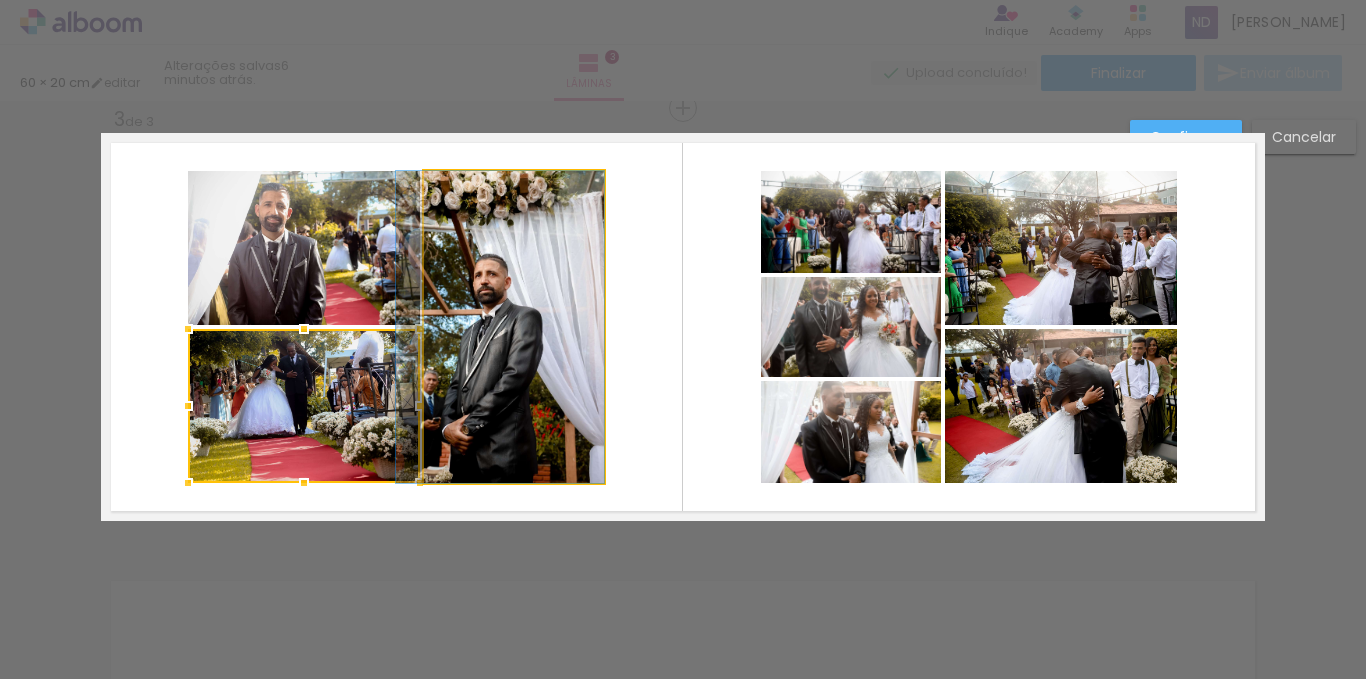 click 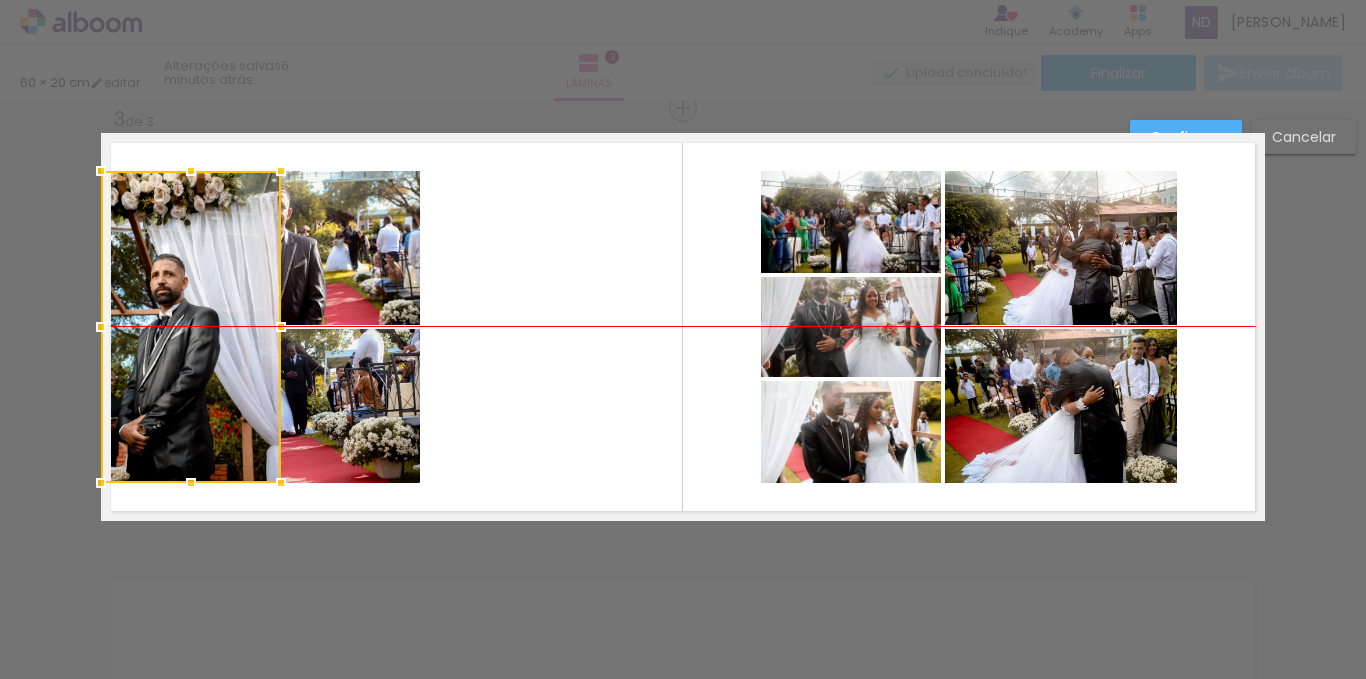 drag, startPoint x: 510, startPoint y: 350, endPoint x: 159, endPoint y: 337, distance: 351.24066 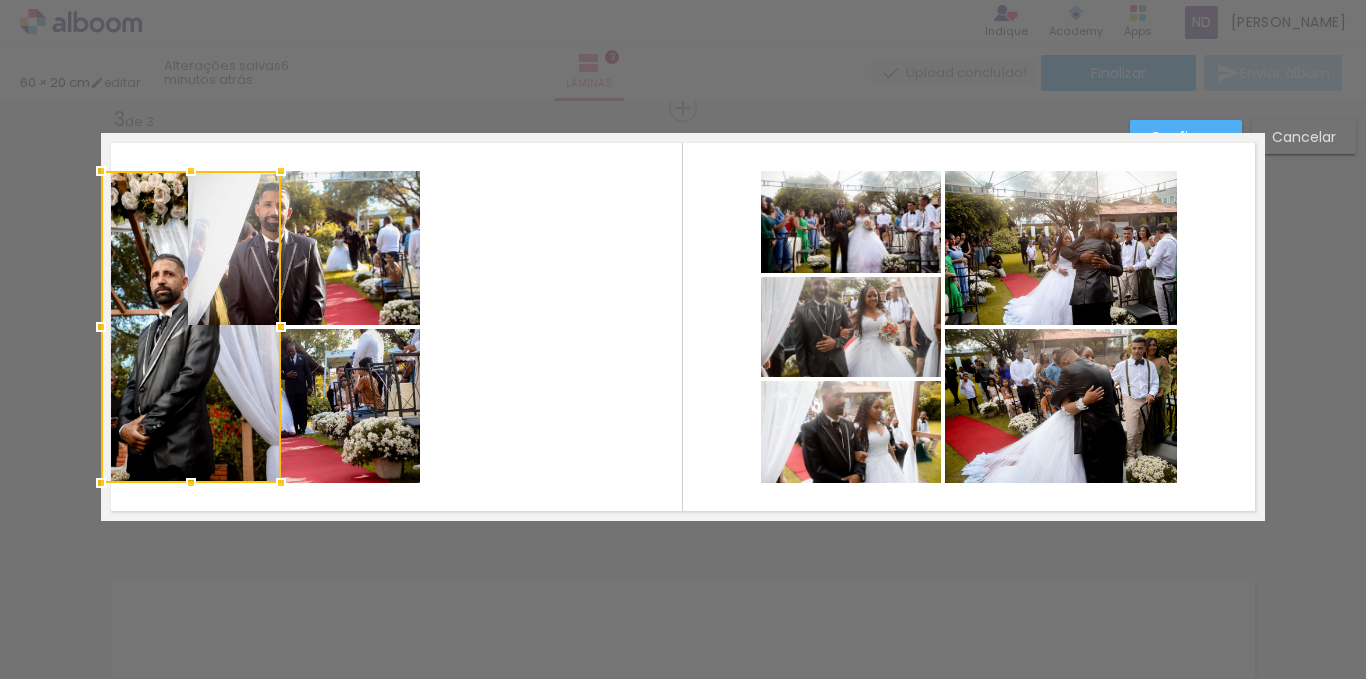 click 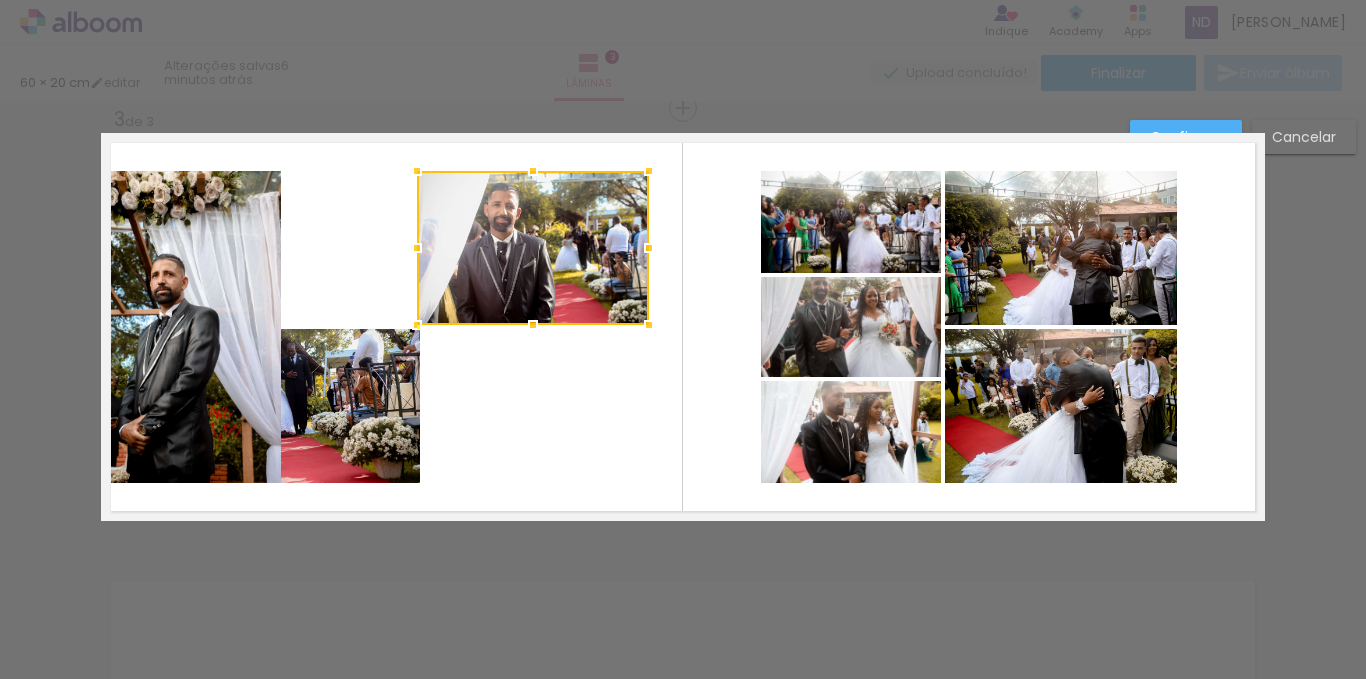 drag, startPoint x: 359, startPoint y: 242, endPoint x: 565, endPoint y: 255, distance: 206.40979 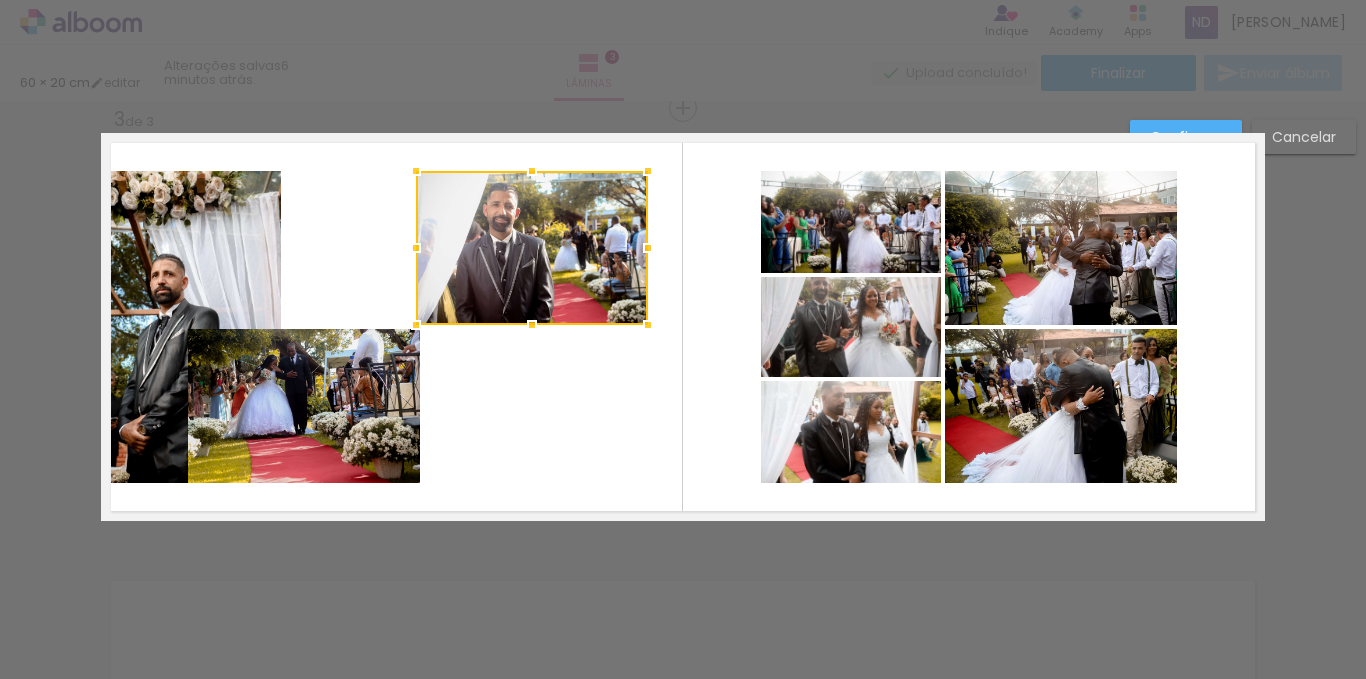 click 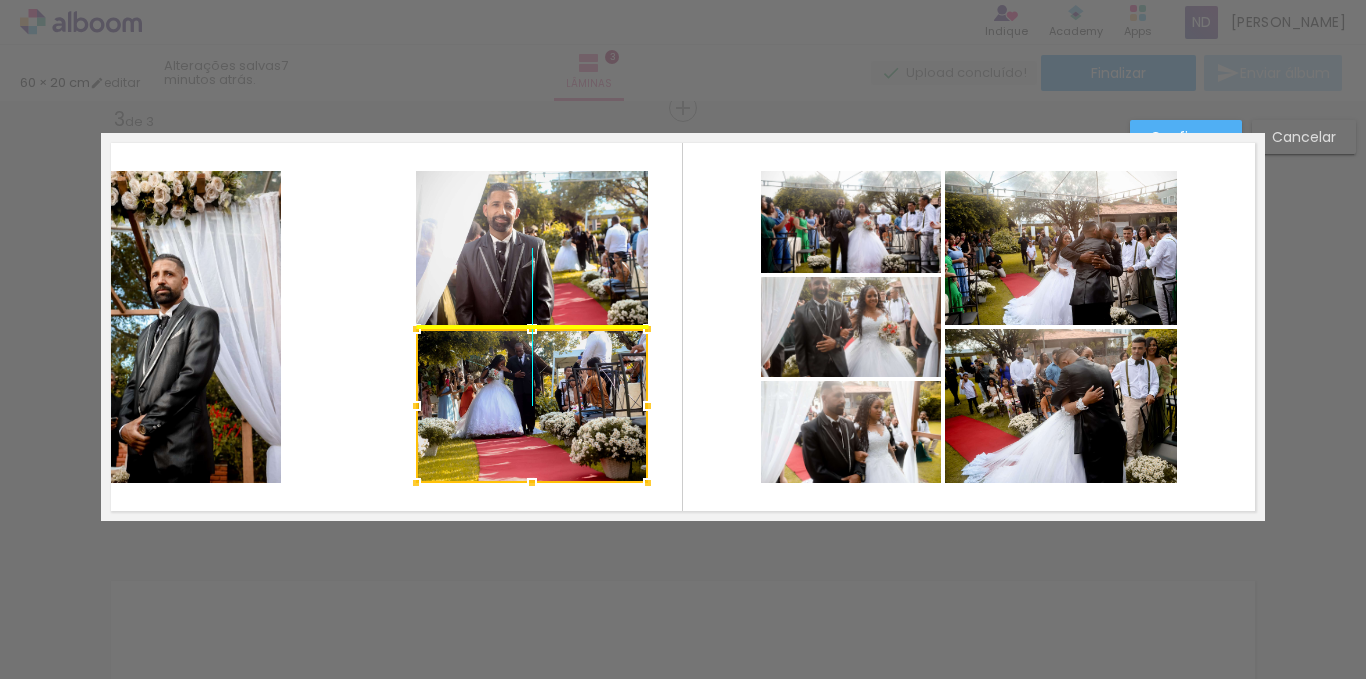 drag, startPoint x: 342, startPoint y: 392, endPoint x: 492, endPoint y: 378, distance: 150.65192 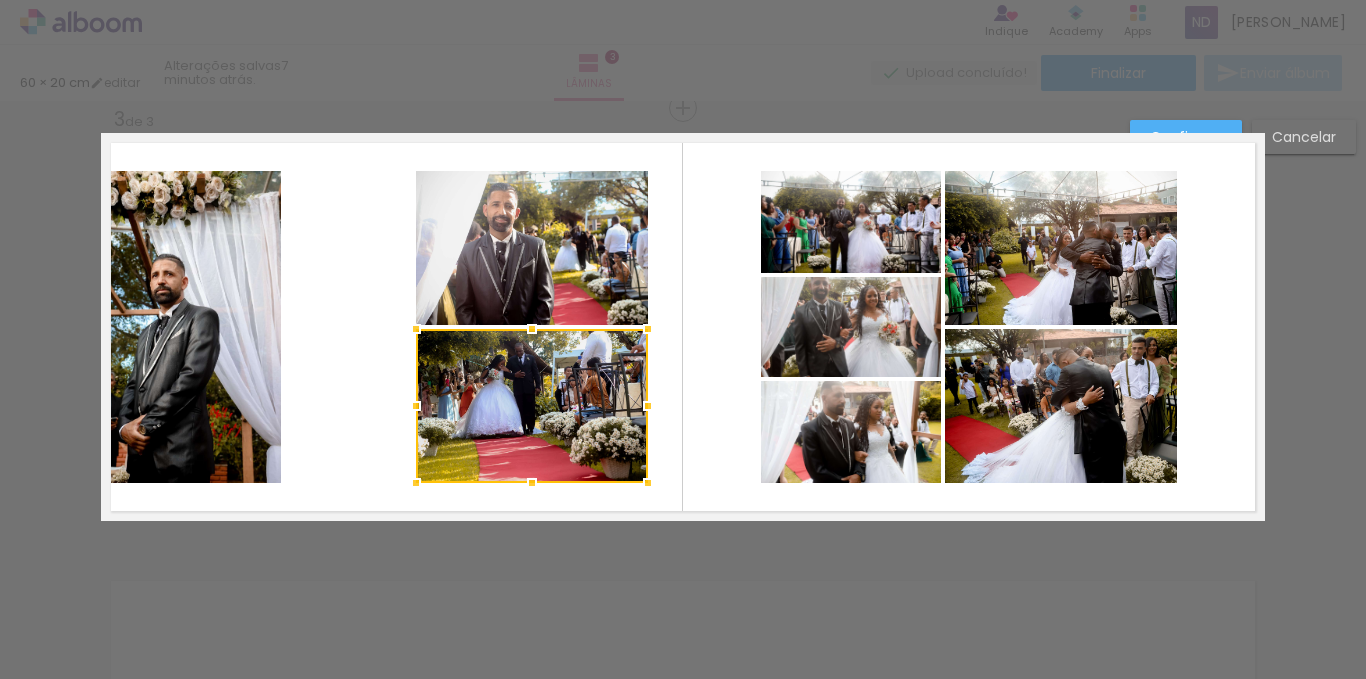 click 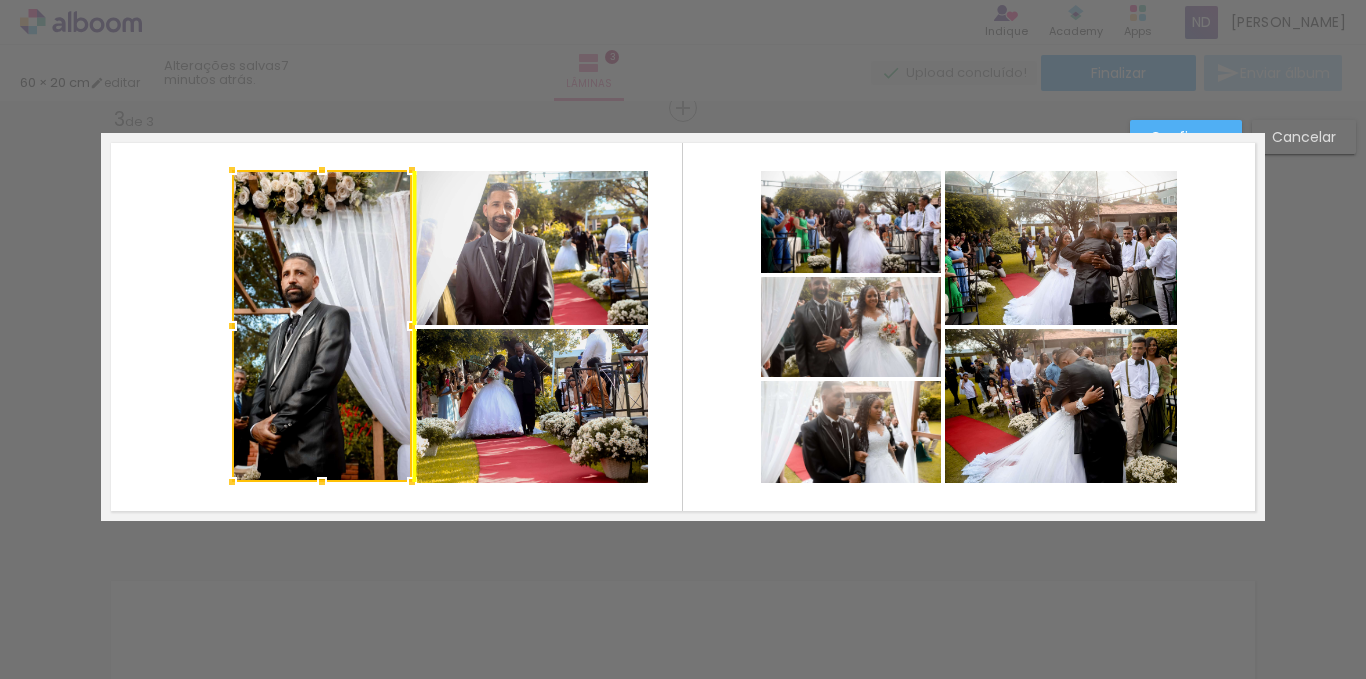 drag, startPoint x: 205, startPoint y: 300, endPoint x: 335, endPoint y: 299, distance: 130.00385 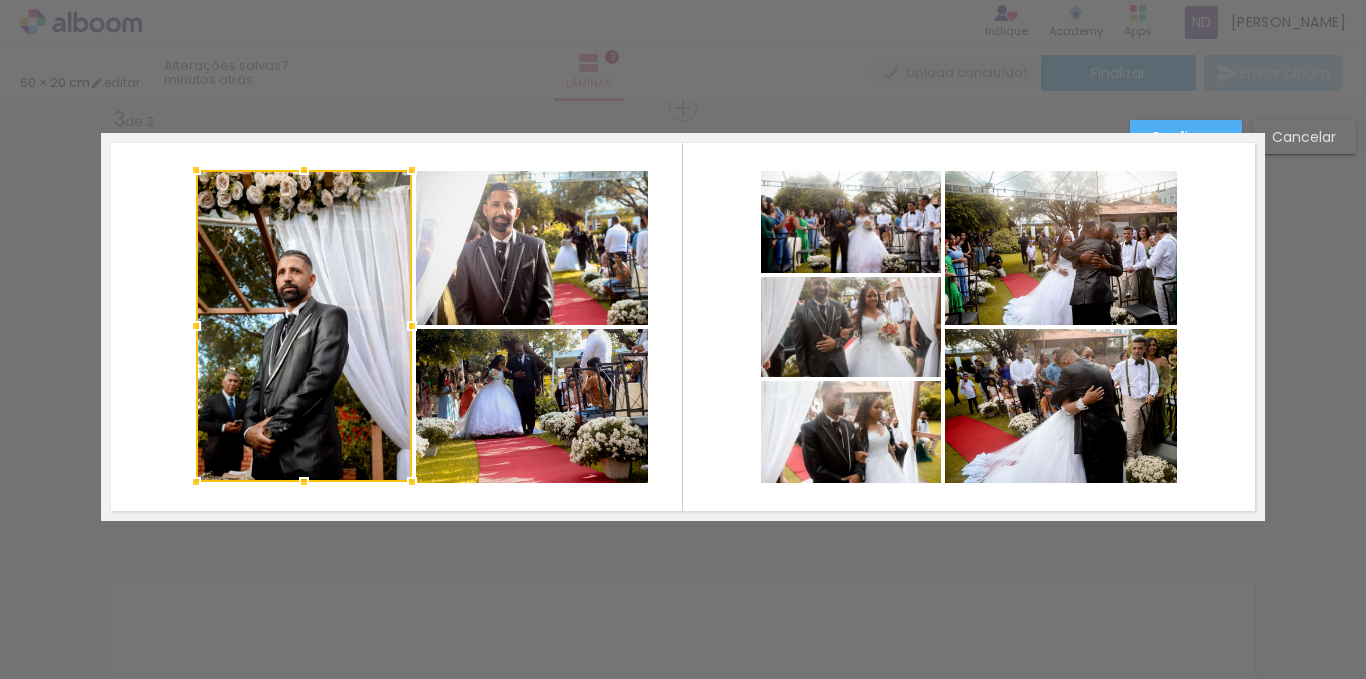 drag, startPoint x: 228, startPoint y: 327, endPoint x: 212, endPoint y: 322, distance: 16.763054 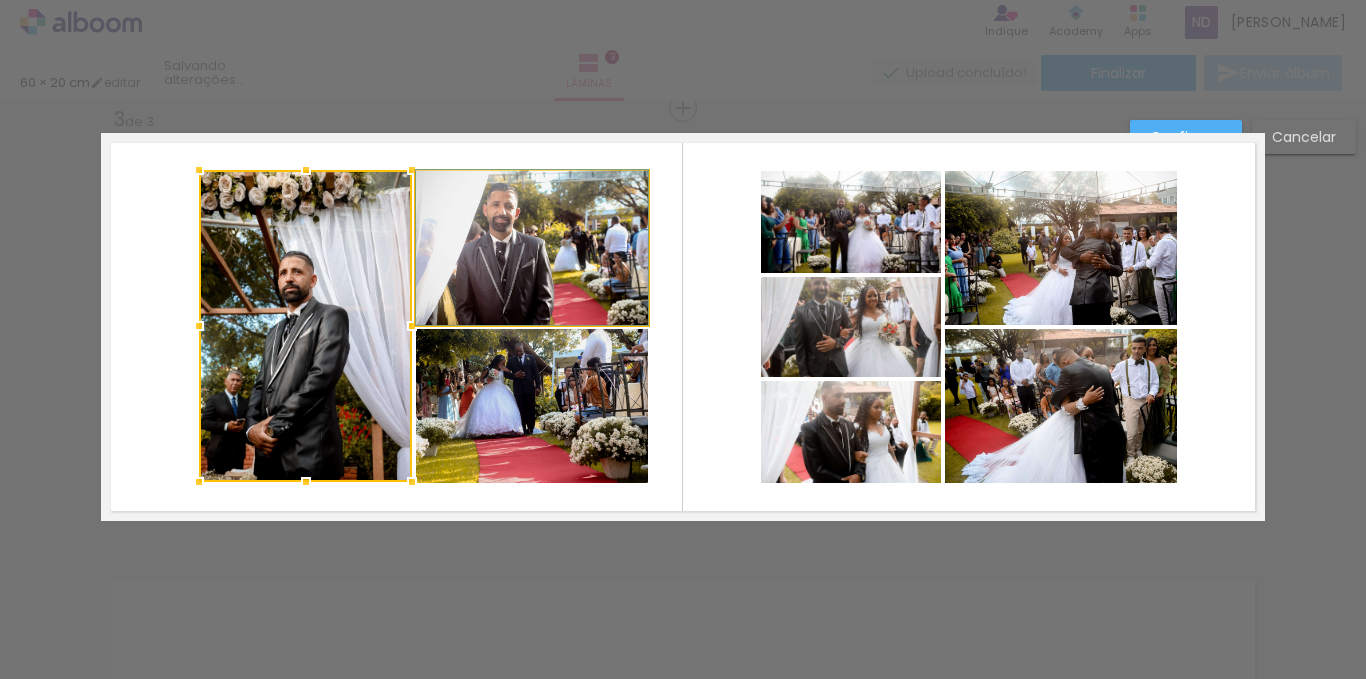 click 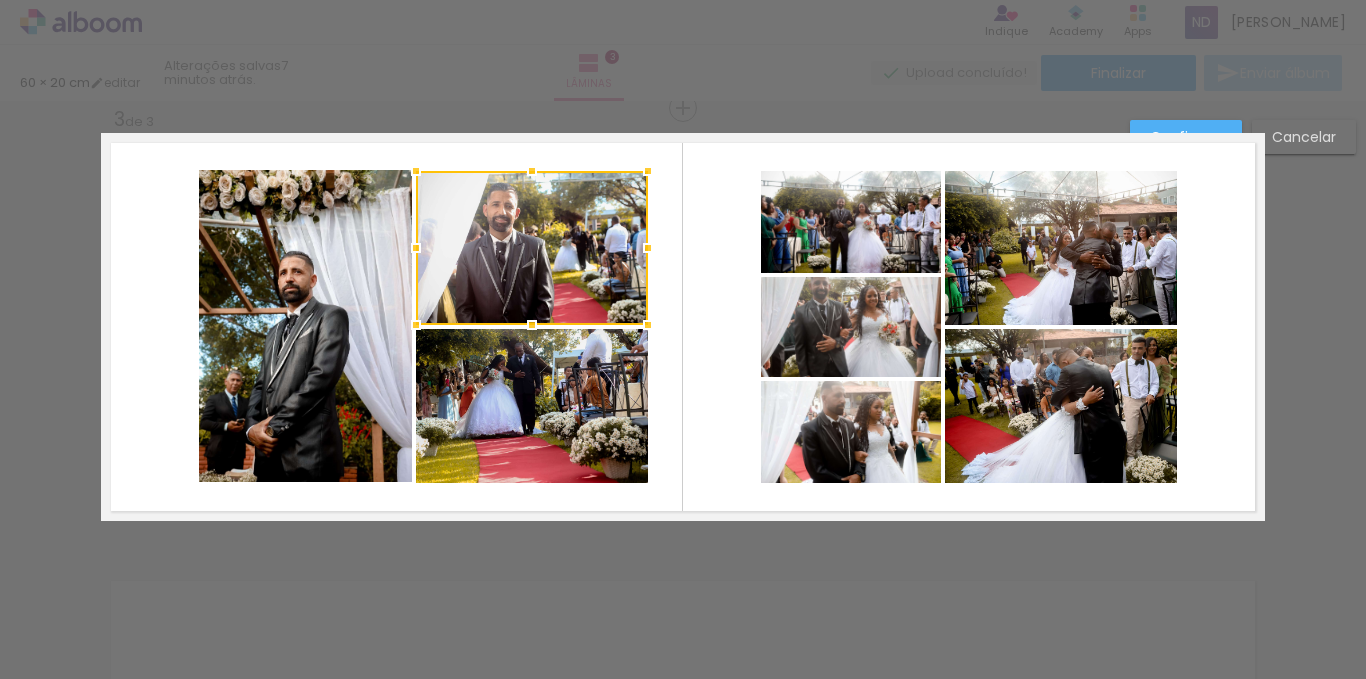 click 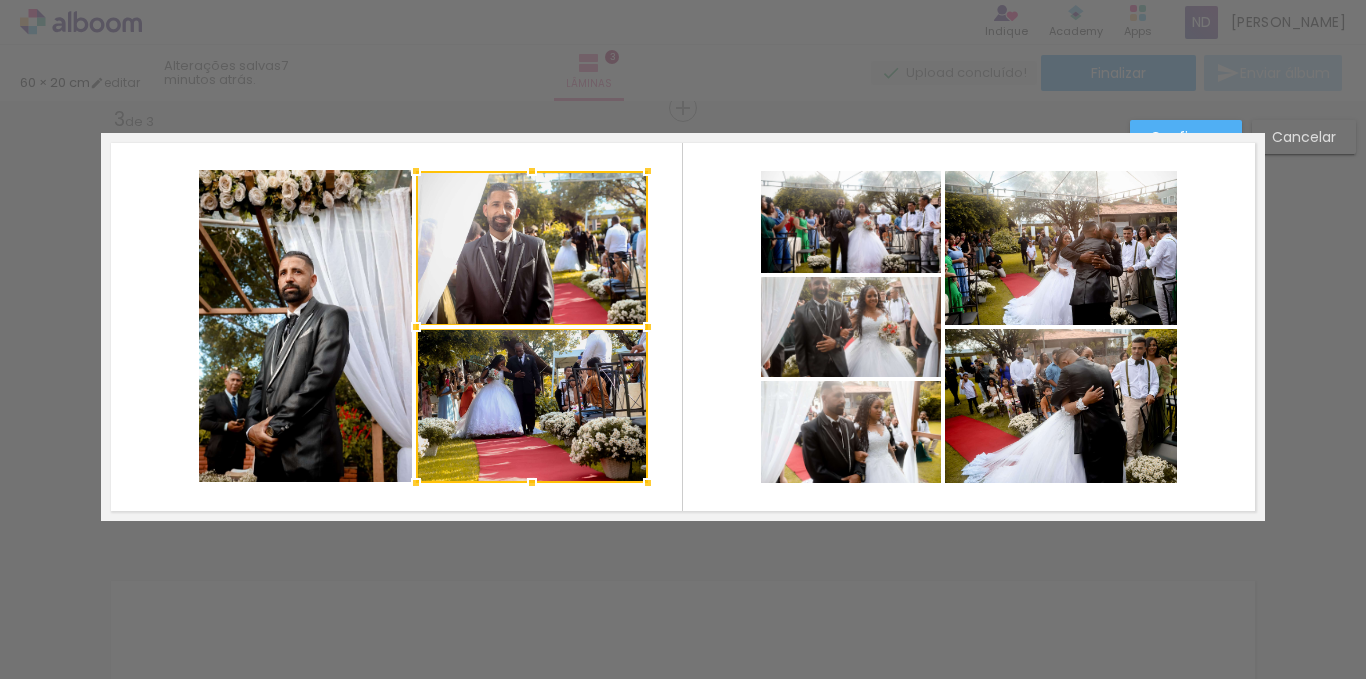 click 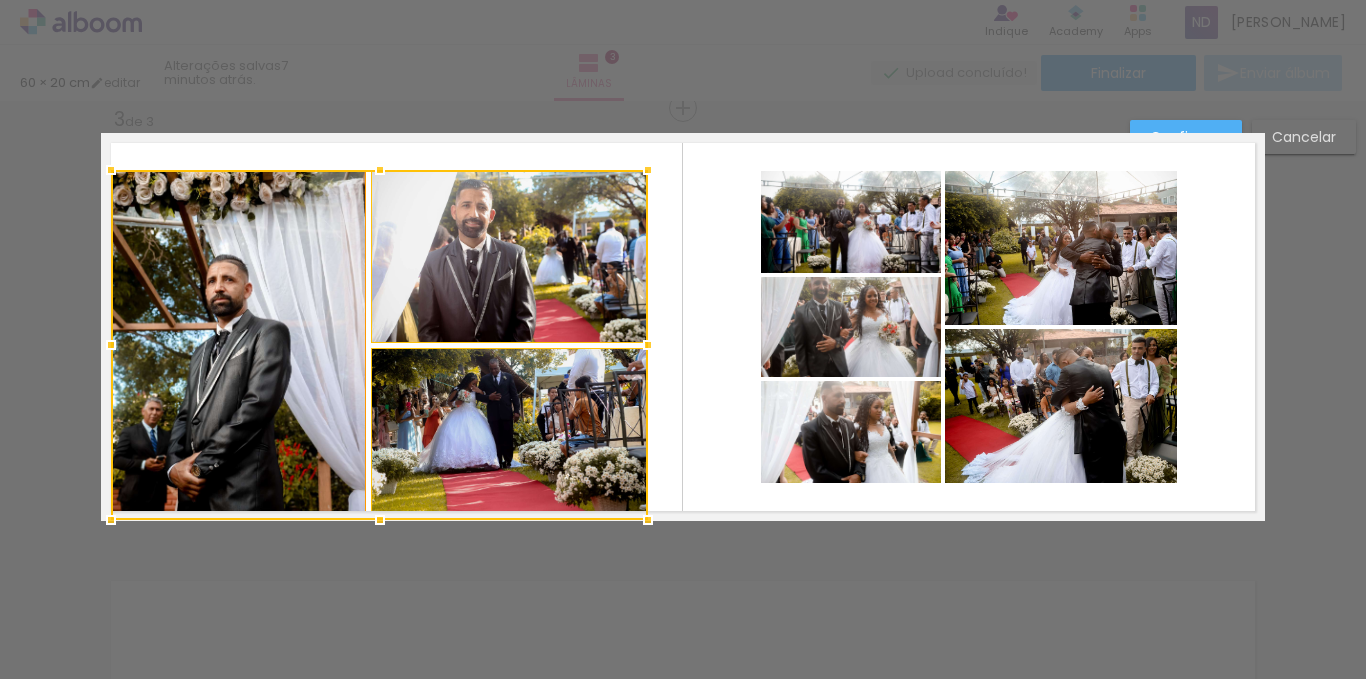 drag, startPoint x: 184, startPoint y: 487, endPoint x: 110, endPoint y: 506, distance: 76.40026 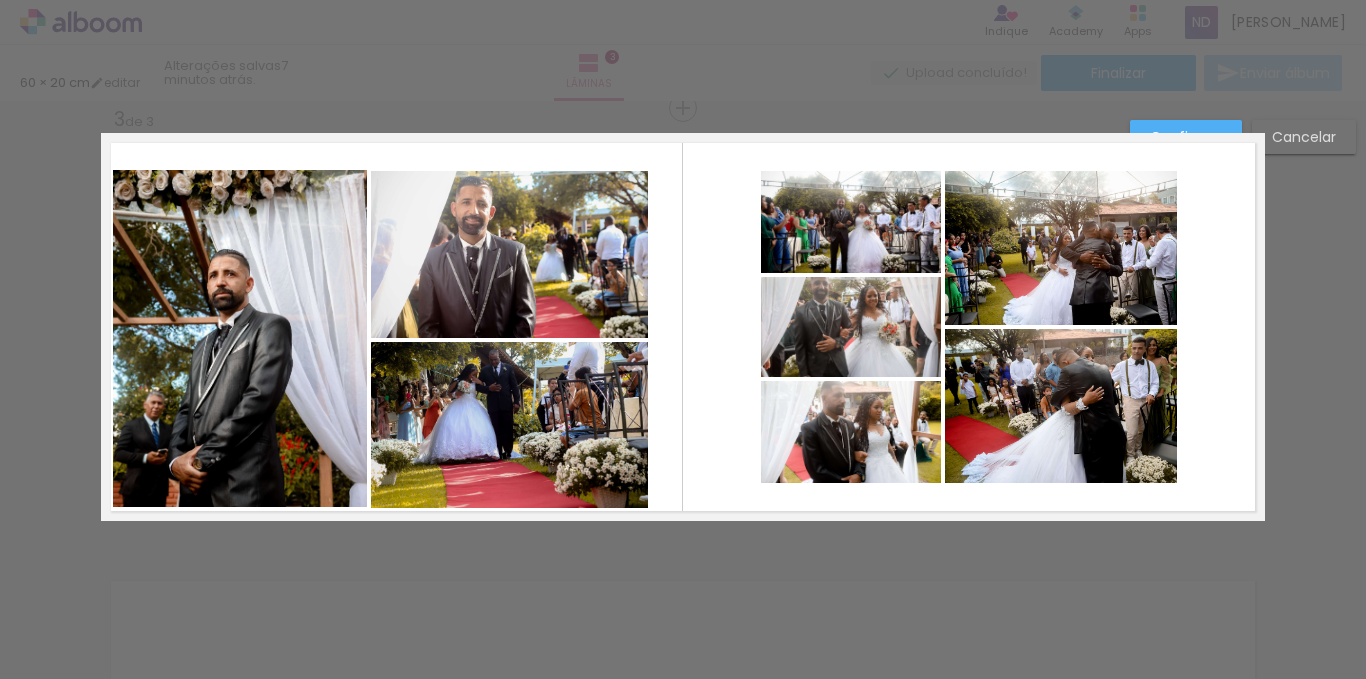 click 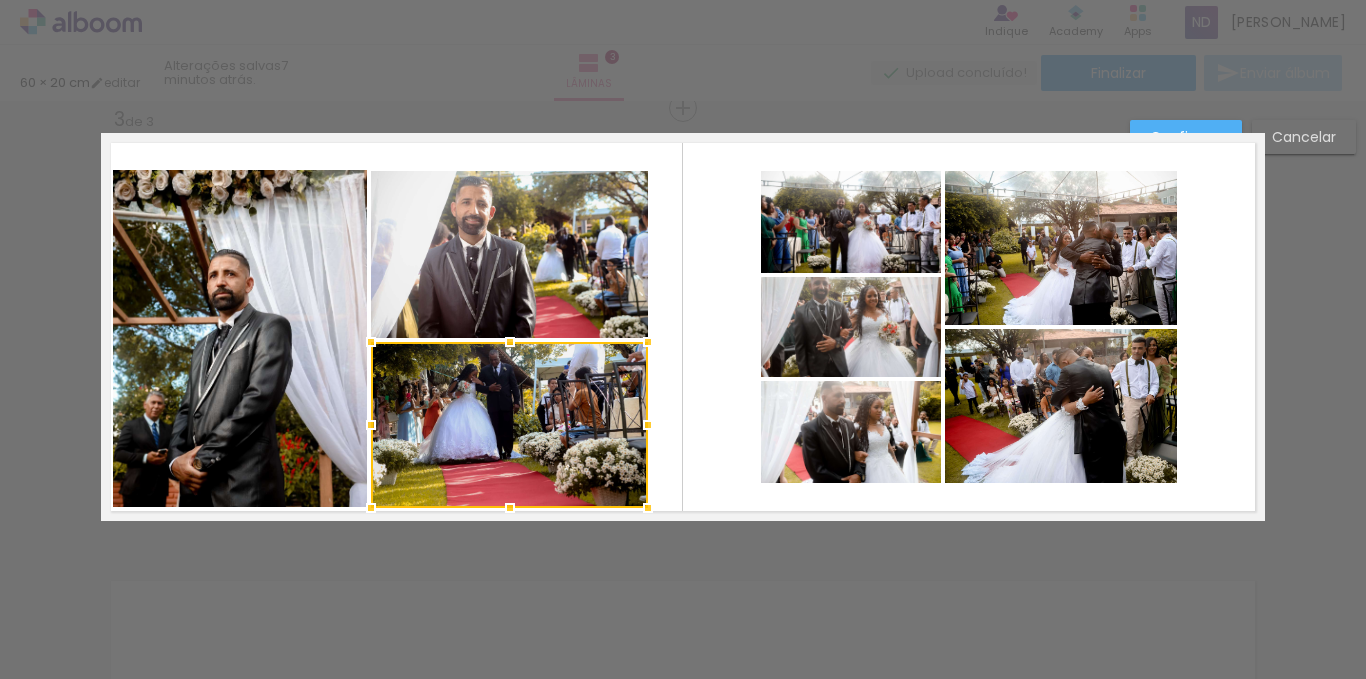 click 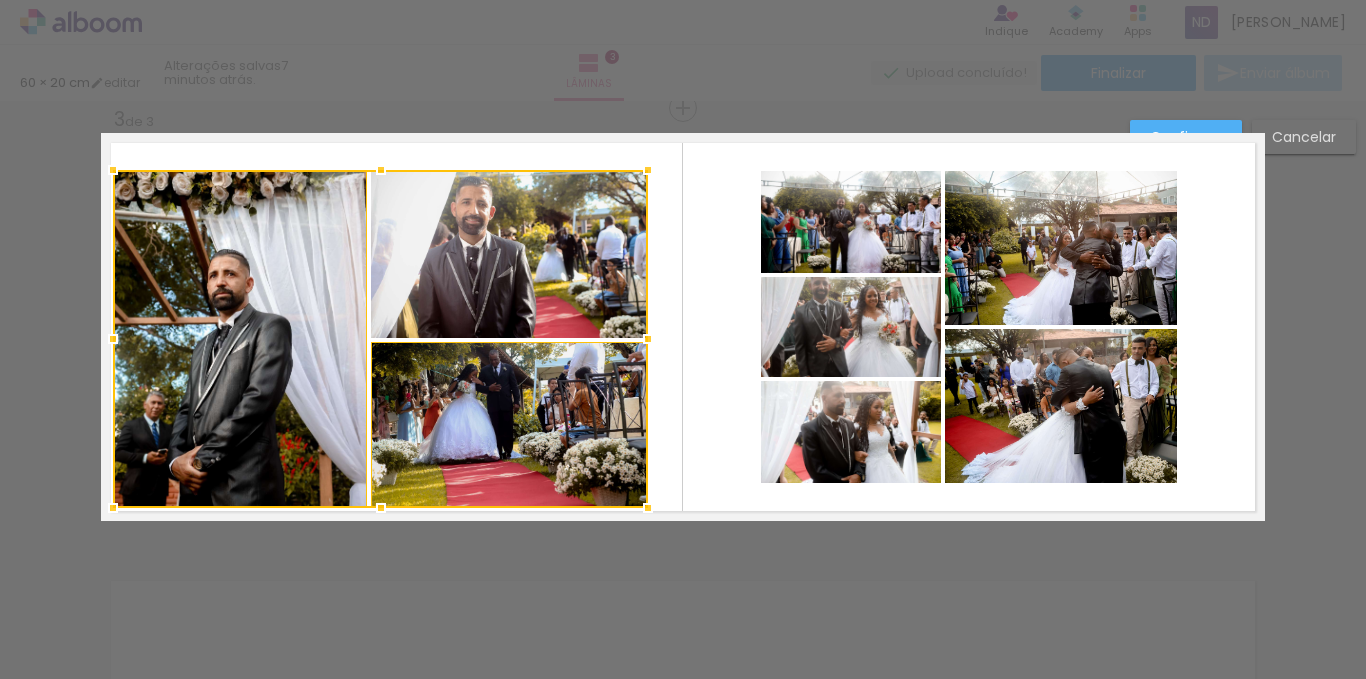 click at bounding box center [380, 339] 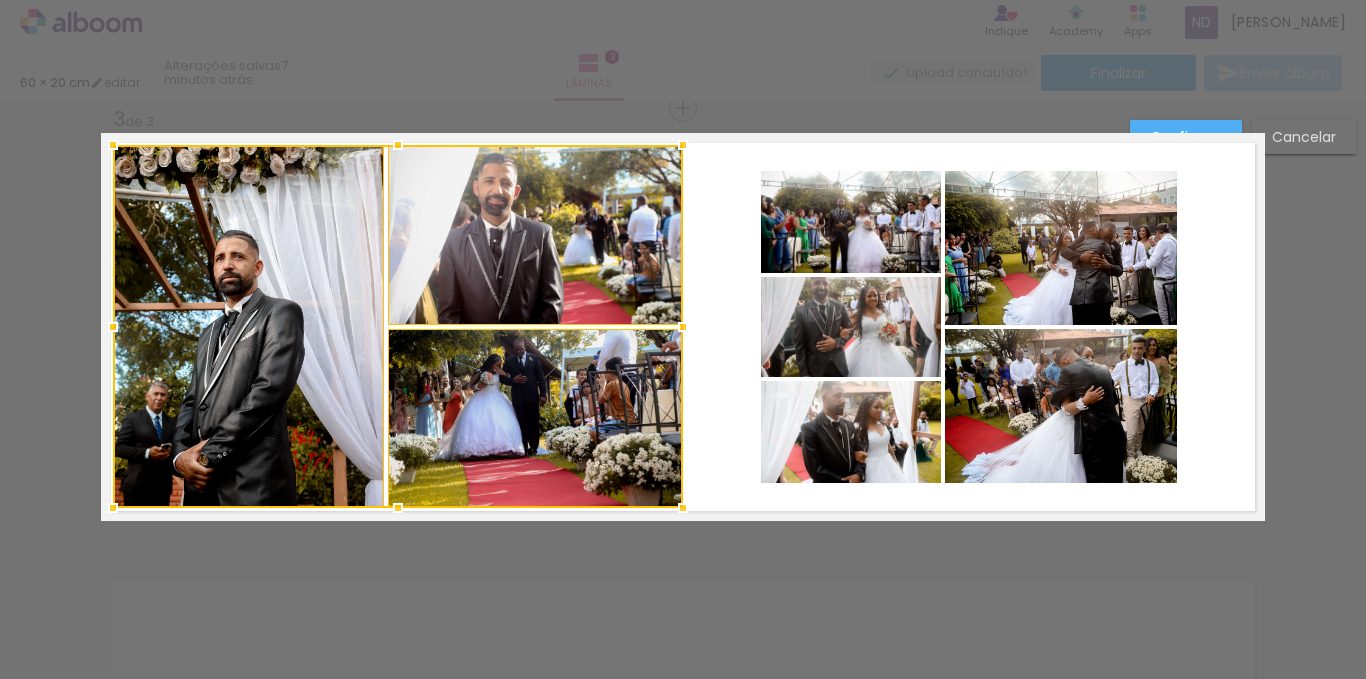 drag, startPoint x: 653, startPoint y: 166, endPoint x: 677, endPoint y: 166, distance: 24 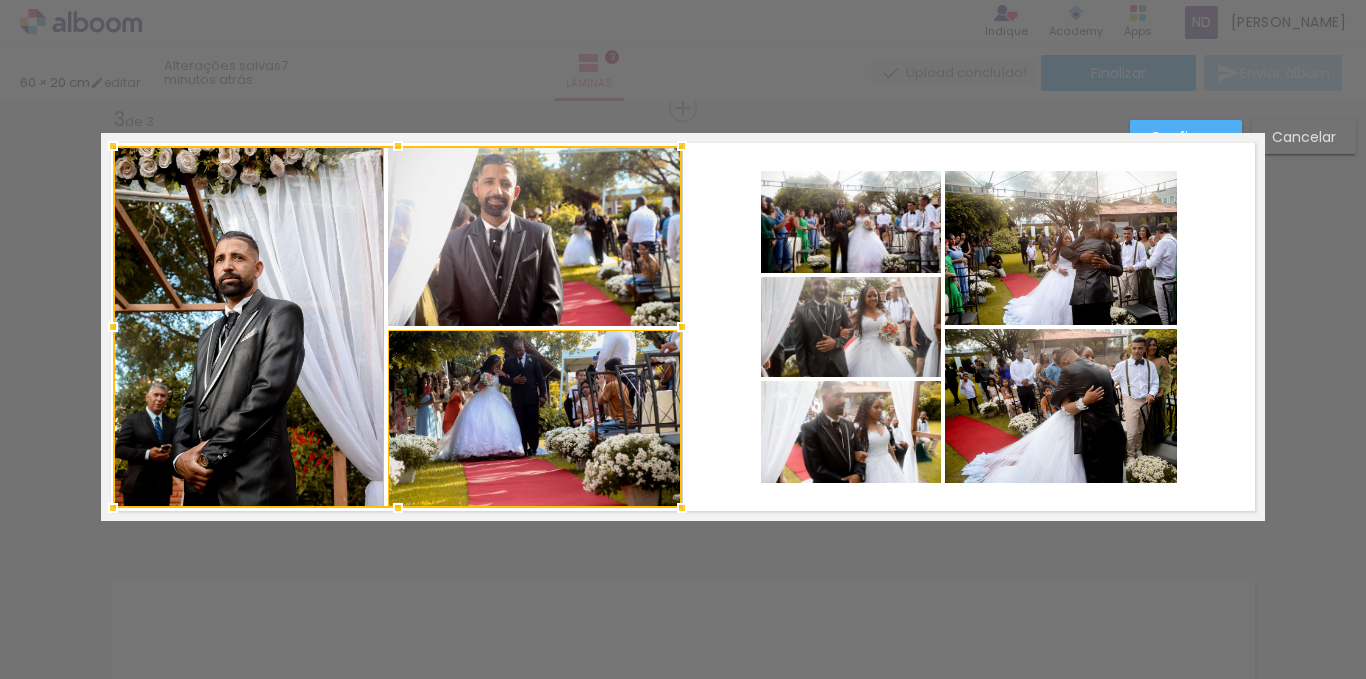 click at bounding box center (683, 327) 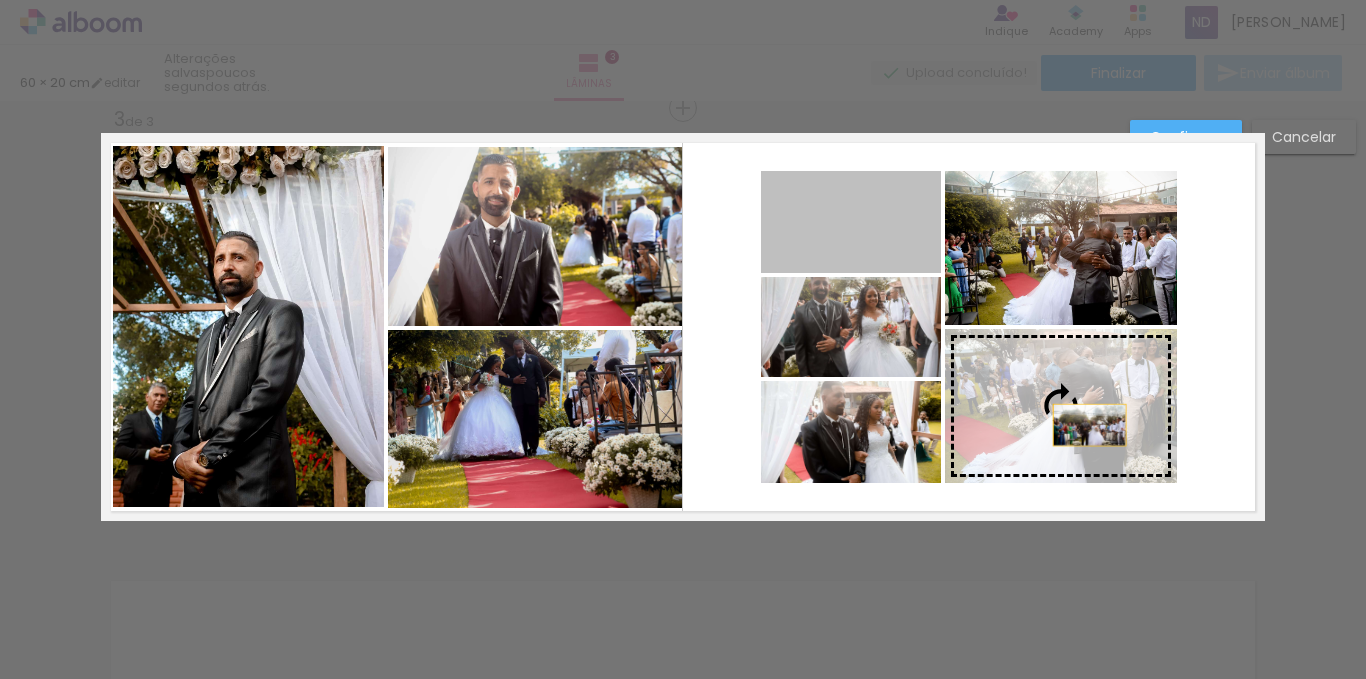 drag, startPoint x: 878, startPoint y: 233, endPoint x: 1082, endPoint y: 422, distance: 278.0953 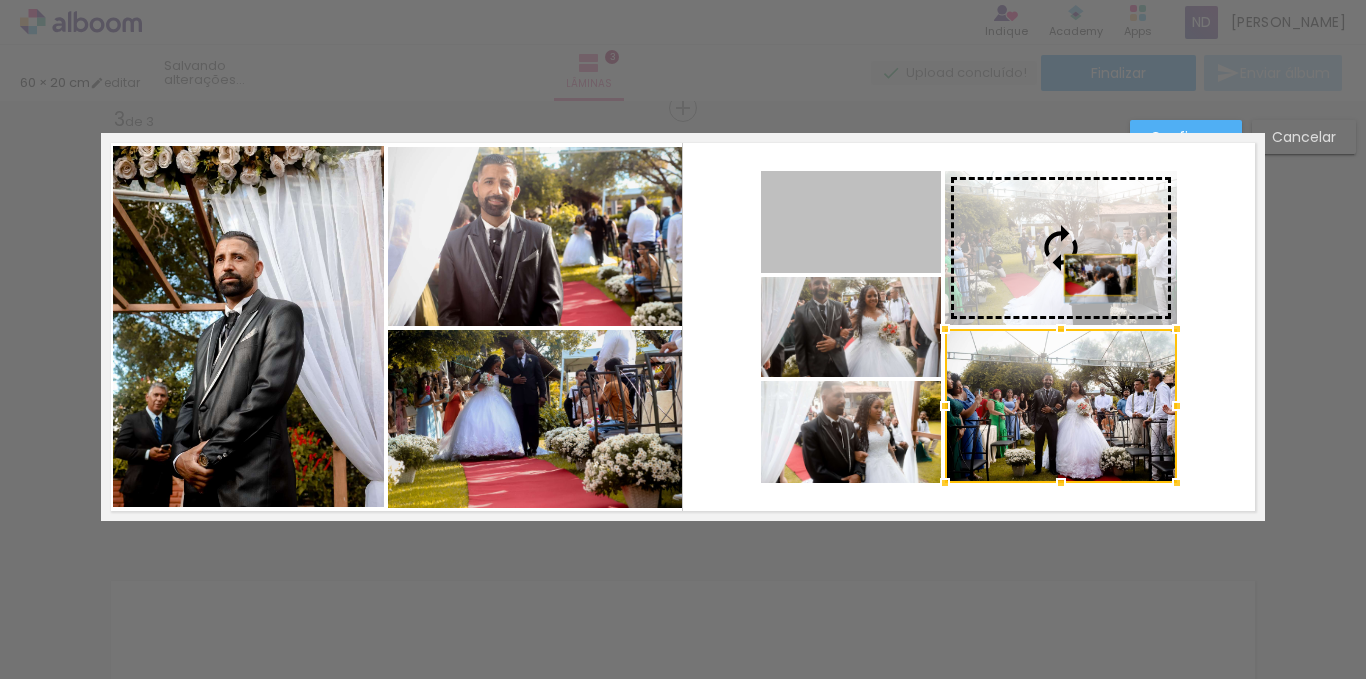 drag, startPoint x: 895, startPoint y: 226, endPoint x: 1087, endPoint y: 270, distance: 196.97716 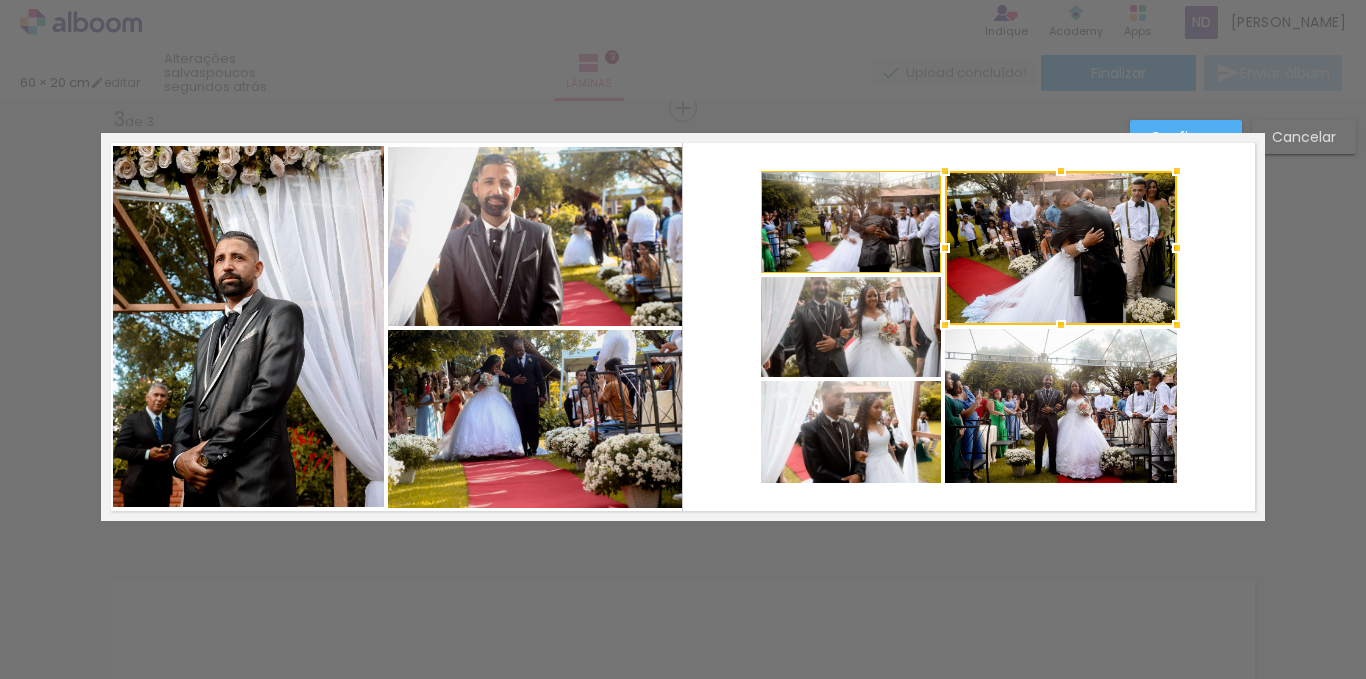 click at bounding box center (683, 327) 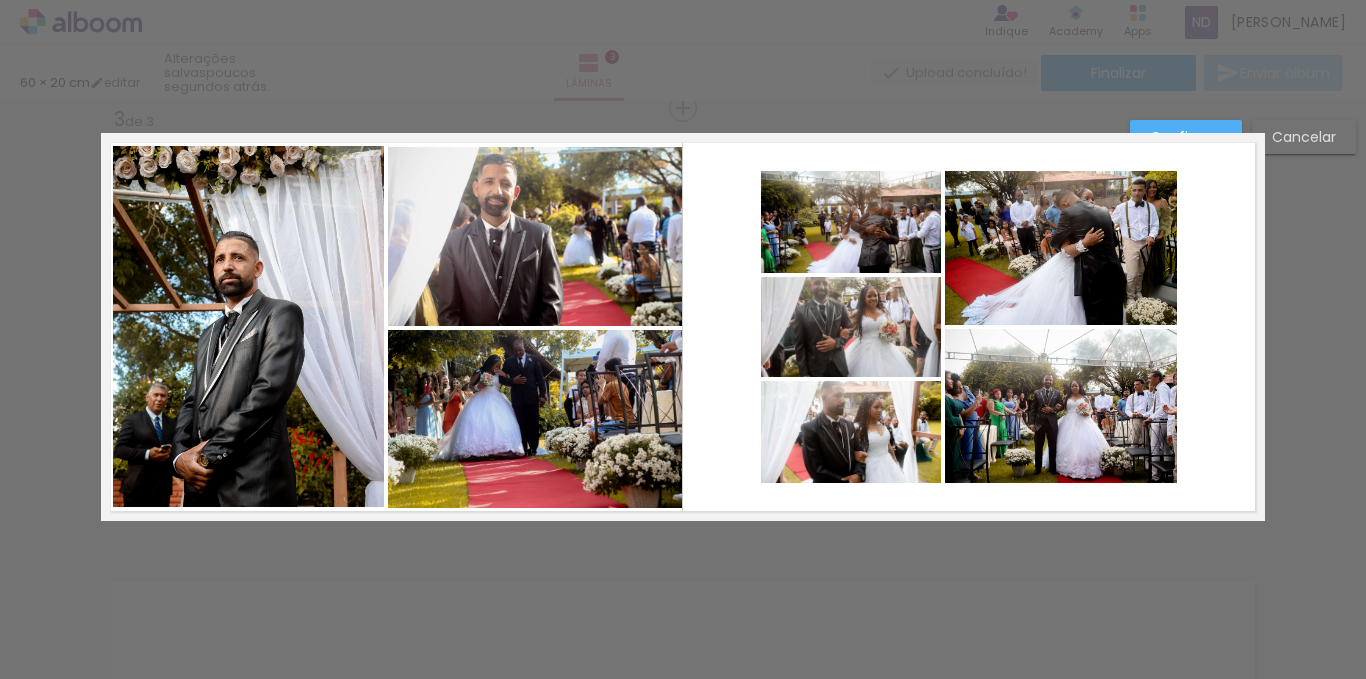 click on "Confirmar Cancelar" at bounding box center [683, 99] 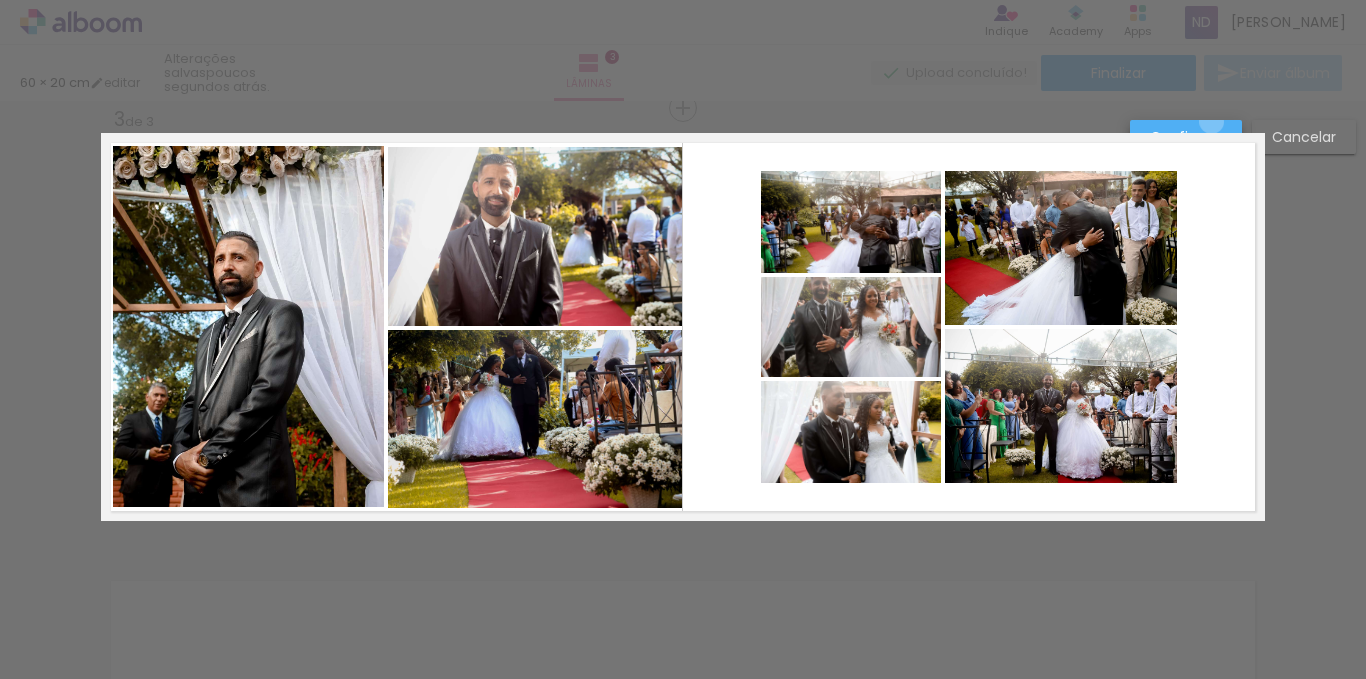 click on "Confirmar" at bounding box center (1186, 137) 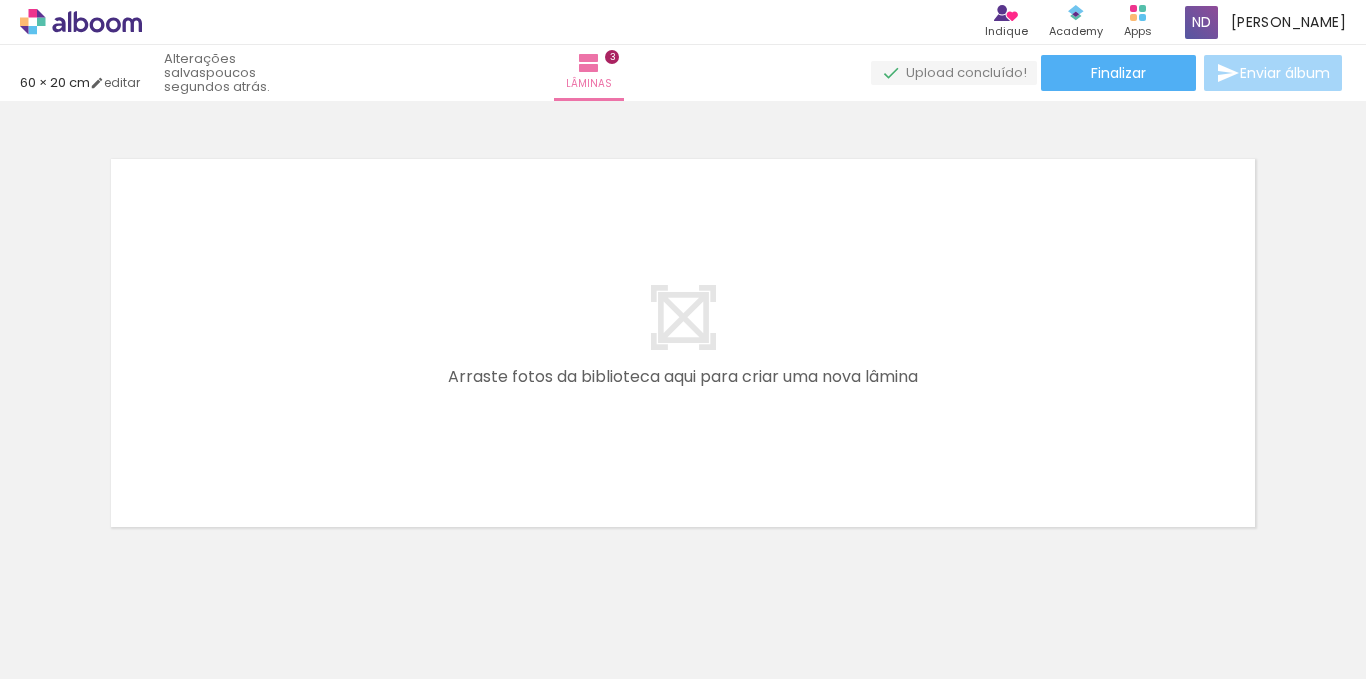 scroll, scrollTop: 1356, scrollLeft: 0, axis: vertical 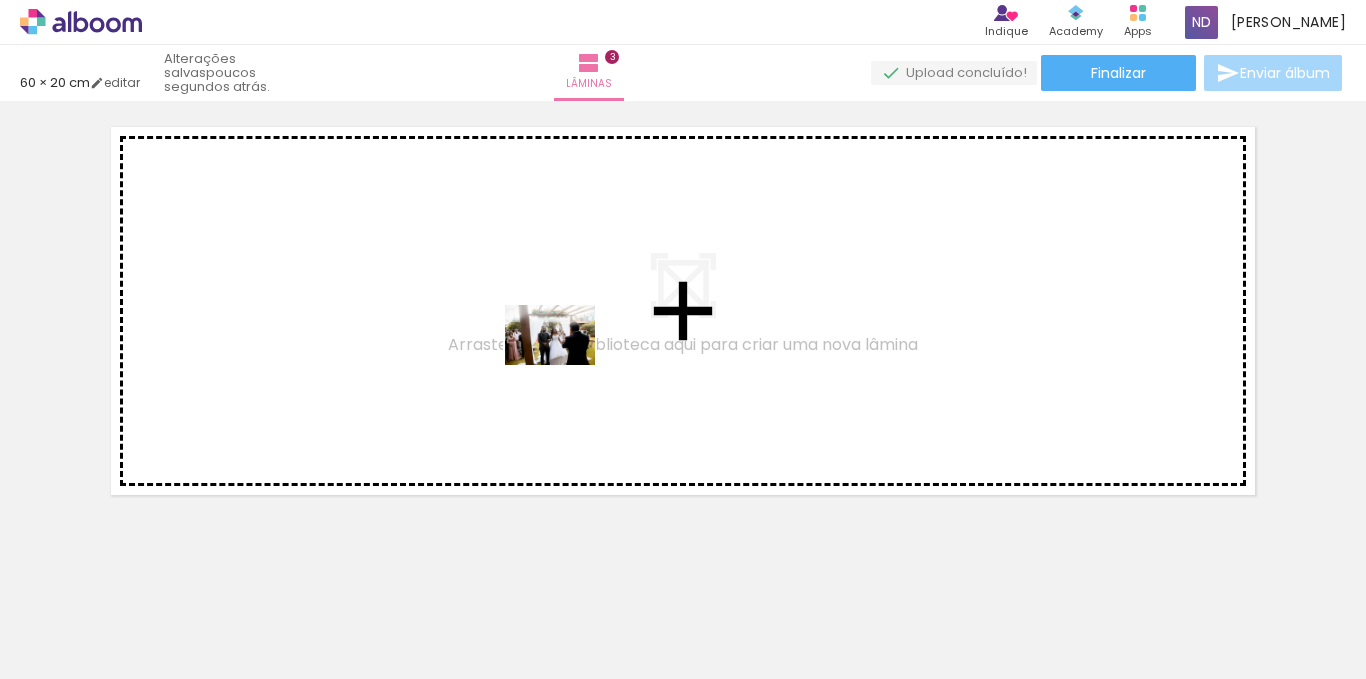 drag, startPoint x: 609, startPoint y: 628, endPoint x: 683, endPoint y: 622, distance: 74.24284 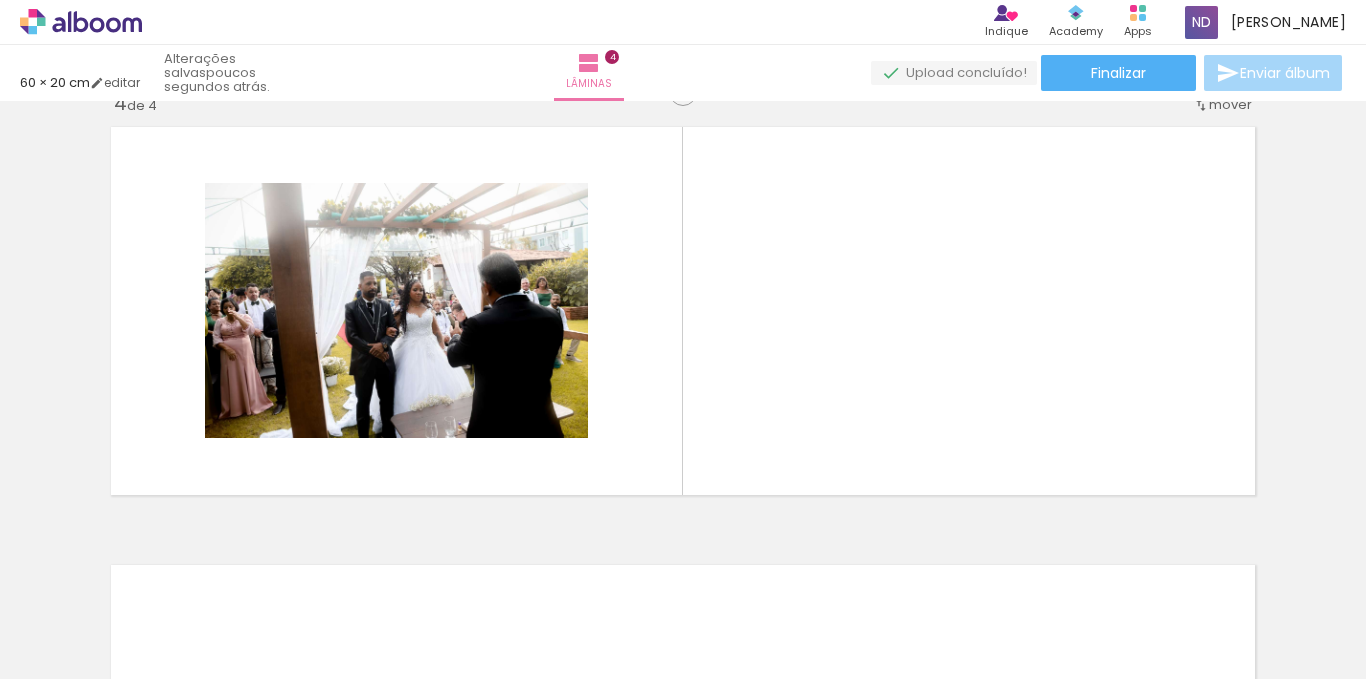 scroll, scrollTop: 1340, scrollLeft: 0, axis: vertical 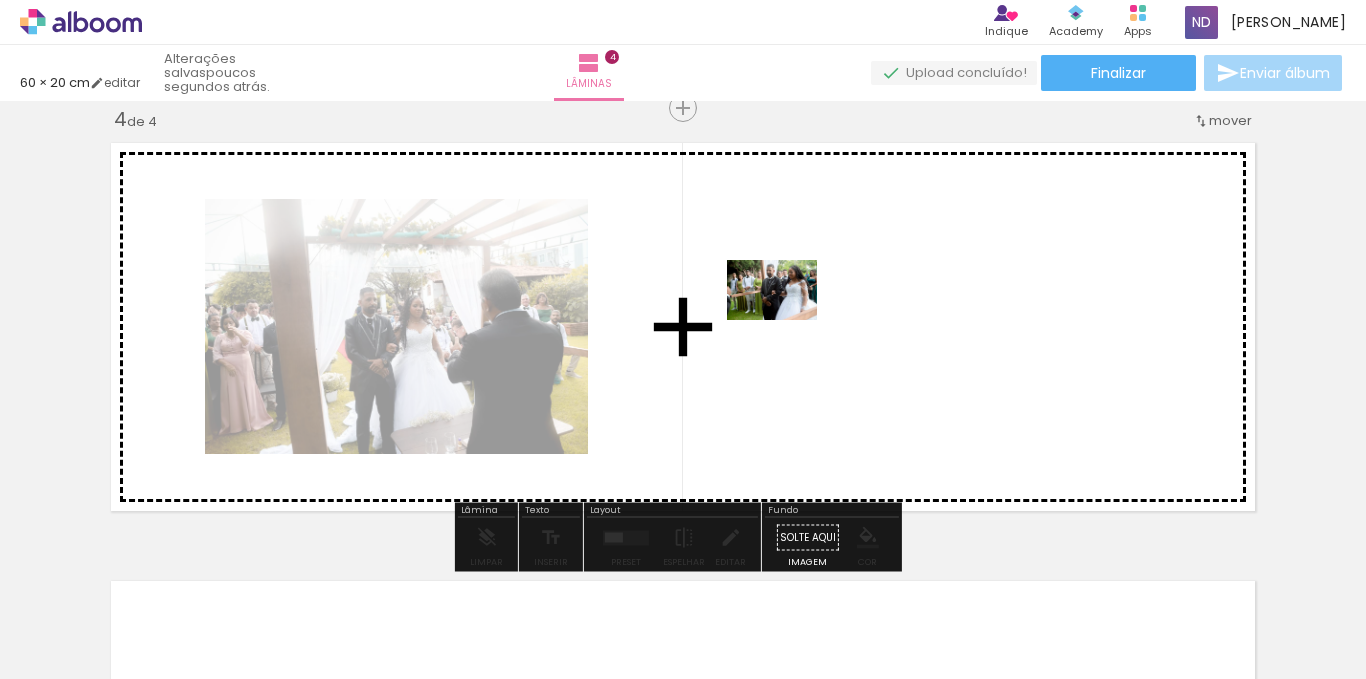 drag, startPoint x: 772, startPoint y: 363, endPoint x: 777, endPoint y: 586, distance: 223.05605 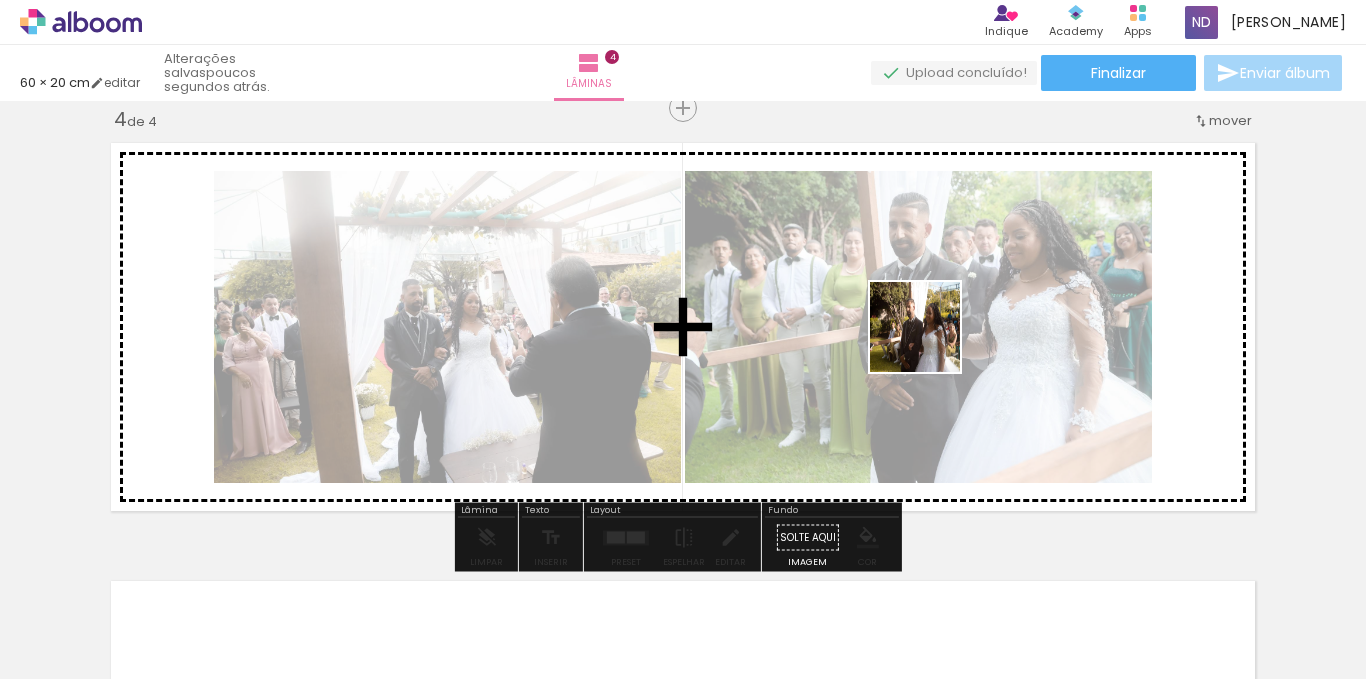 drag, startPoint x: 790, startPoint y: 618, endPoint x: 926, endPoint y: 627, distance: 136.29747 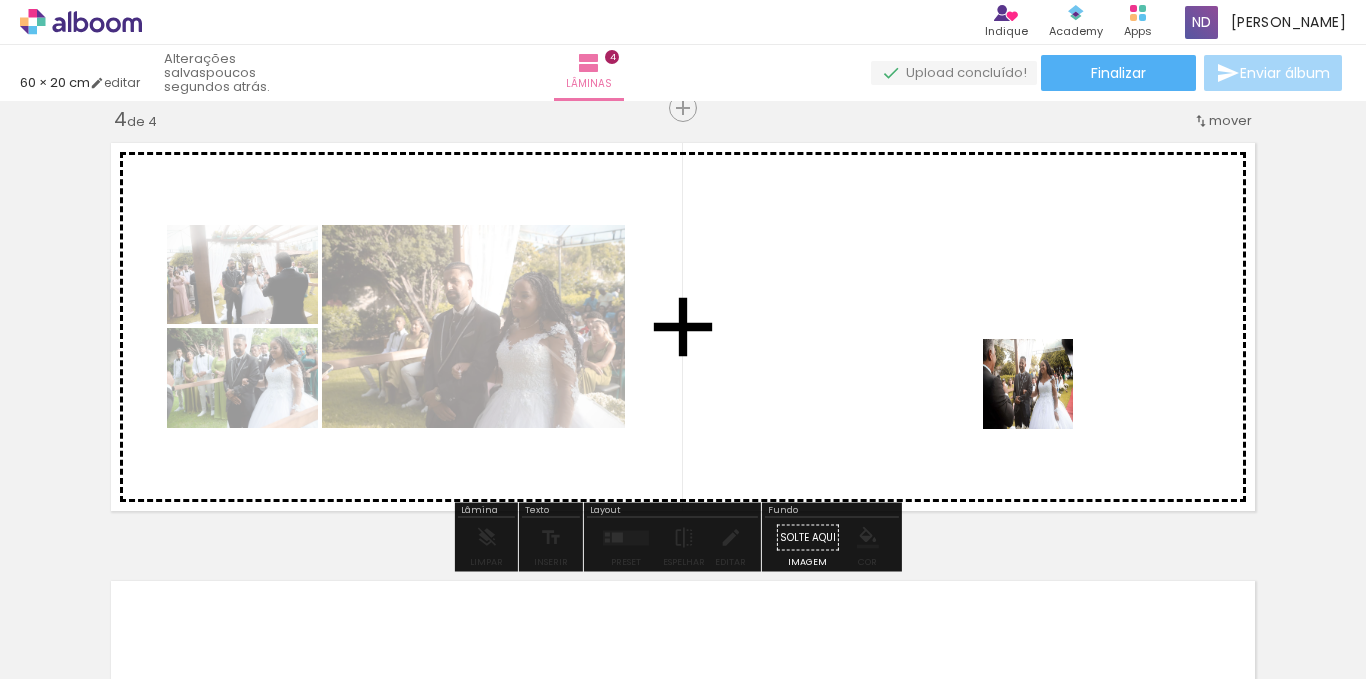 drag, startPoint x: 926, startPoint y: 626, endPoint x: 1039, endPoint y: 667, distance: 120.20815 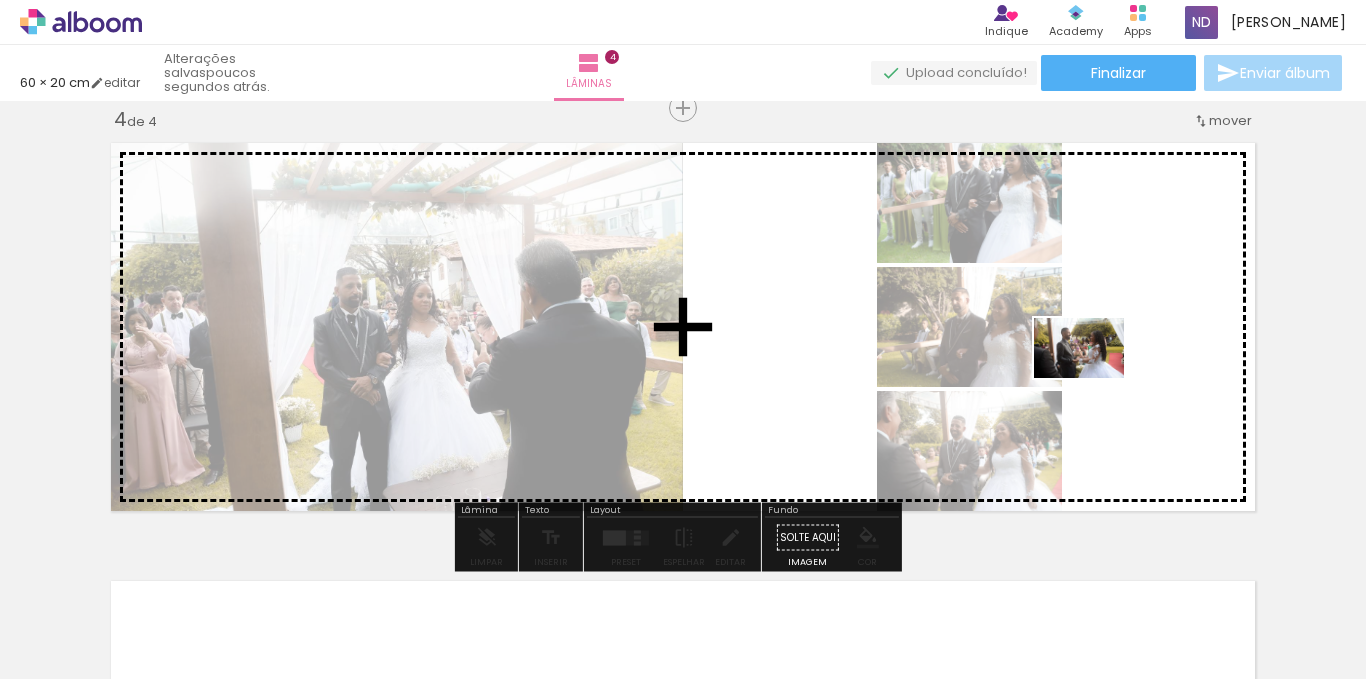 drag, startPoint x: 1025, startPoint y: 607, endPoint x: 587, endPoint y: 678, distance: 443.71725 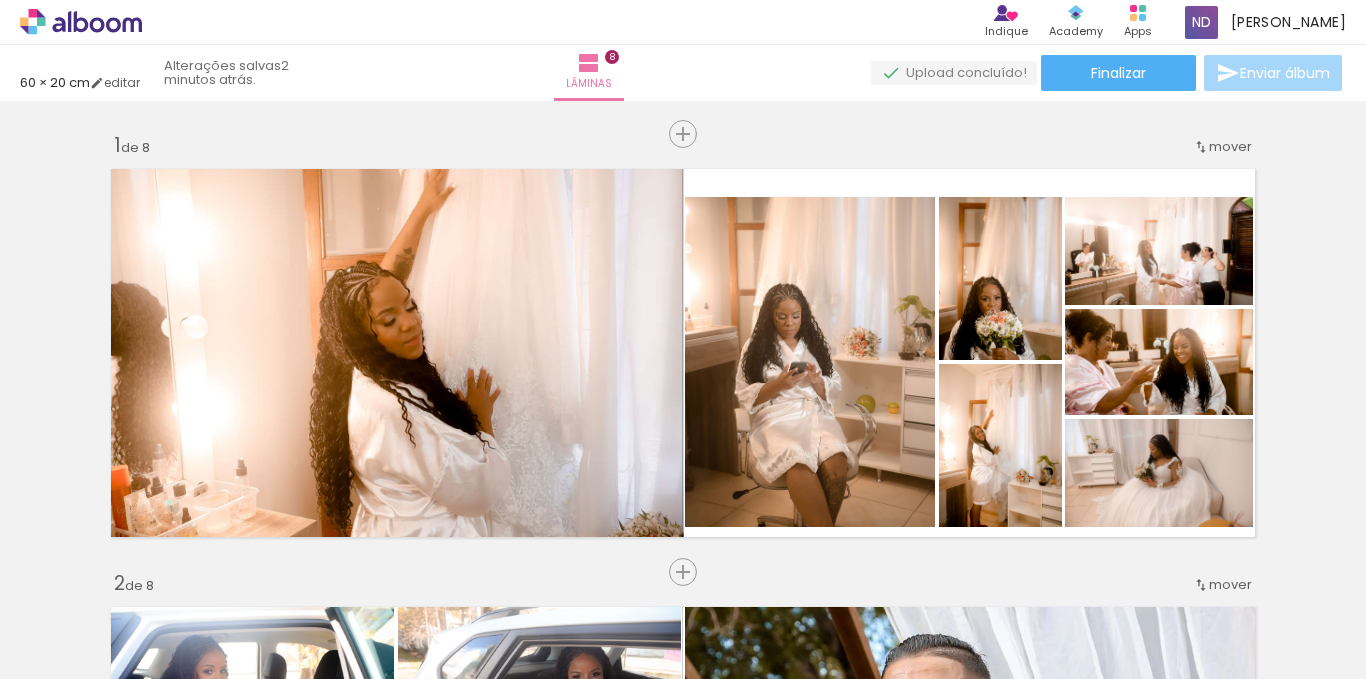 click at bounding box center [3784, 612] 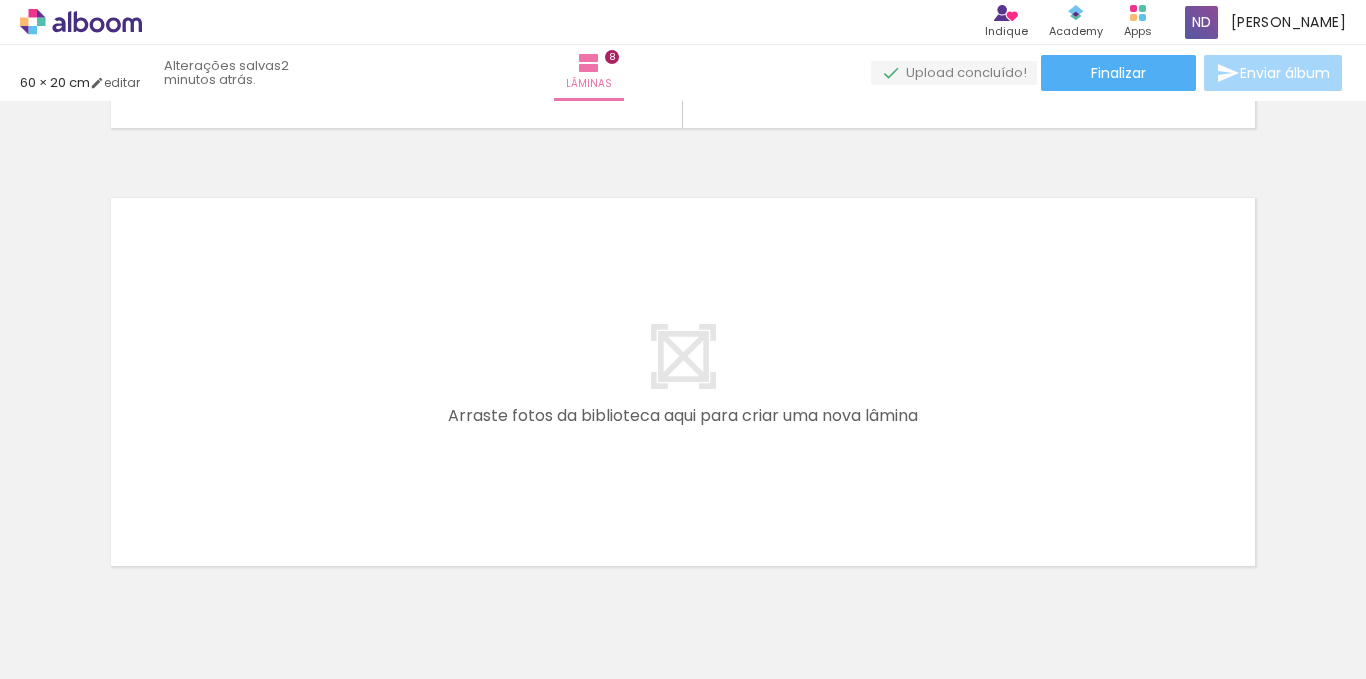 scroll, scrollTop: 0, scrollLeft: 0, axis: both 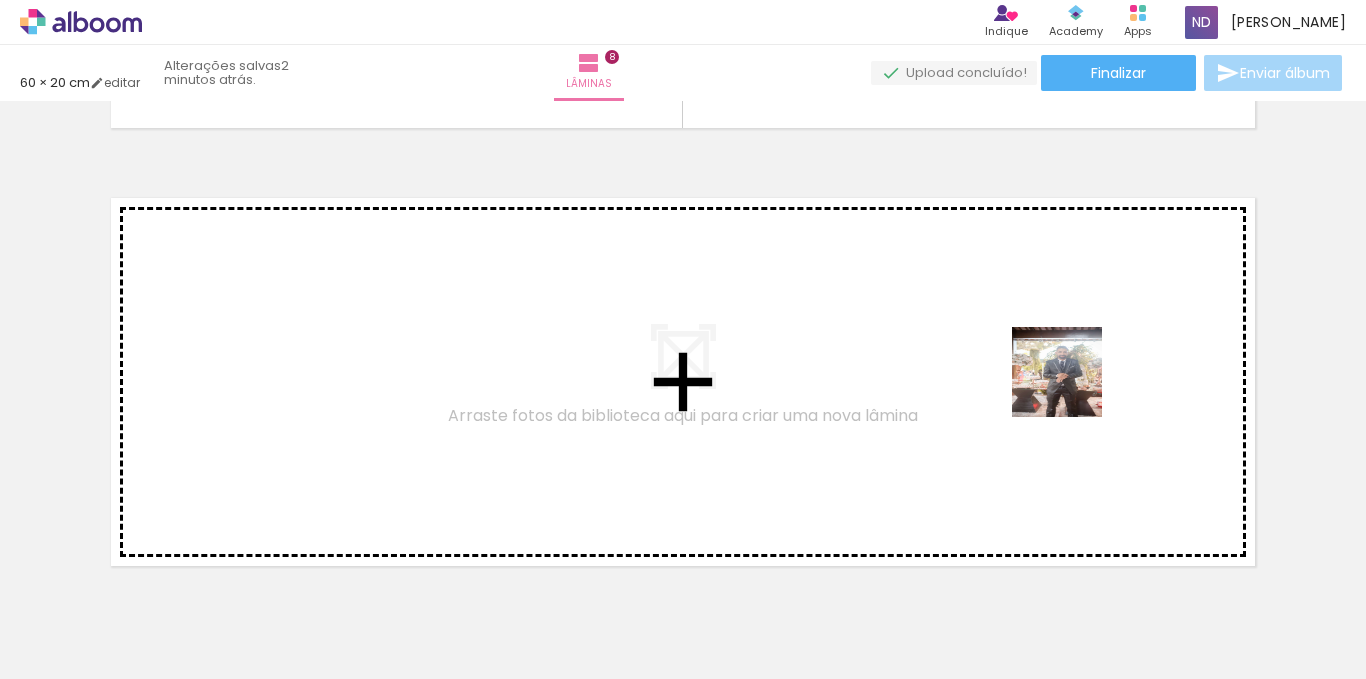 drag, startPoint x: 1191, startPoint y: 618, endPoint x: 1283, endPoint y: 635, distance: 93.55747 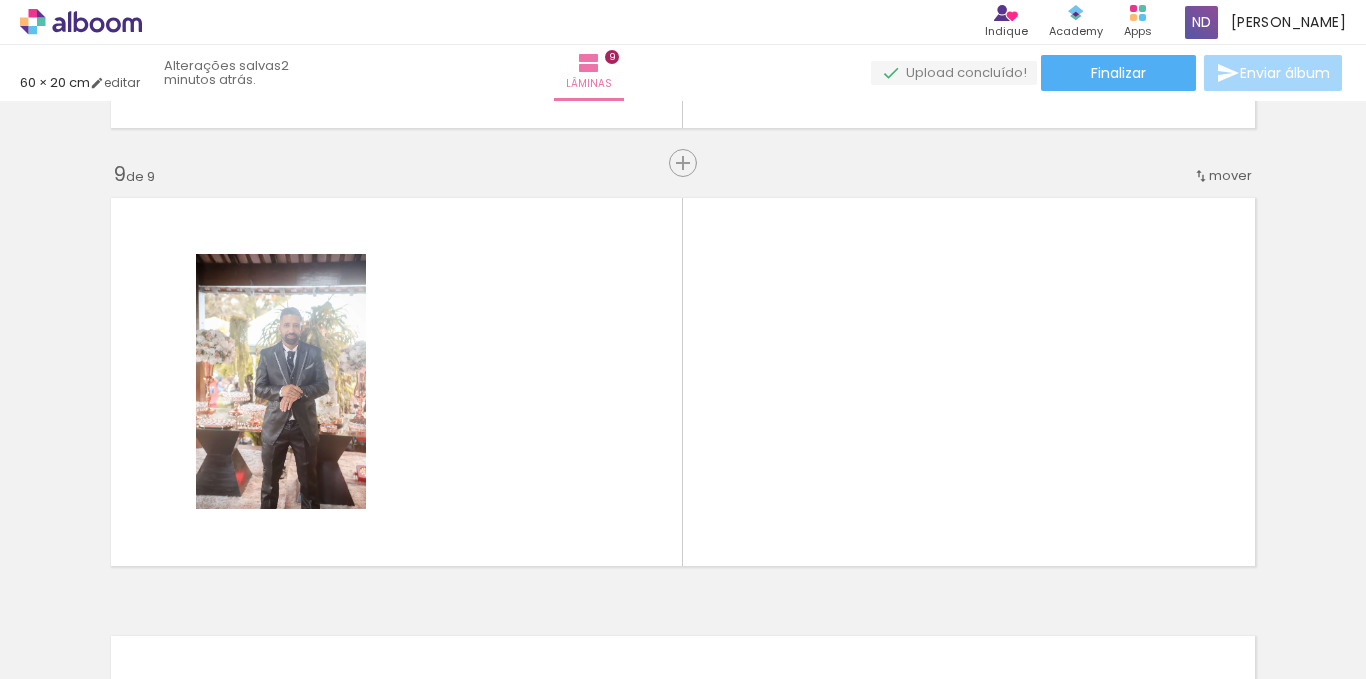 scroll, scrollTop: 3530, scrollLeft: 0, axis: vertical 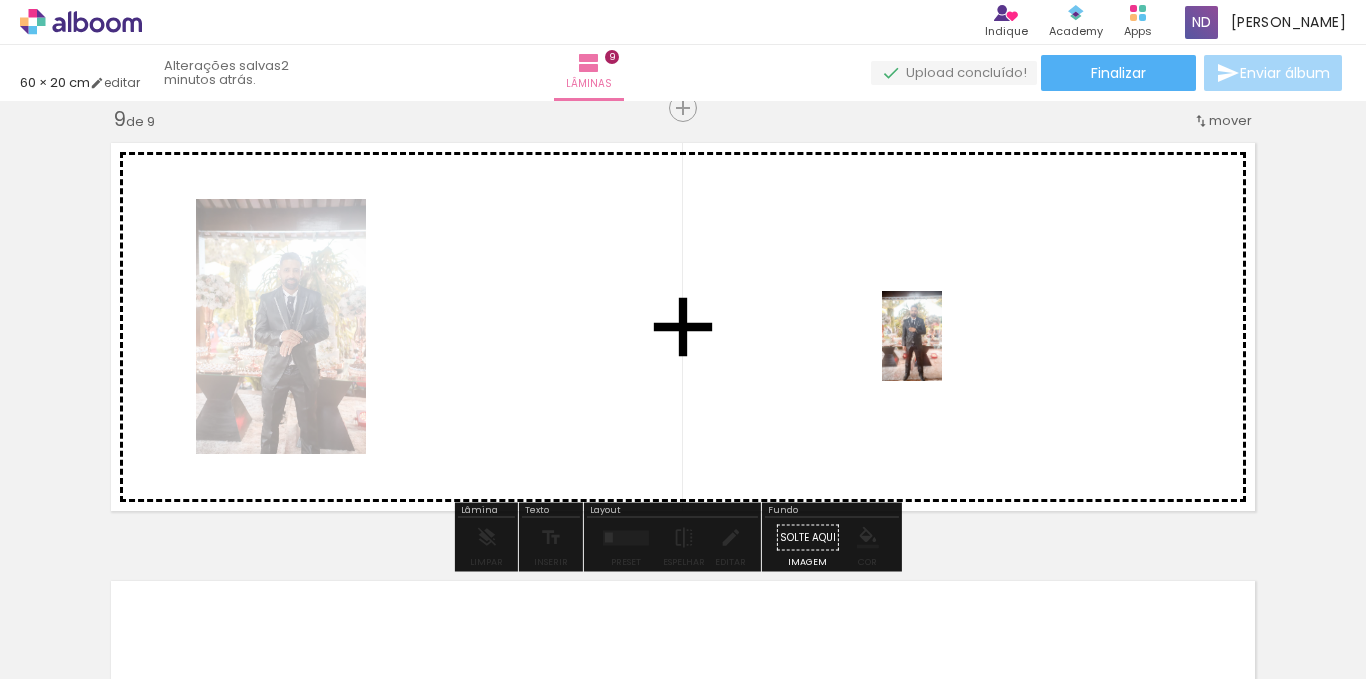 drag, startPoint x: 1297, startPoint y: 613, endPoint x: 1011, endPoint y: 599, distance: 286.34244 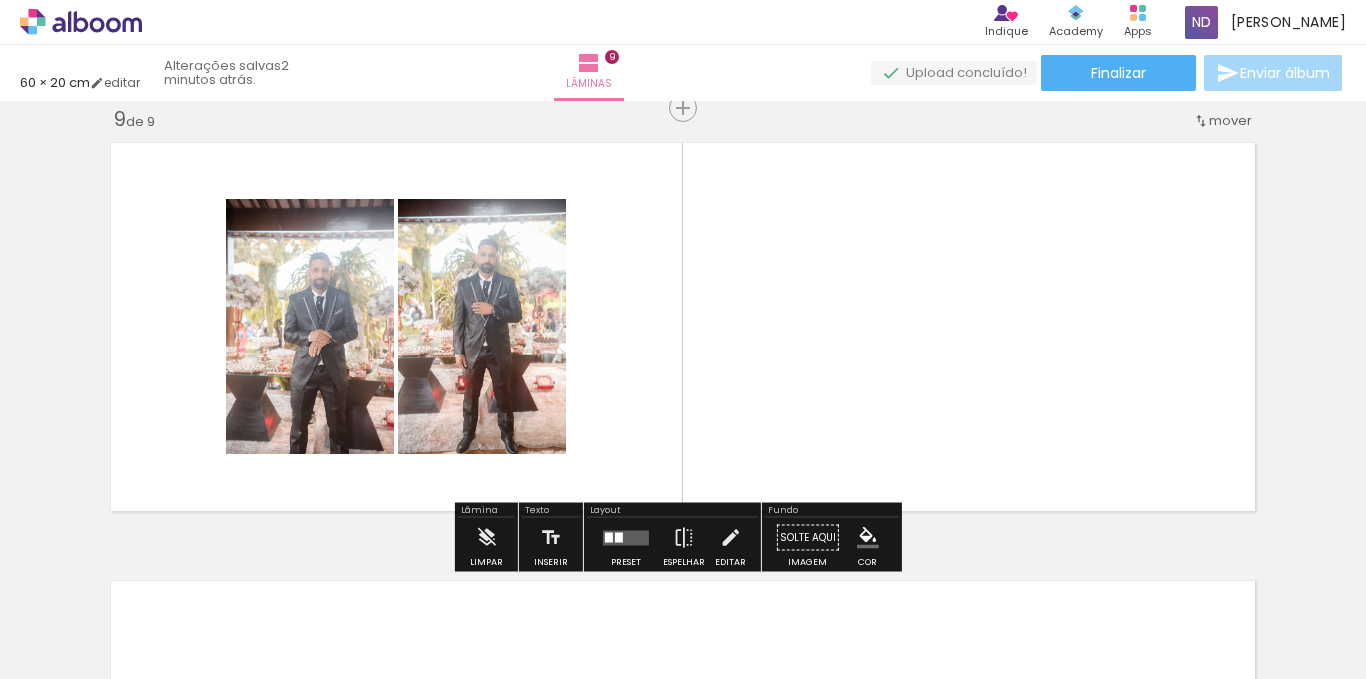 scroll, scrollTop: 0, scrollLeft: 4112, axis: horizontal 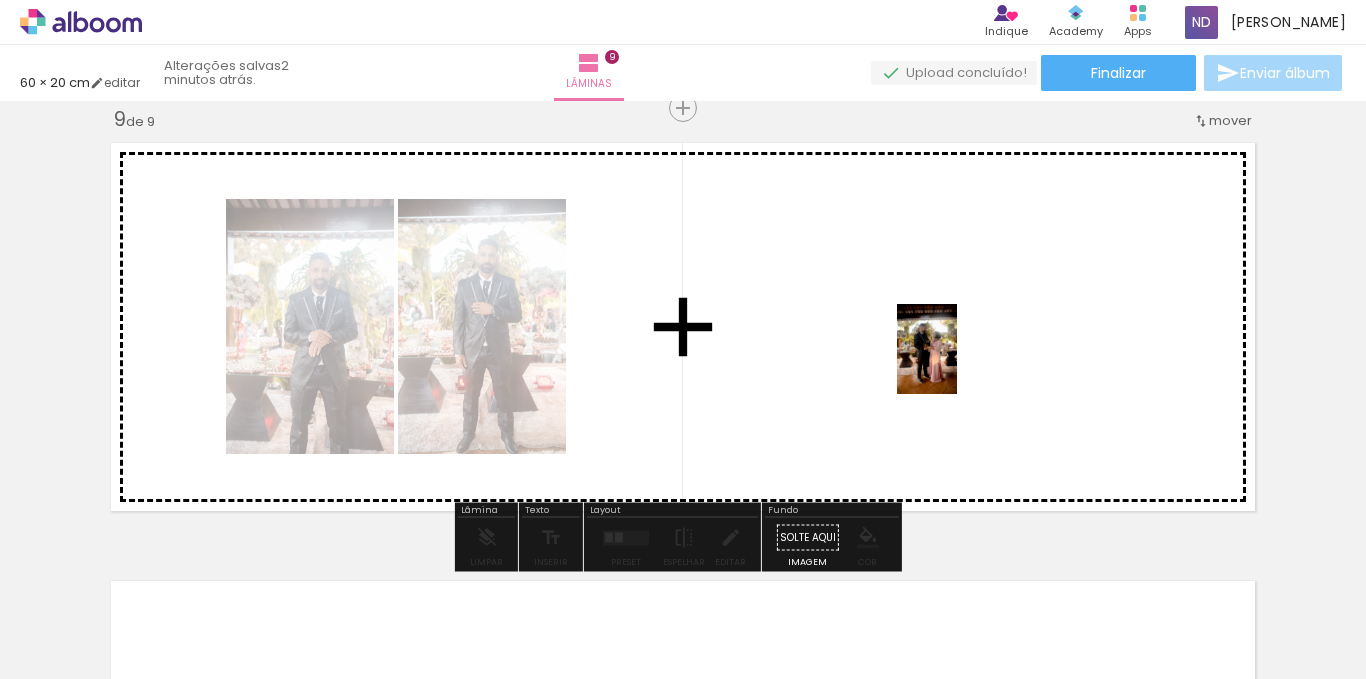 drag, startPoint x: 1018, startPoint y: 456, endPoint x: 957, endPoint y: 364, distance: 110.38569 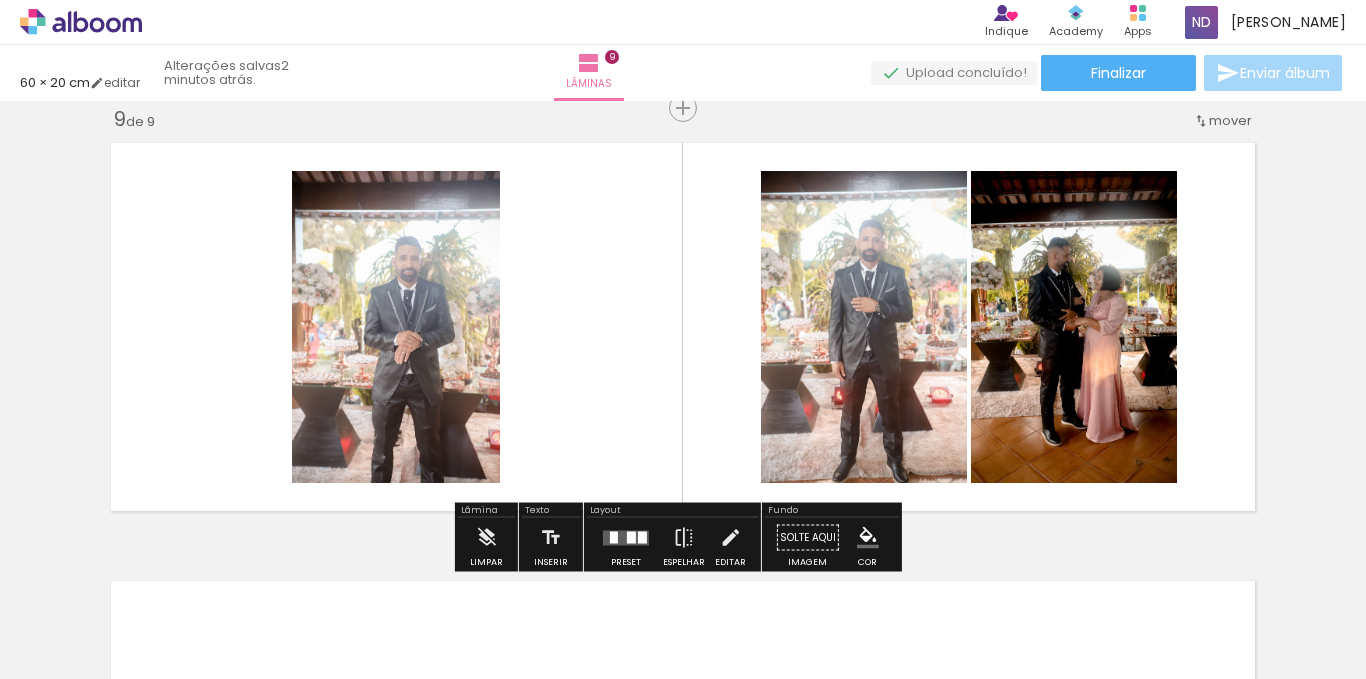 click on "Inserir lâmina 1  de 9  Inserir lâmina 2  de 9  Inserir lâmina 3  de 9  Inserir lâmina 4  de 9  Inserir lâmina 5  de 9  Inserir lâmina 6  de 9  Inserir lâmina 7  de 9  Inserir lâmina 8  de 9  Inserir lâmina 9  de 9" at bounding box center (683, -1232) 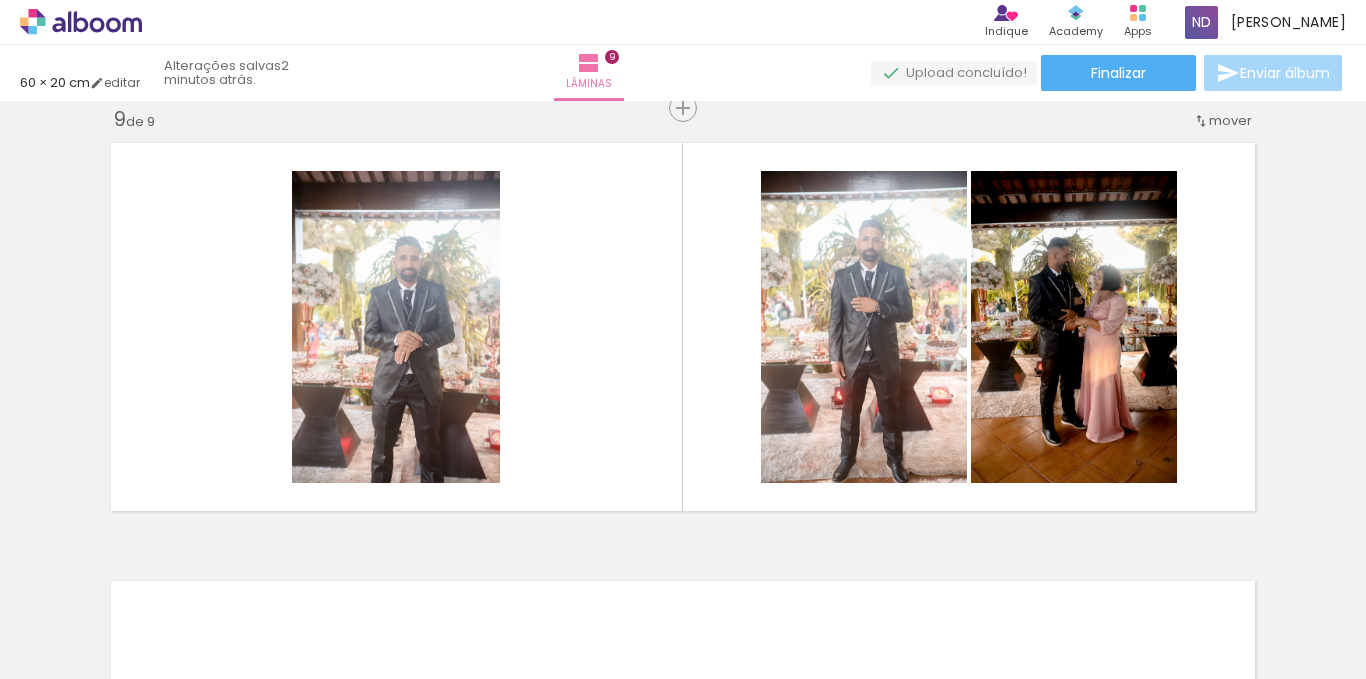 scroll, scrollTop: 0, scrollLeft: 0, axis: both 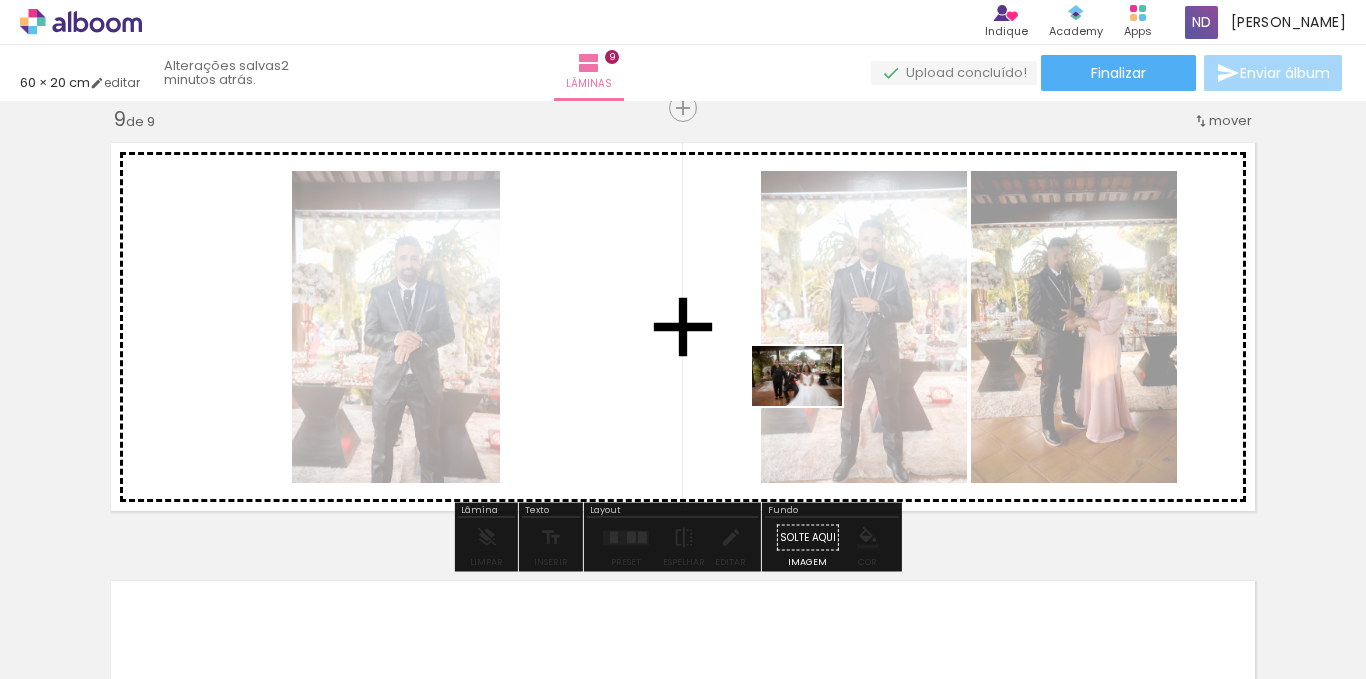 drag, startPoint x: 222, startPoint y: 620, endPoint x: 363, endPoint y: 591, distance: 143.95139 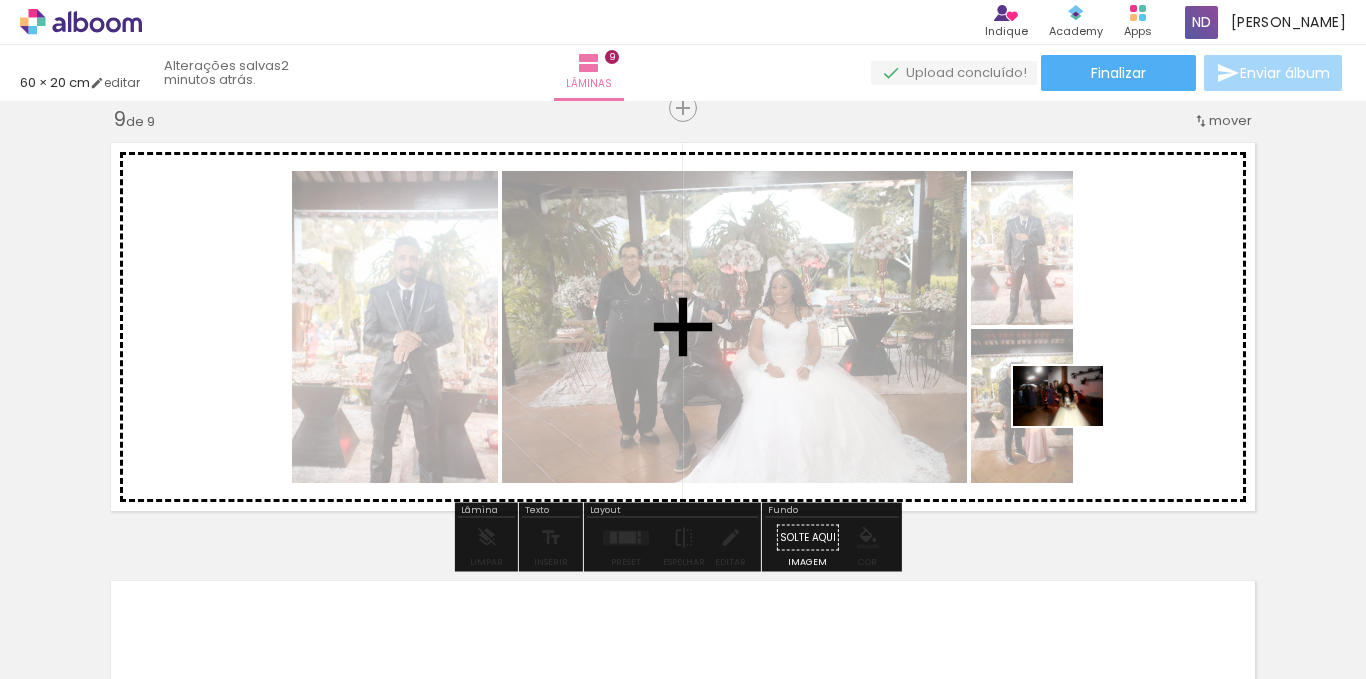 drag, startPoint x: 351, startPoint y: 621, endPoint x: 1073, endPoint y: 426, distance: 747.8696 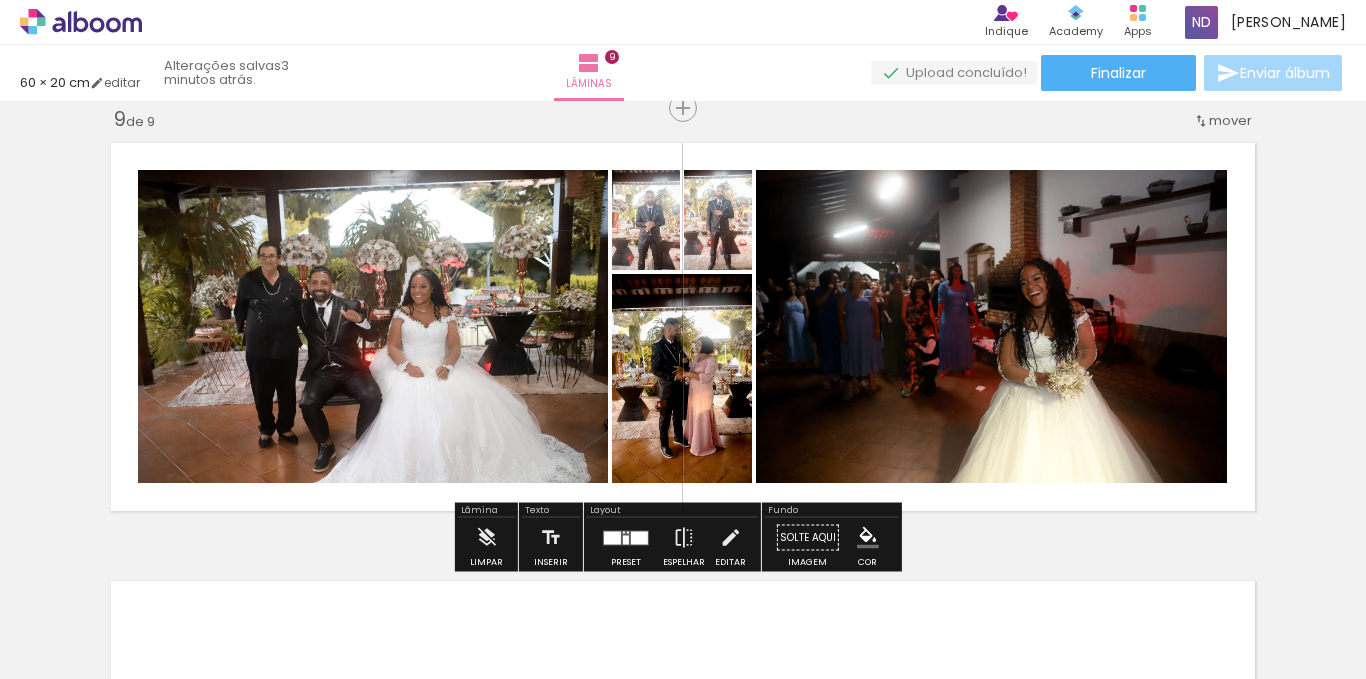 click at bounding box center (639, 537) 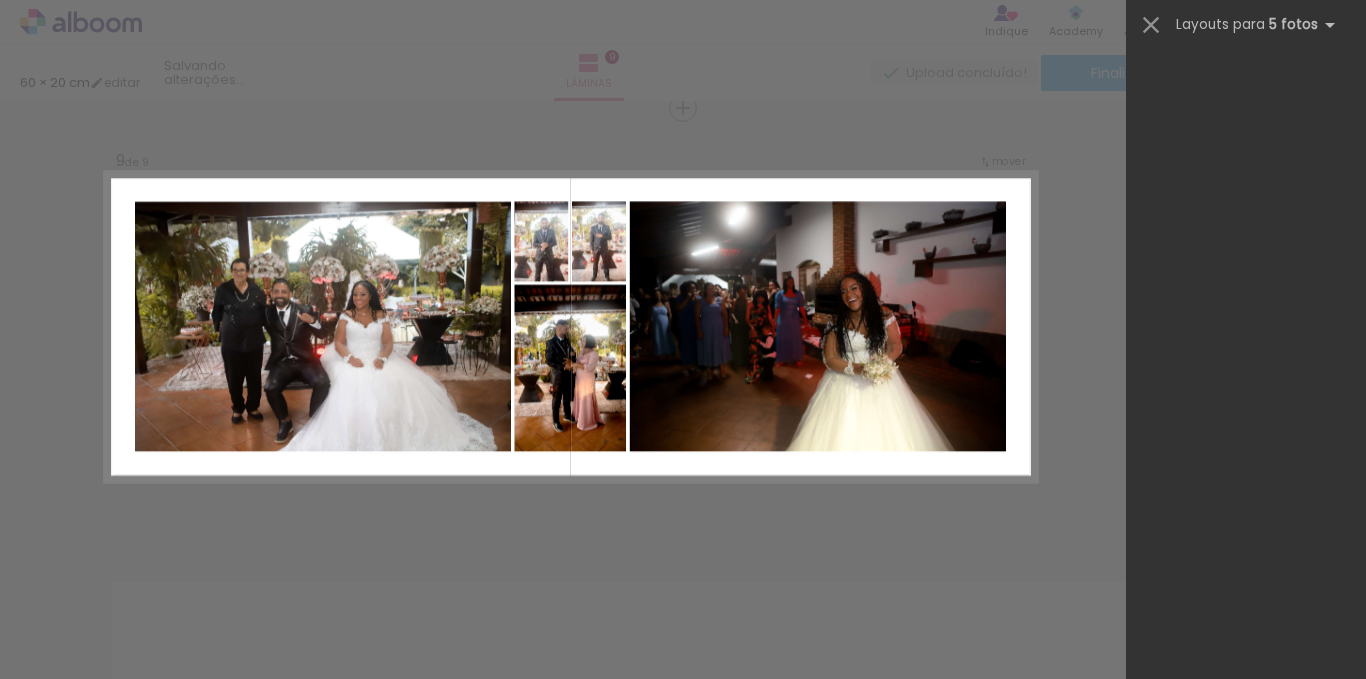 scroll, scrollTop: 0, scrollLeft: 0, axis: both 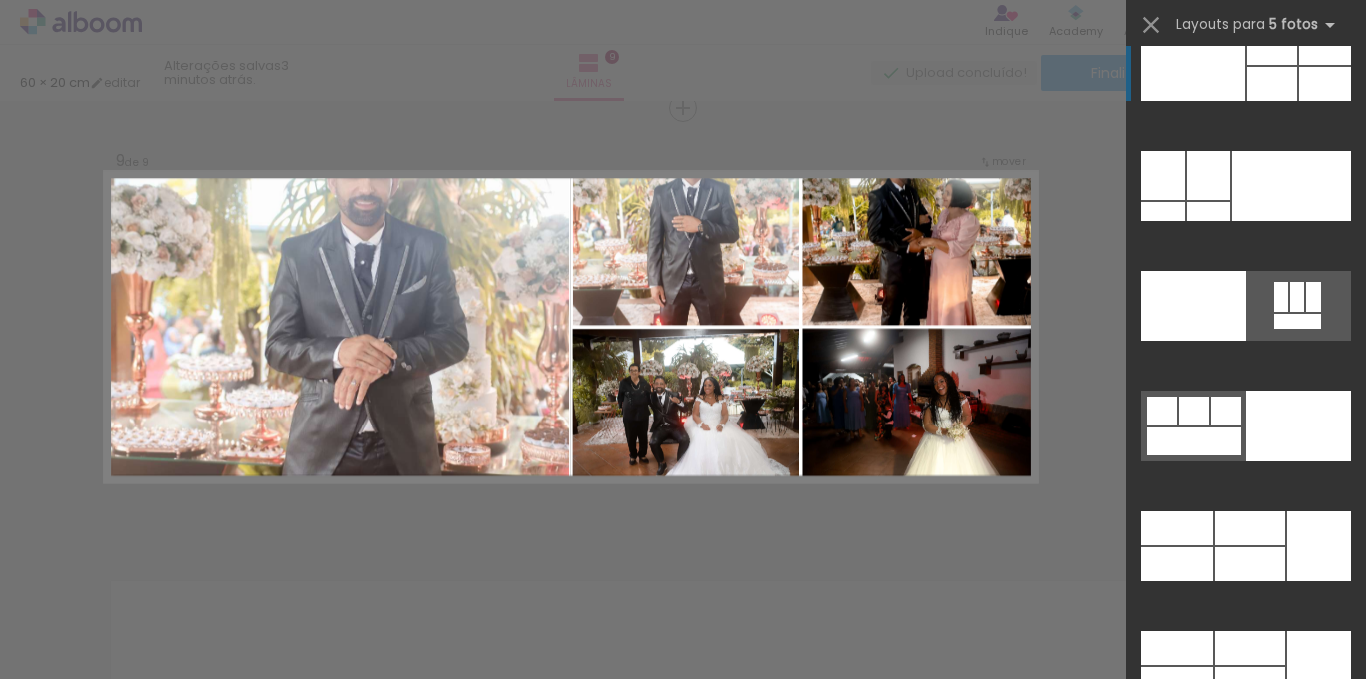 click at bounding box center (1250, 564) 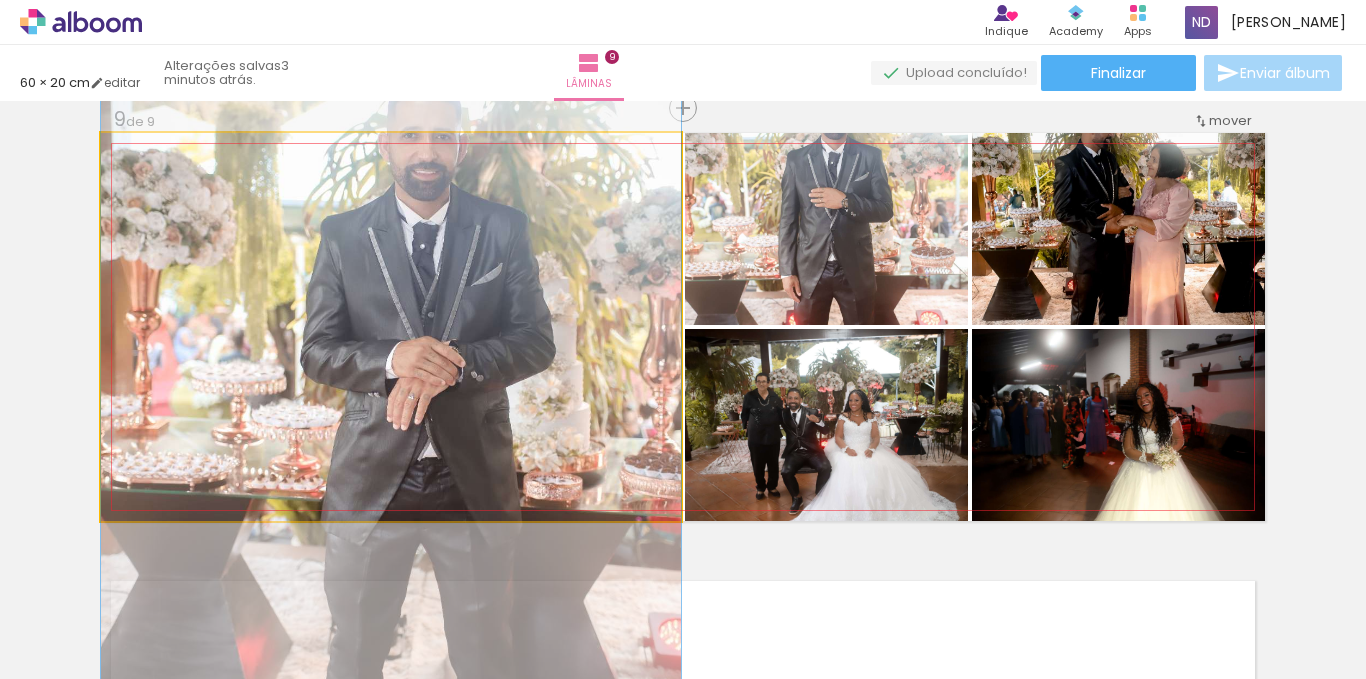 click 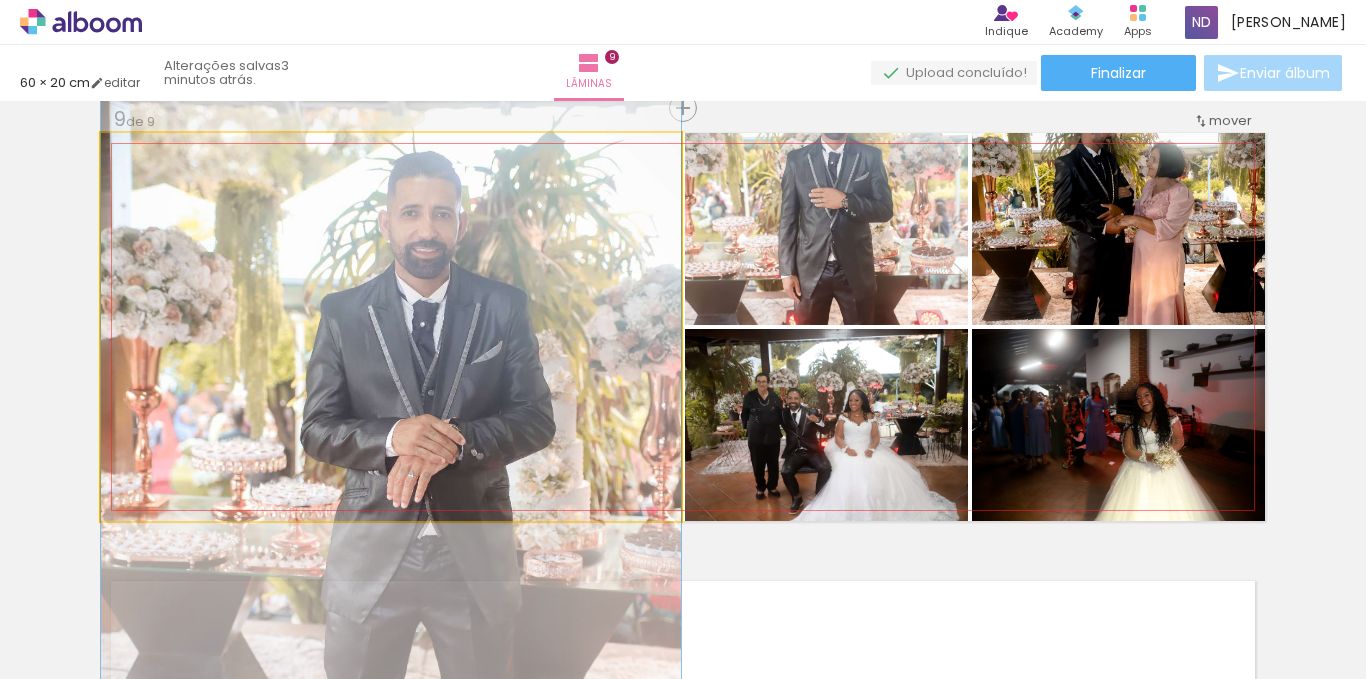drag, startPoint x: 515, startPoint y: 255, endPoint x: 524, endPoint y: 333, distance: 78.51752 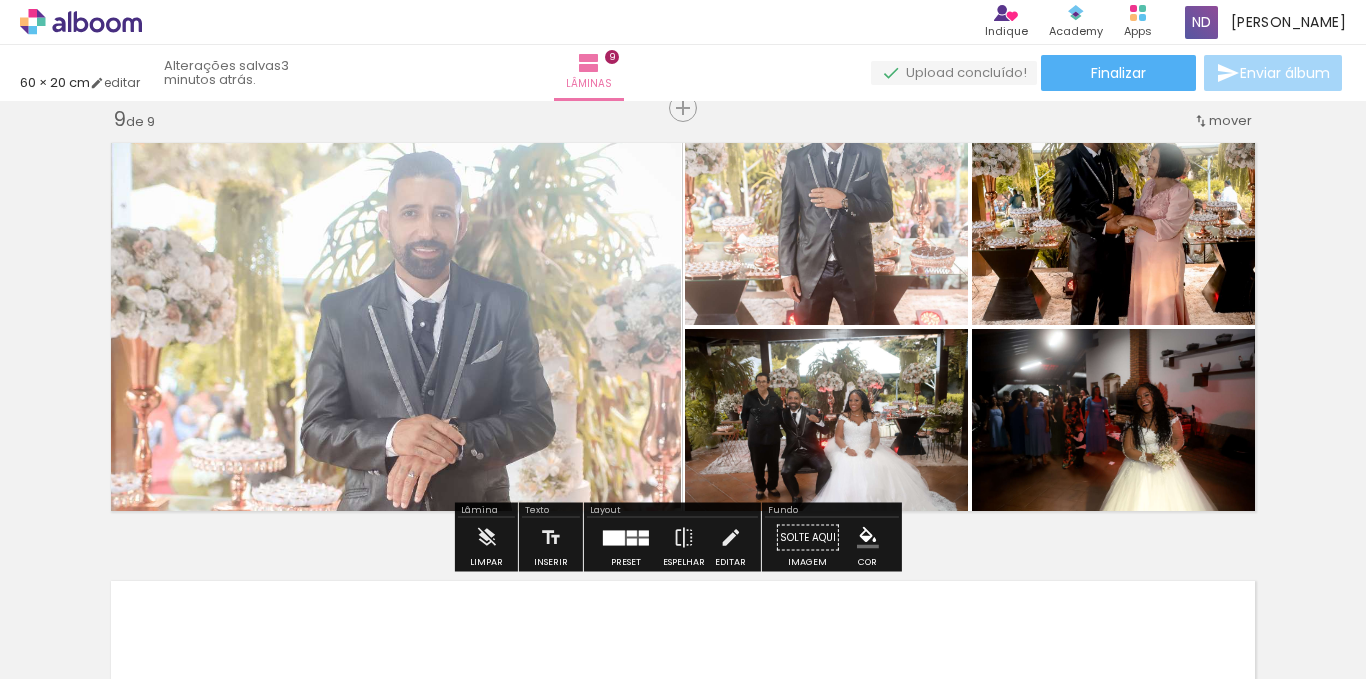 click 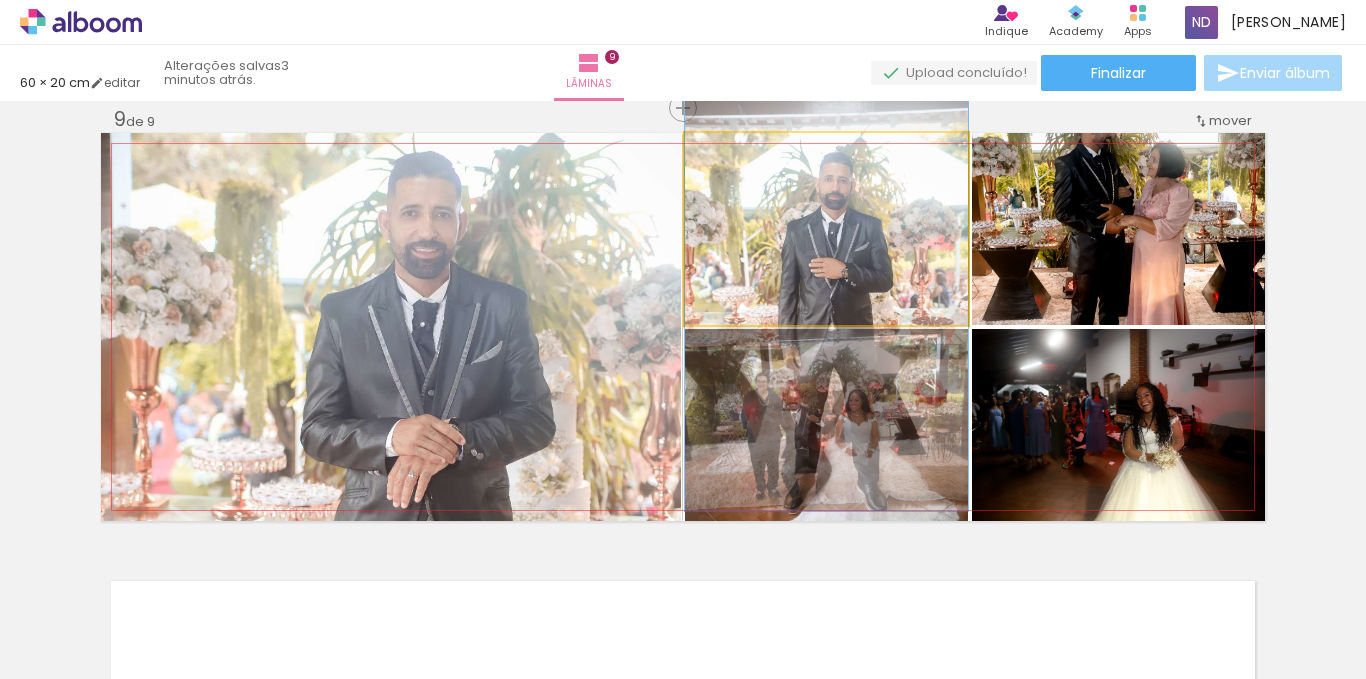 drag, startPoint x: 875, startPoint y: 229, endPoint x: 875, endPoint y: 299, distance: 70 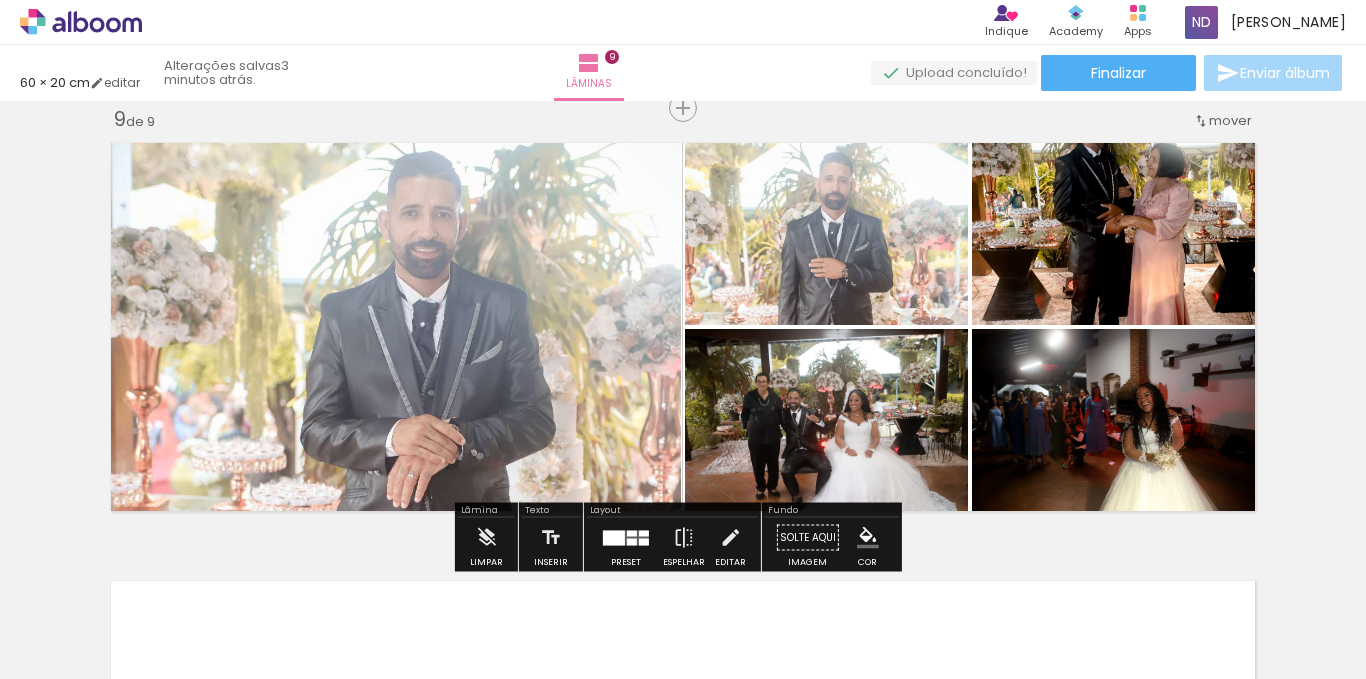 click on "Inserir lâmina 1  de 9  Inserir lâmina 2  de 9  Inserir lâmina 3  de 9  Inserir lâmina 4  de 9  Inserir lâmina 5  de 9  Inserir lâmina 6  de 9  Inserir lâmina 7  de 9  Inserir lâmina 8  de 9  Inserir lâmina 9  de 9" at bounding box center [683, -1232] 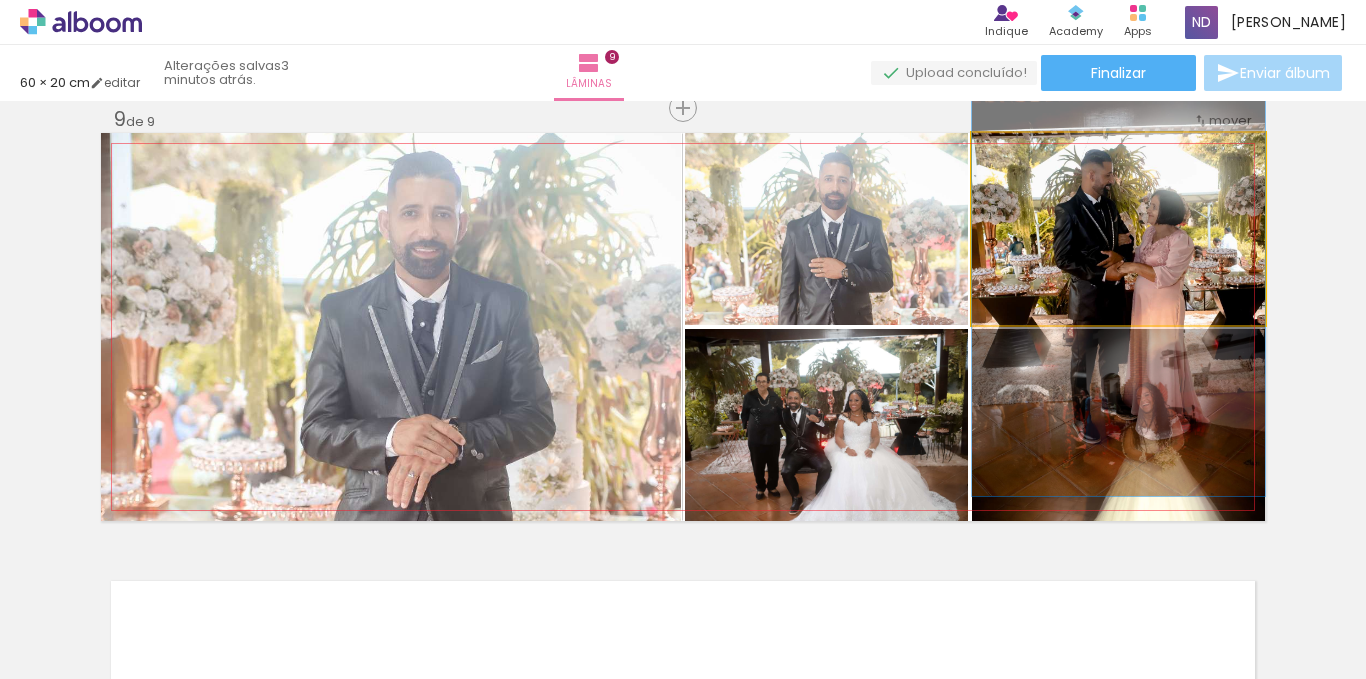 drag, startPoint x: 1171, startPoint y: 206, endPoint x: 1170, endPoint y: 253, distance: 47.010635 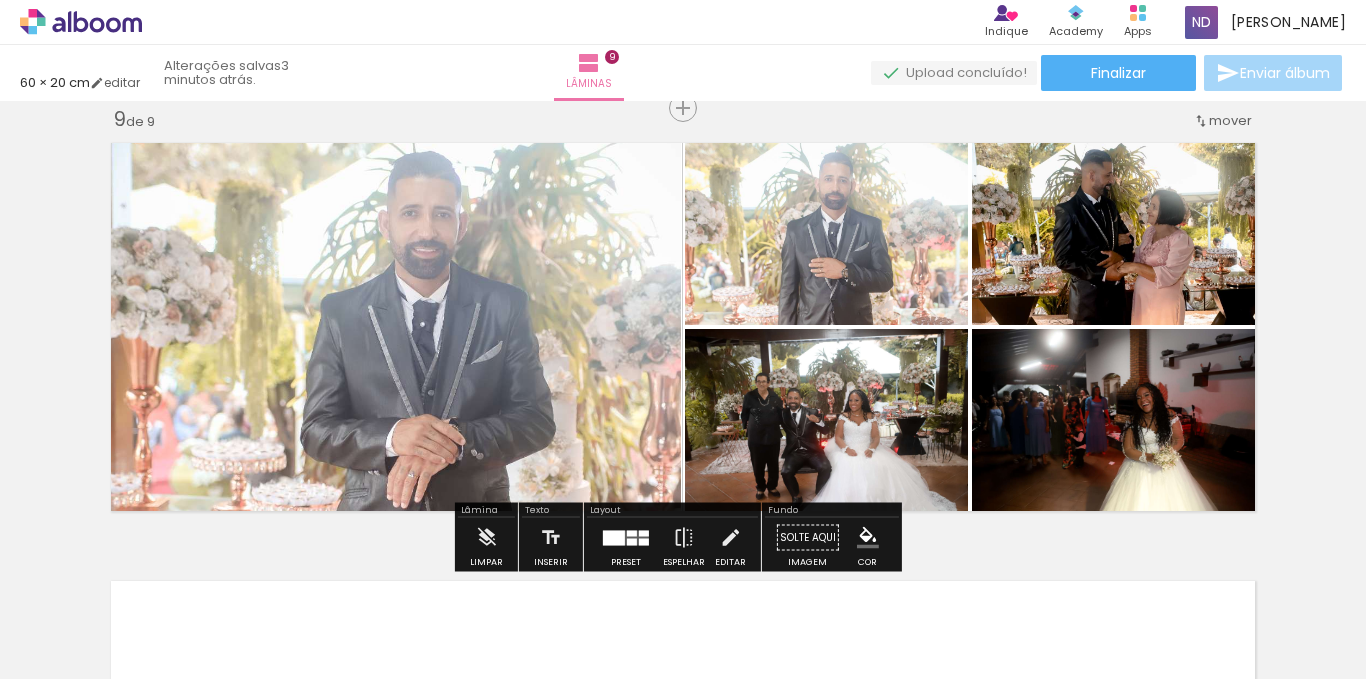 click on "Inserir lâmina 1  de 9  Inserir lâmina 2  de 9  Inserir lâmina 3  de 9  Inserir lâmina 4  de 9  Inserir lâmina 5  de 9  Inserir lâmina 6  de 9  Inserir lâmina 7  de 9  Inserir lâmina 8  de 9  Inserir lâmina 9  de 9" at bounding box center (683, -1232) 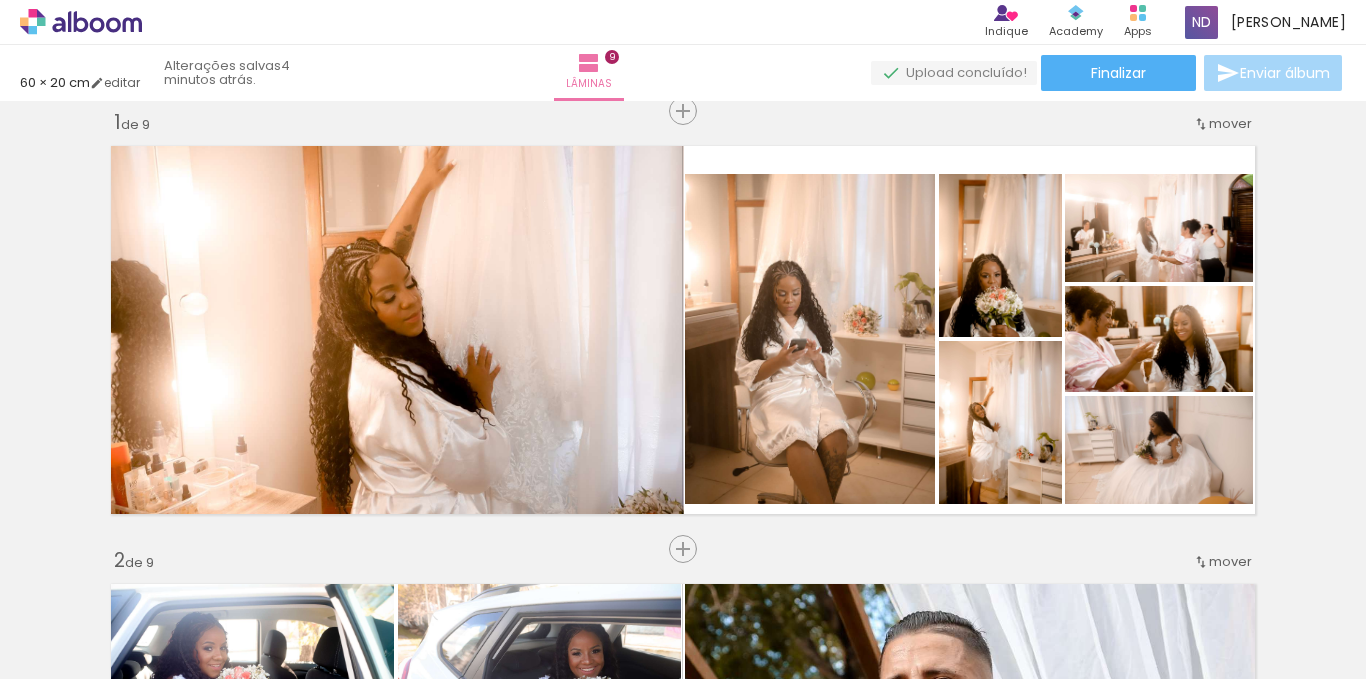 scroll, scrollTop: 0, scrollLeft: 0, axis: both 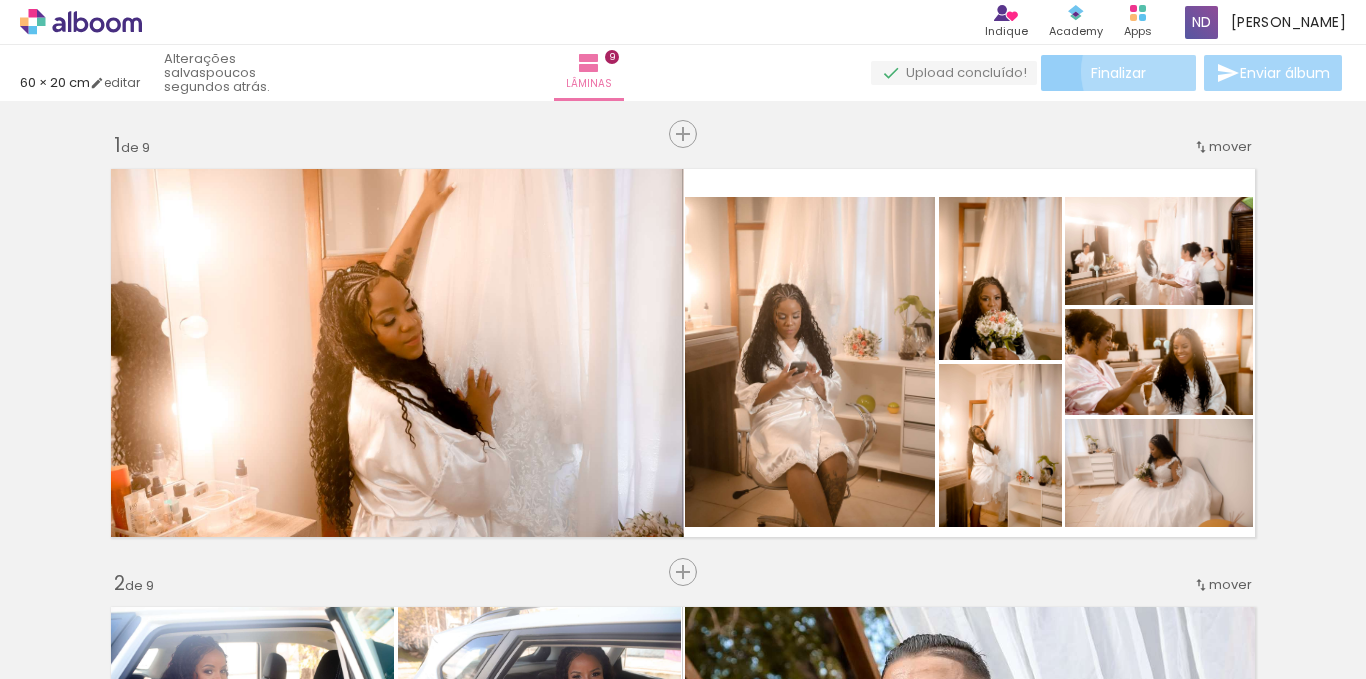click on "Finalizar" 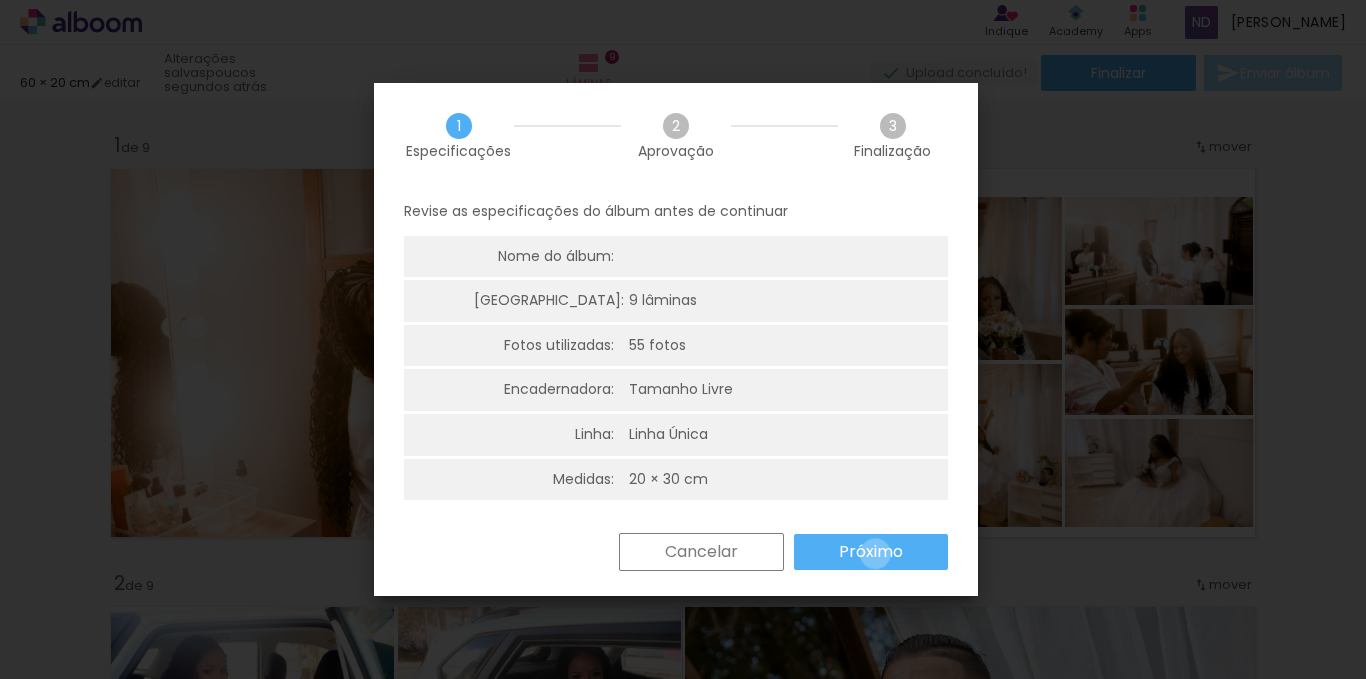 click on "Próximo" at bounding box center (0, 0) 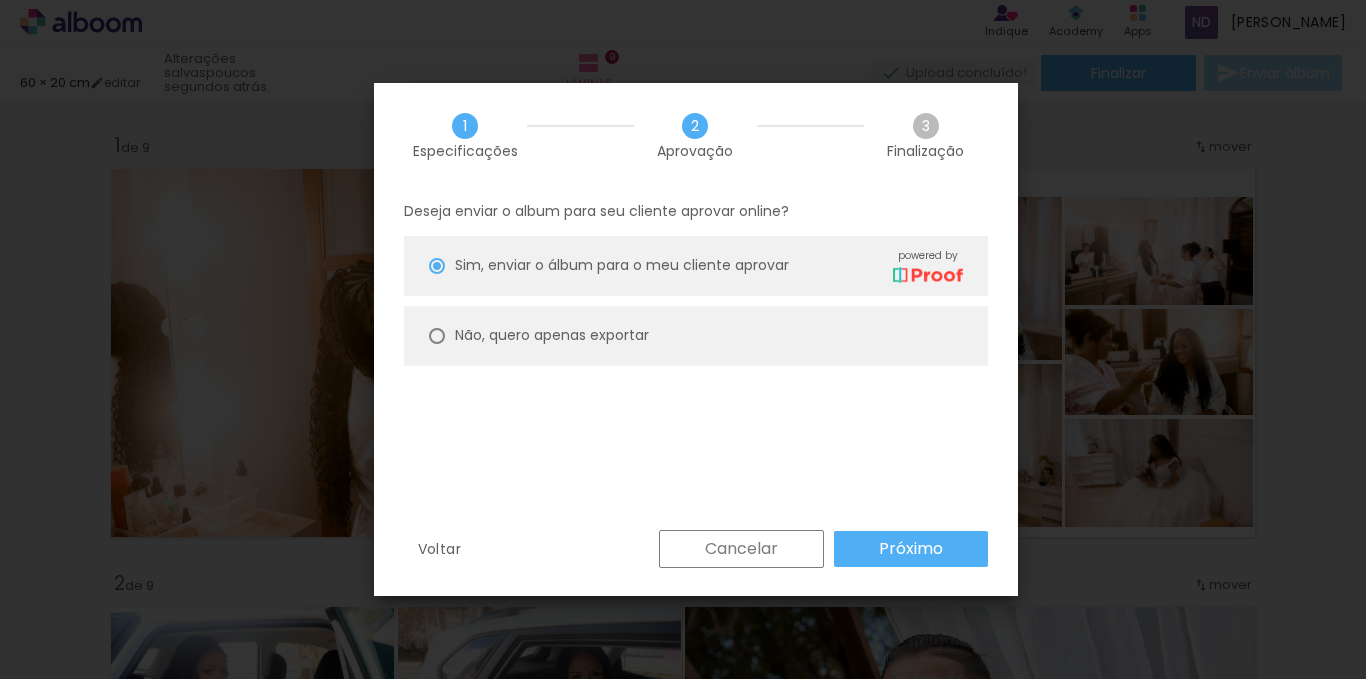 click on "Não, quero apenas exportar" at bounding box center [0, 0] 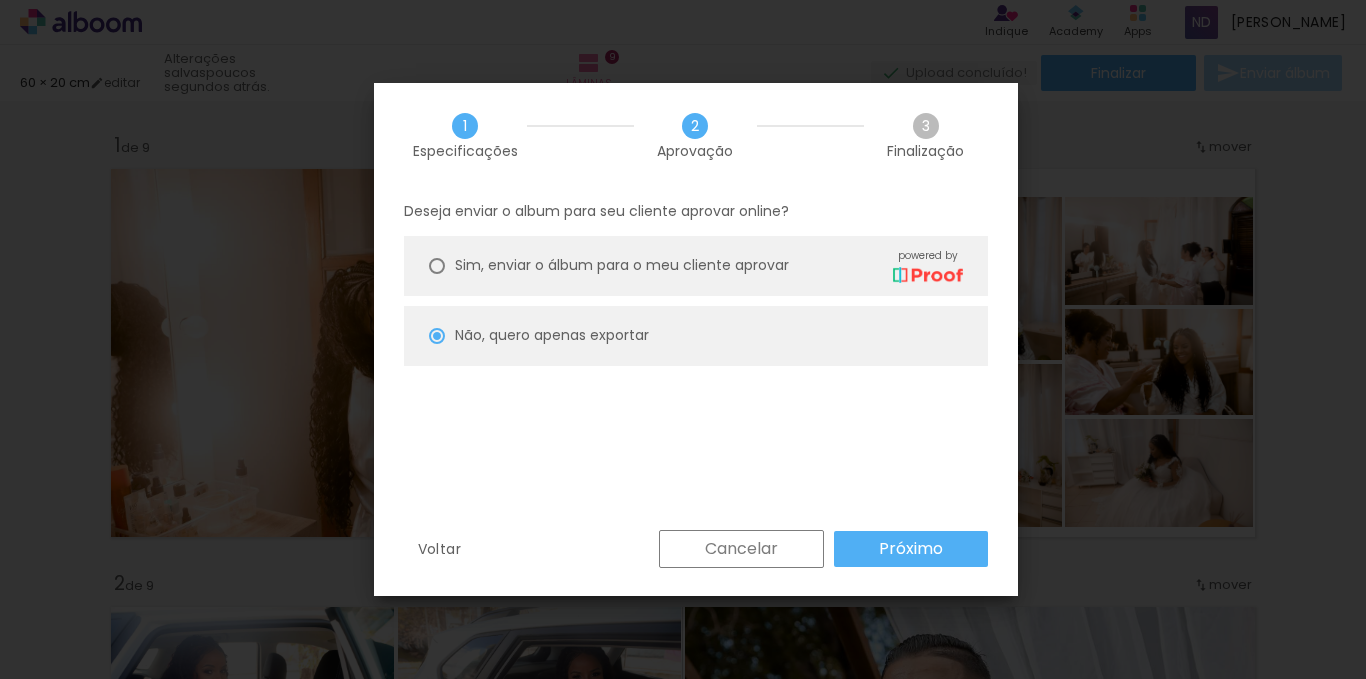 click on "Próximo" at bounding box center [0, 0] 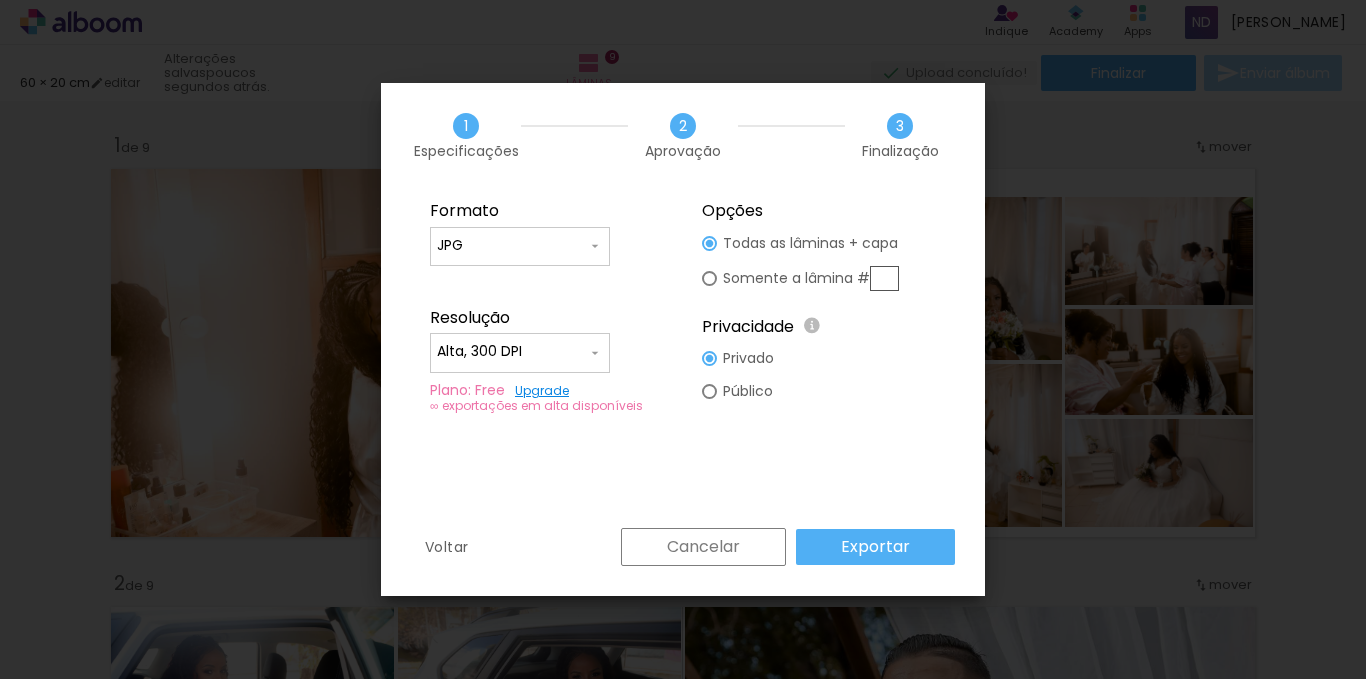 click on "Exportar" at bounding box center (0, 0) 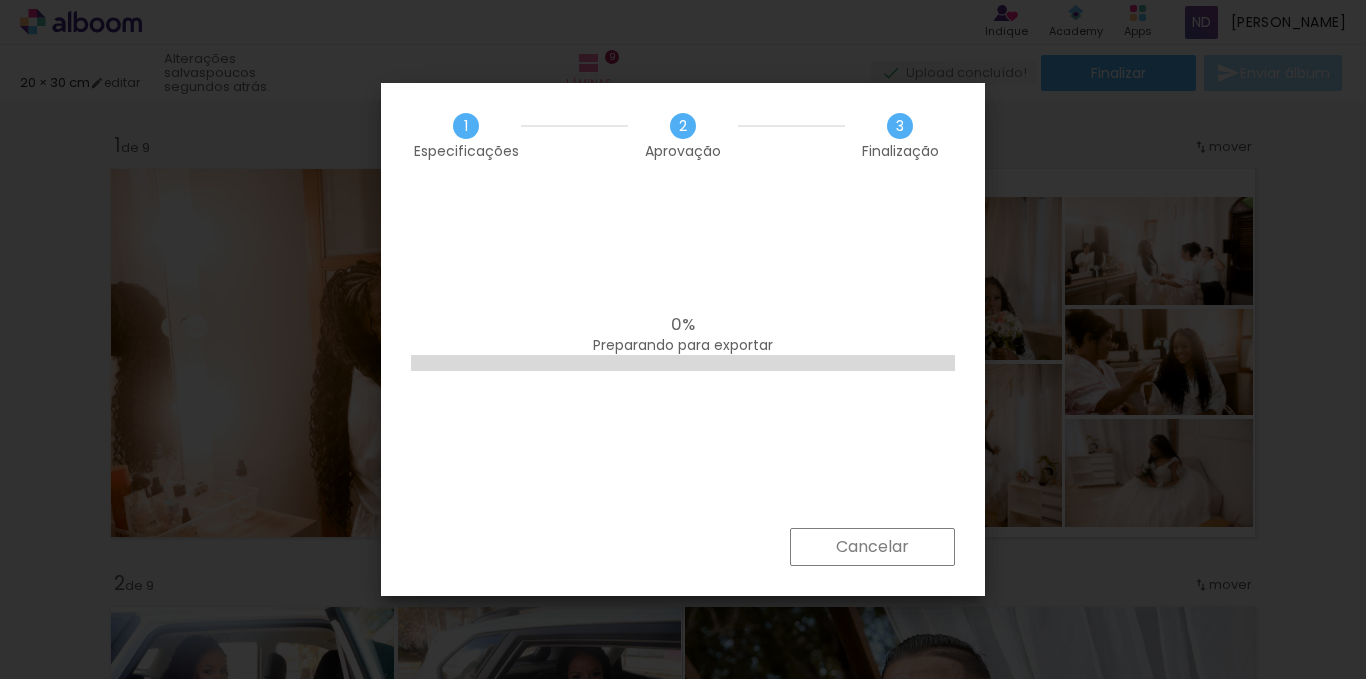 scroll, scrollTop: 0, scrollLeft: 0, axis: both 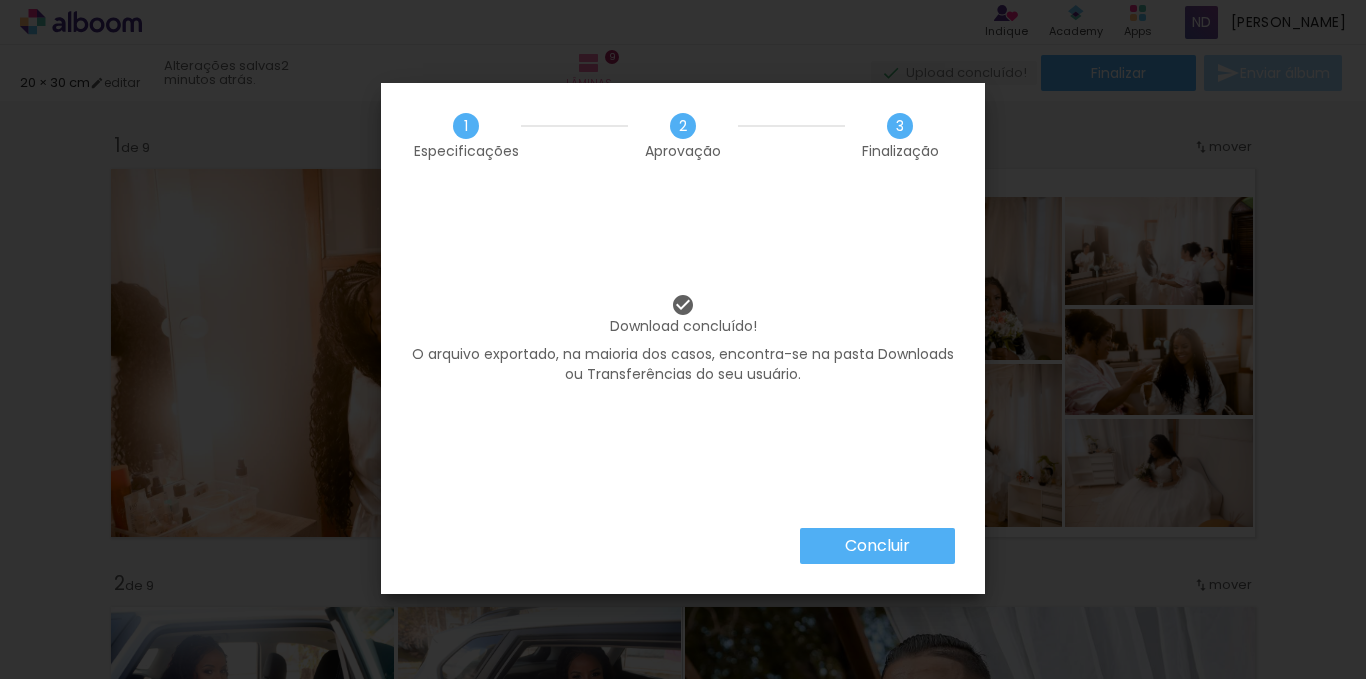 click on "Concluir" at bounding box center (877, 546) 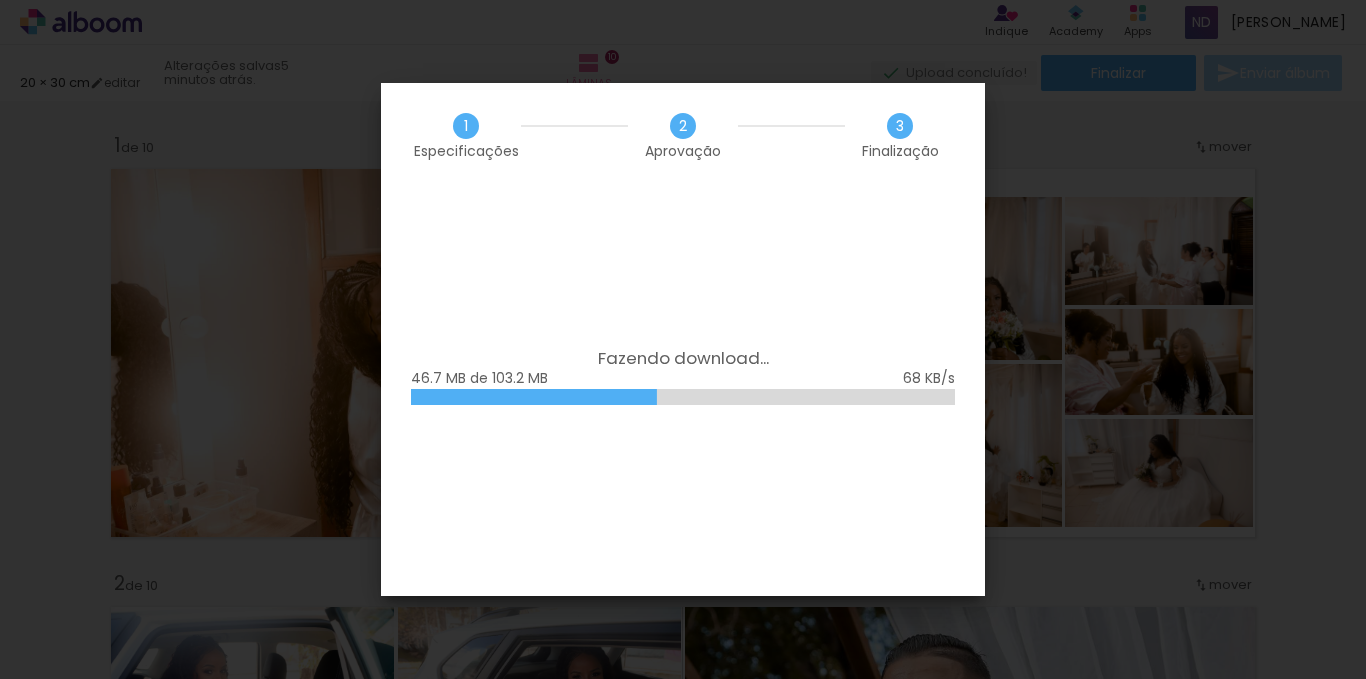 scroll, scrollTop: 0, scrollLeft: 0, axis: both 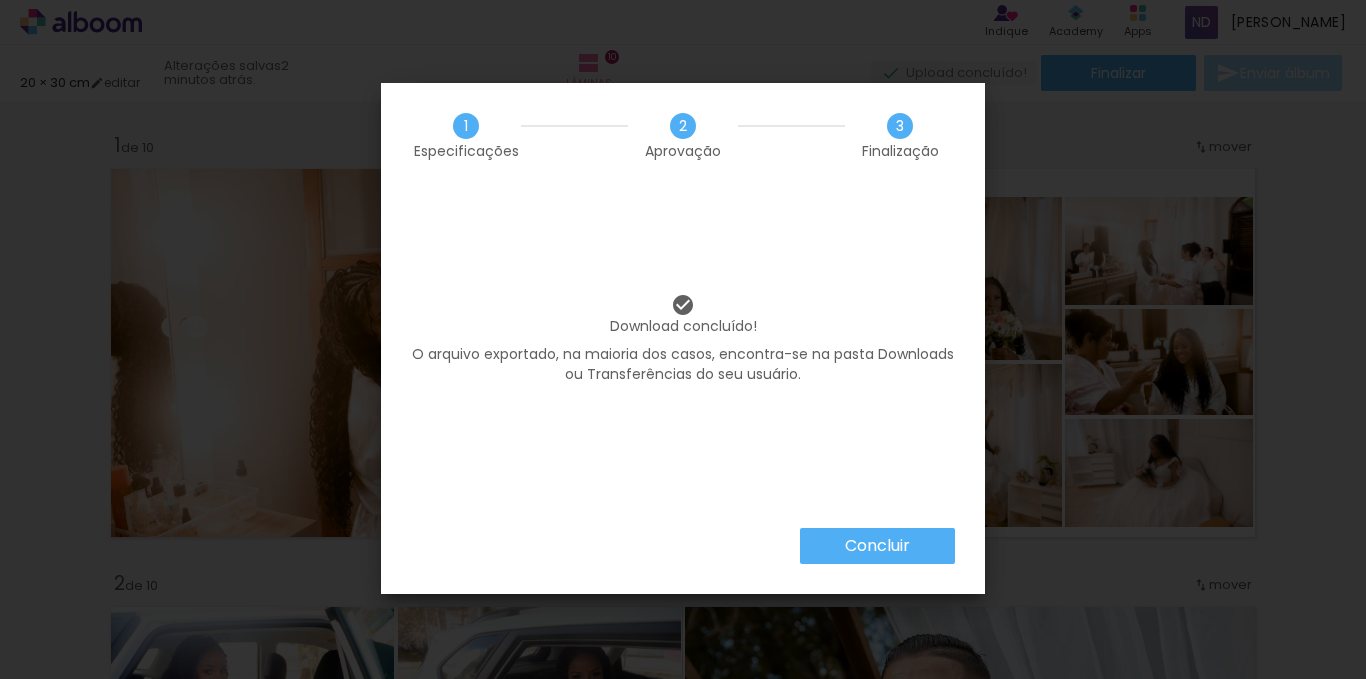 click on "Concluir" at bounding box center (877, 546) 